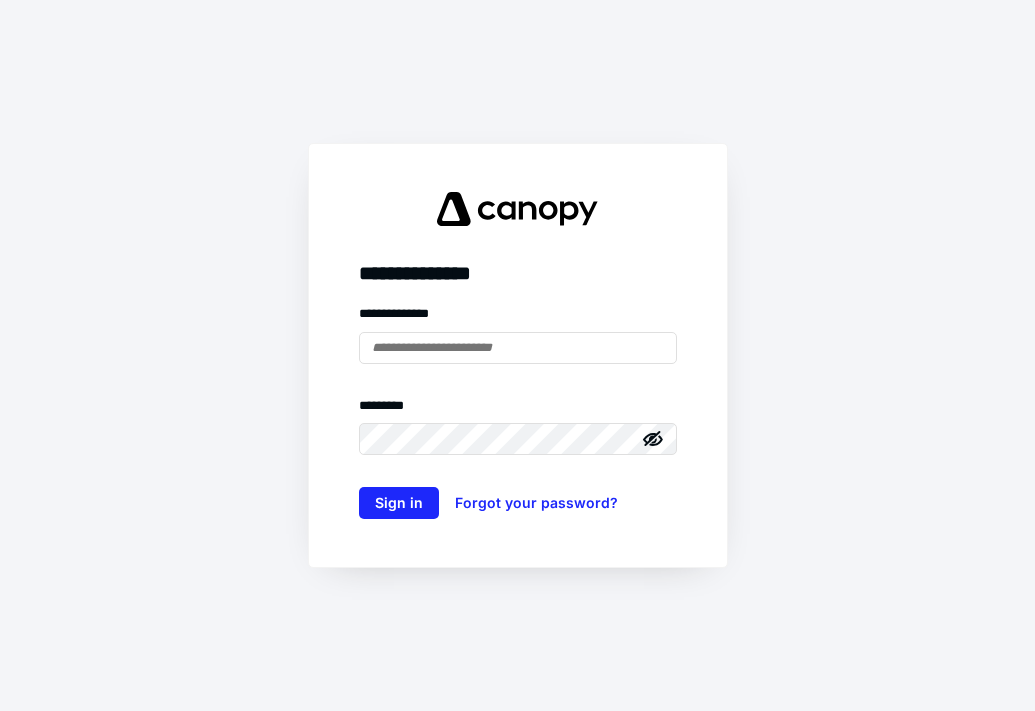 scroll, scrollTop: 0, scrollLeft: 0, axis: both 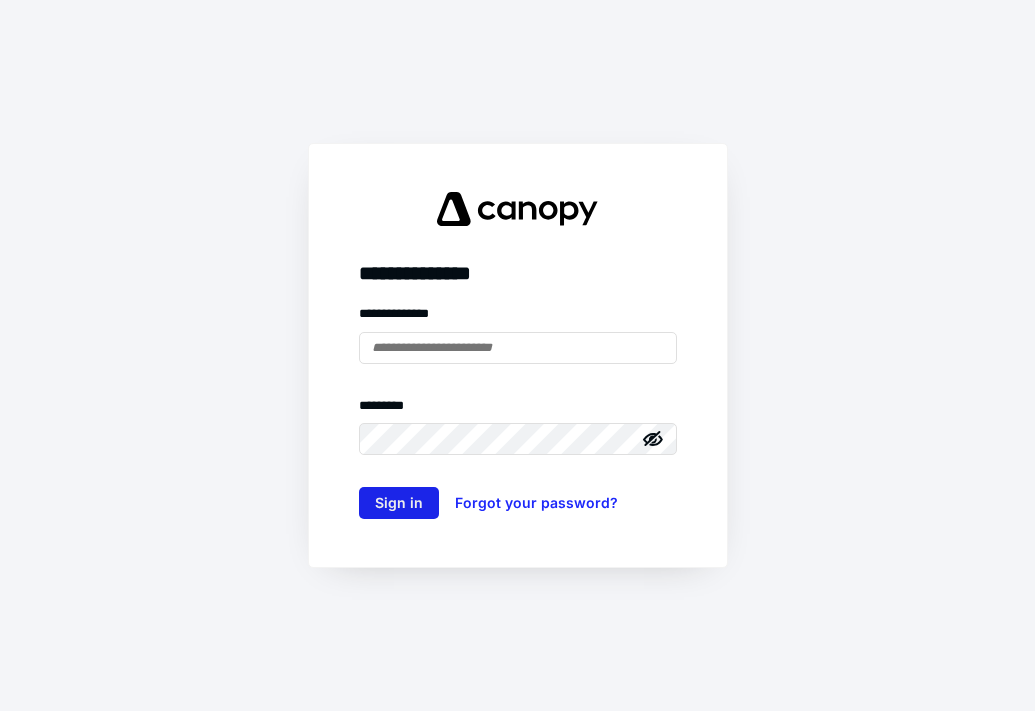 type on "**********" 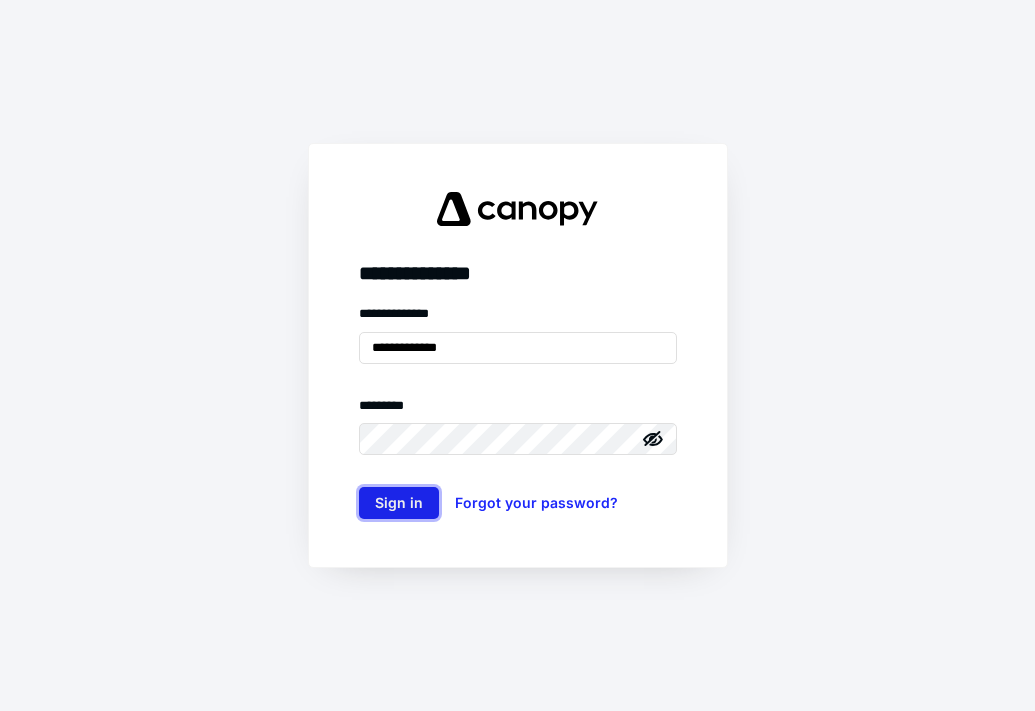 click on "Sign in" at bounding box center [399, 503] 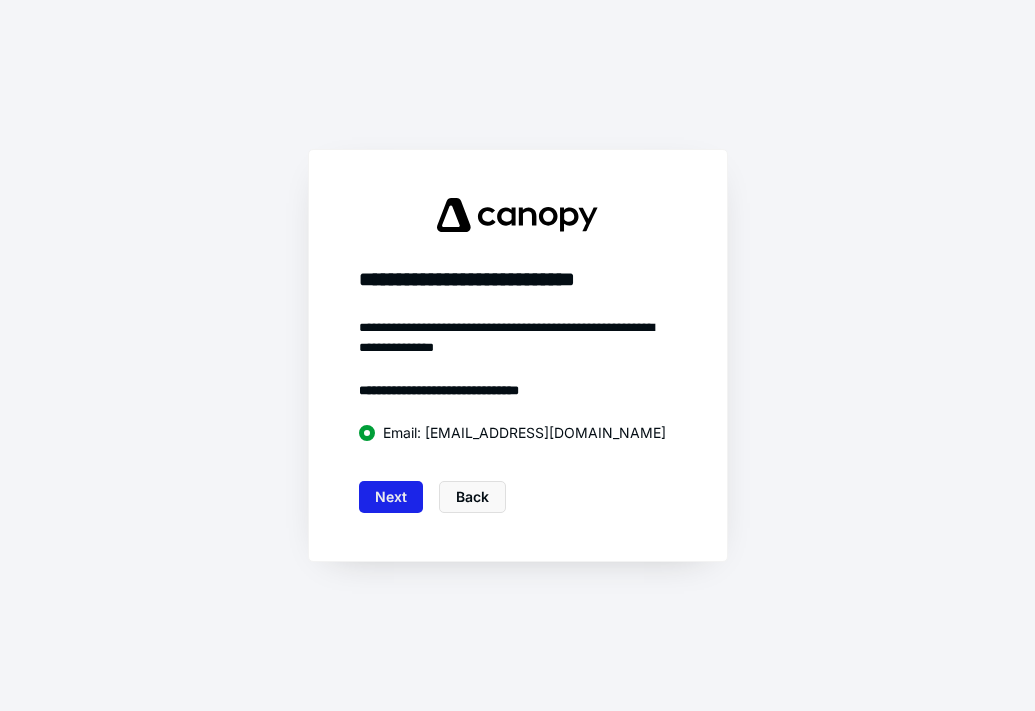 click on "Next" at bounding box center (391, 497) 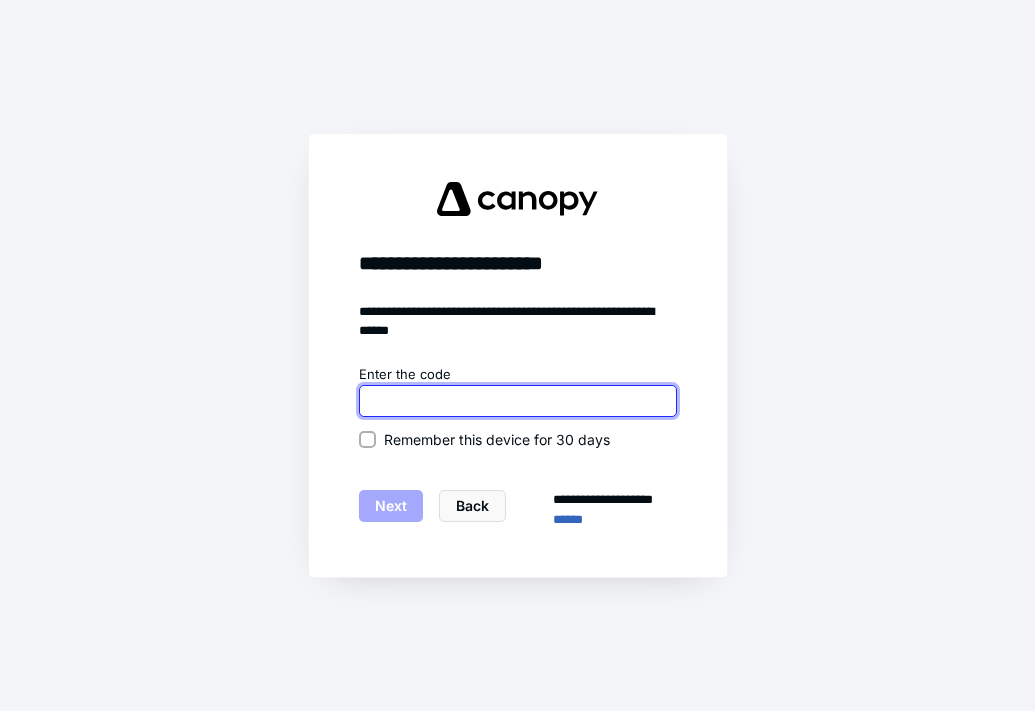 click at bounding box center (518, 401) 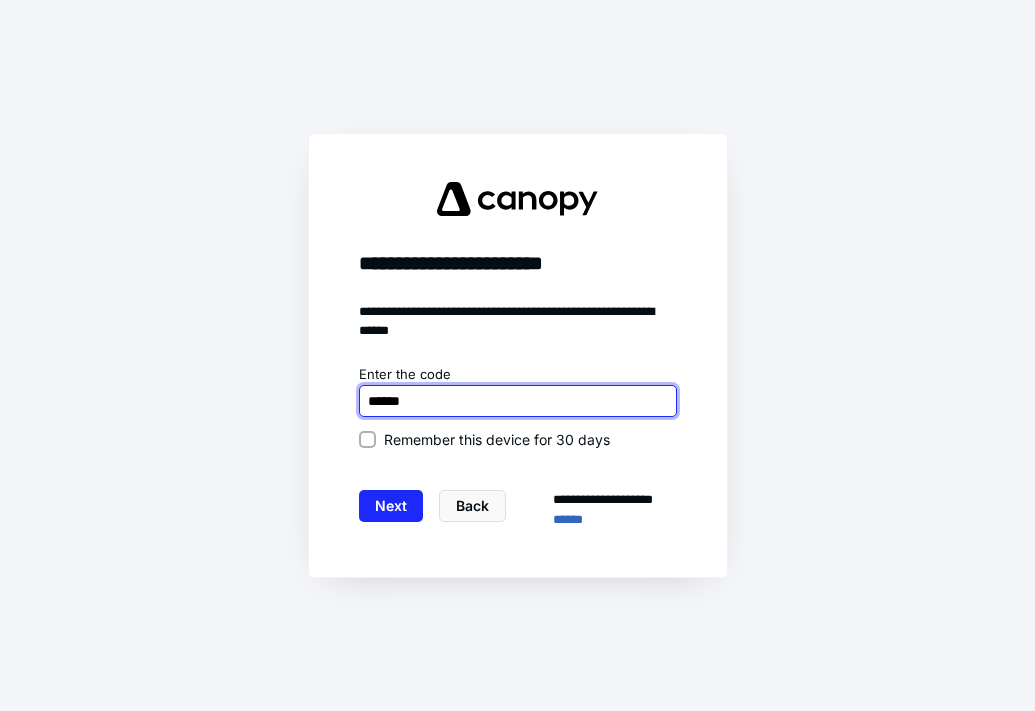 type on "******" 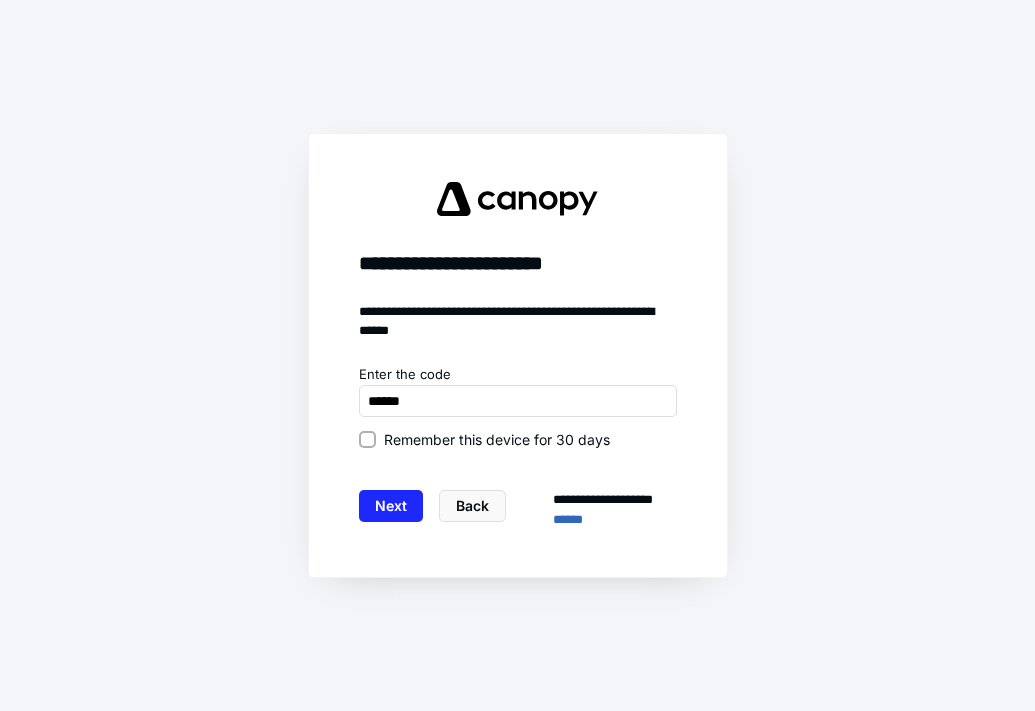 click on "Remember this device for 30 days" at bounding box center [497, 439] 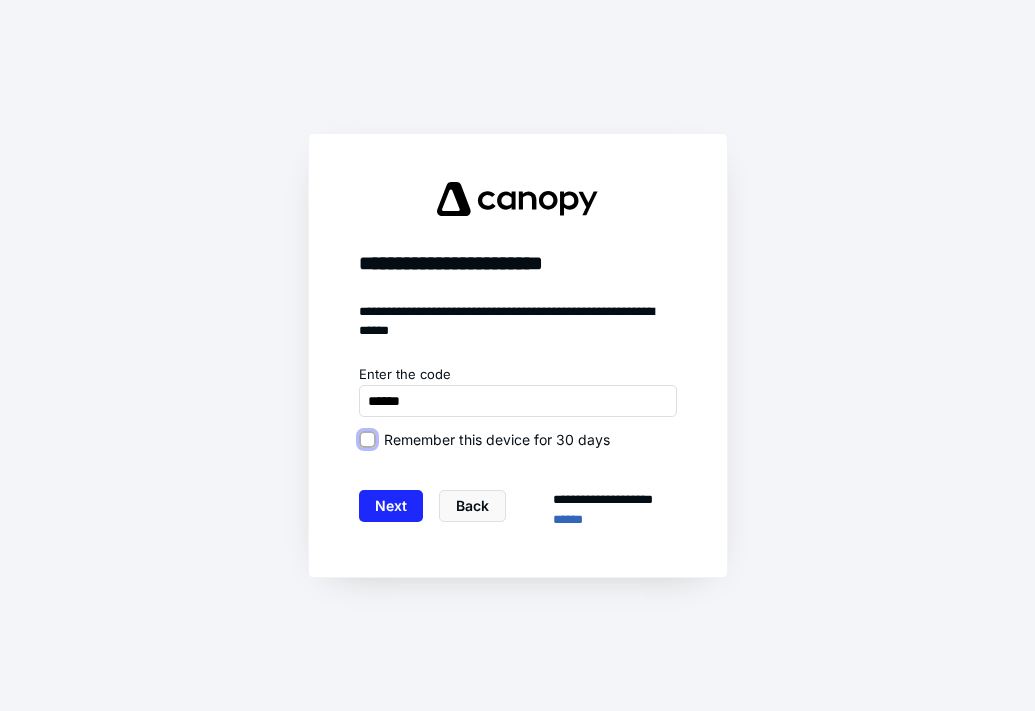 checkbox on "true" 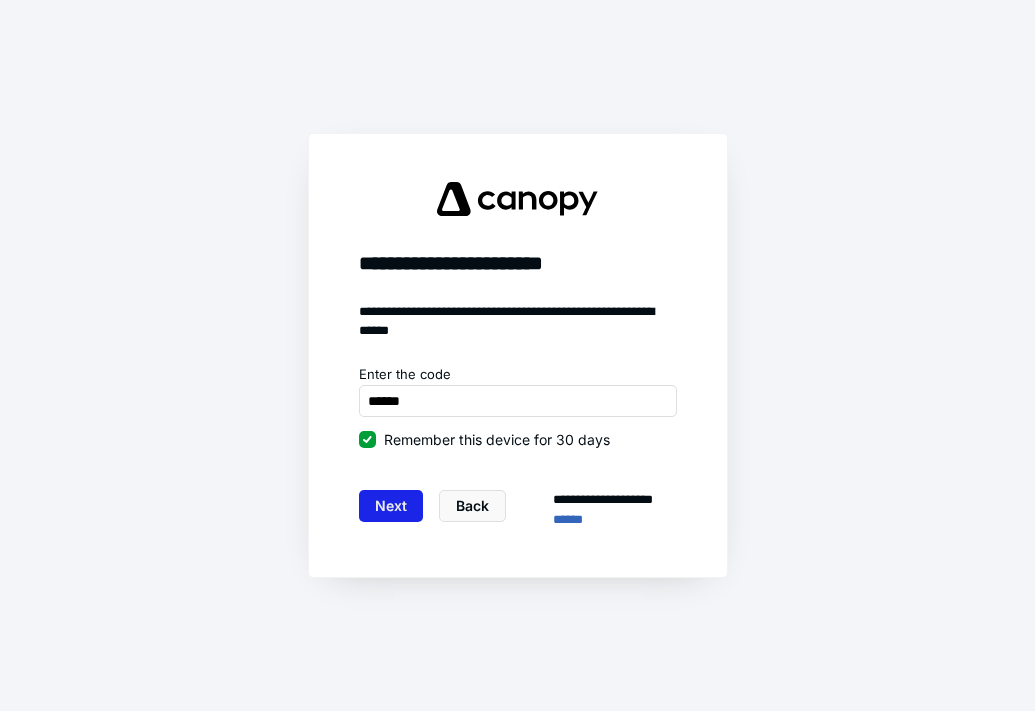 click on "Next" at bounding box center (391, 506) 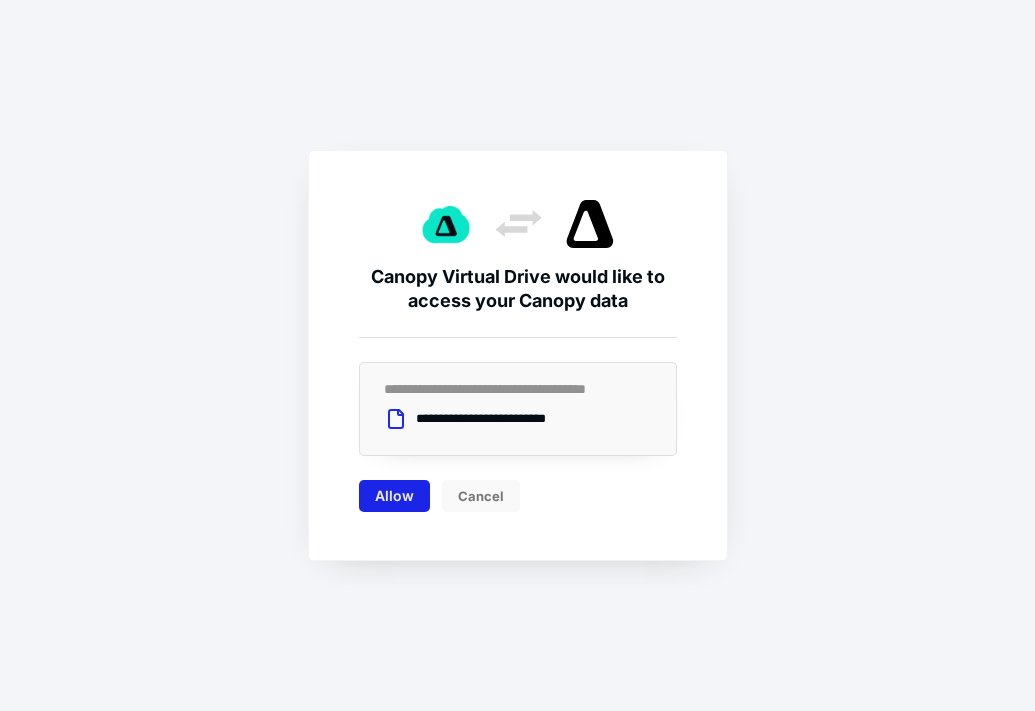 click on "Allow" at bounding box center (394, 496) 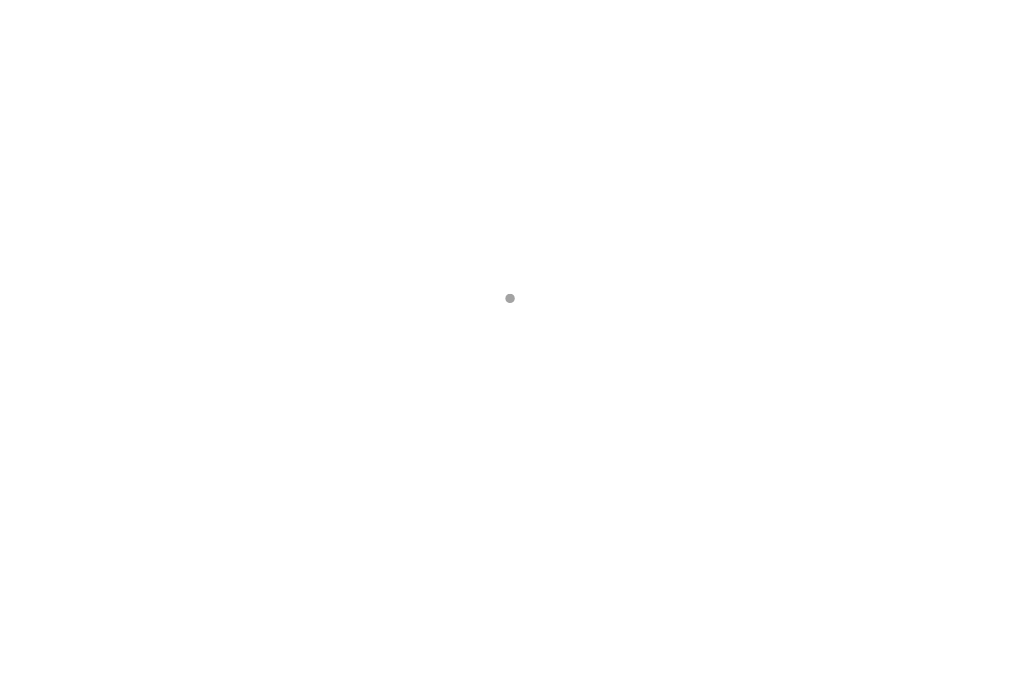 scroll, scrollTop: 0, scrollLeft: 0, axis: both 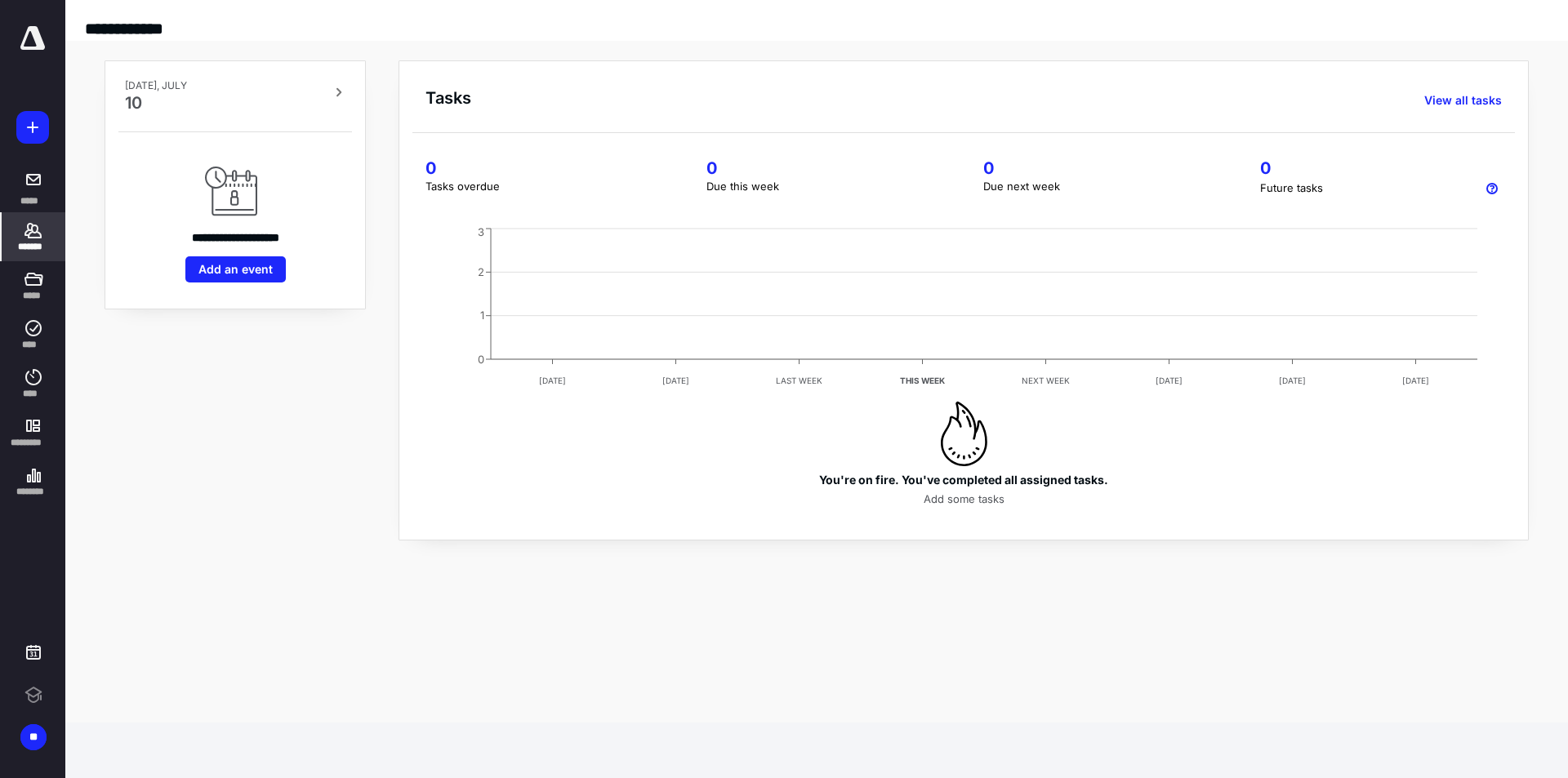 click 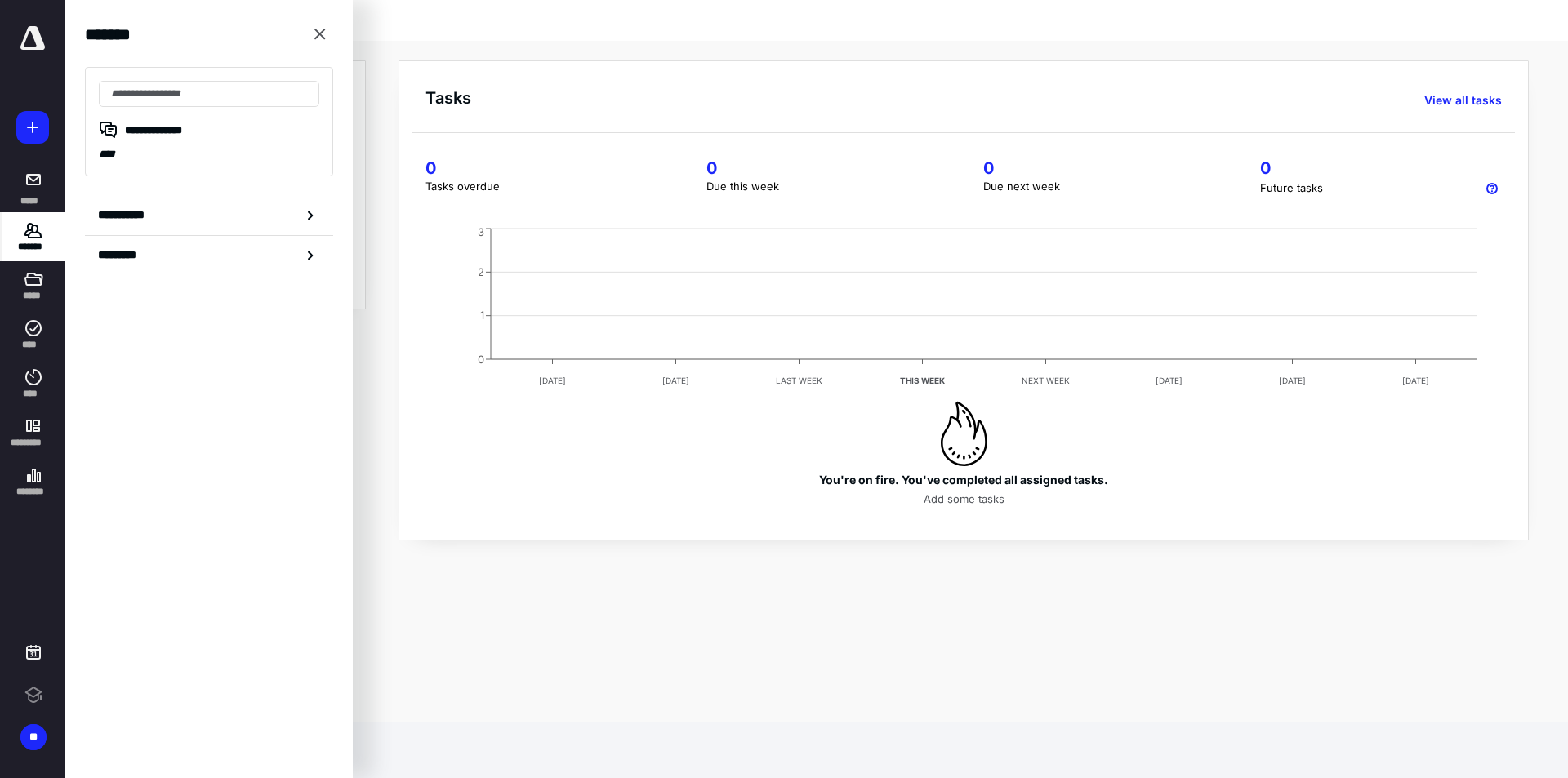click 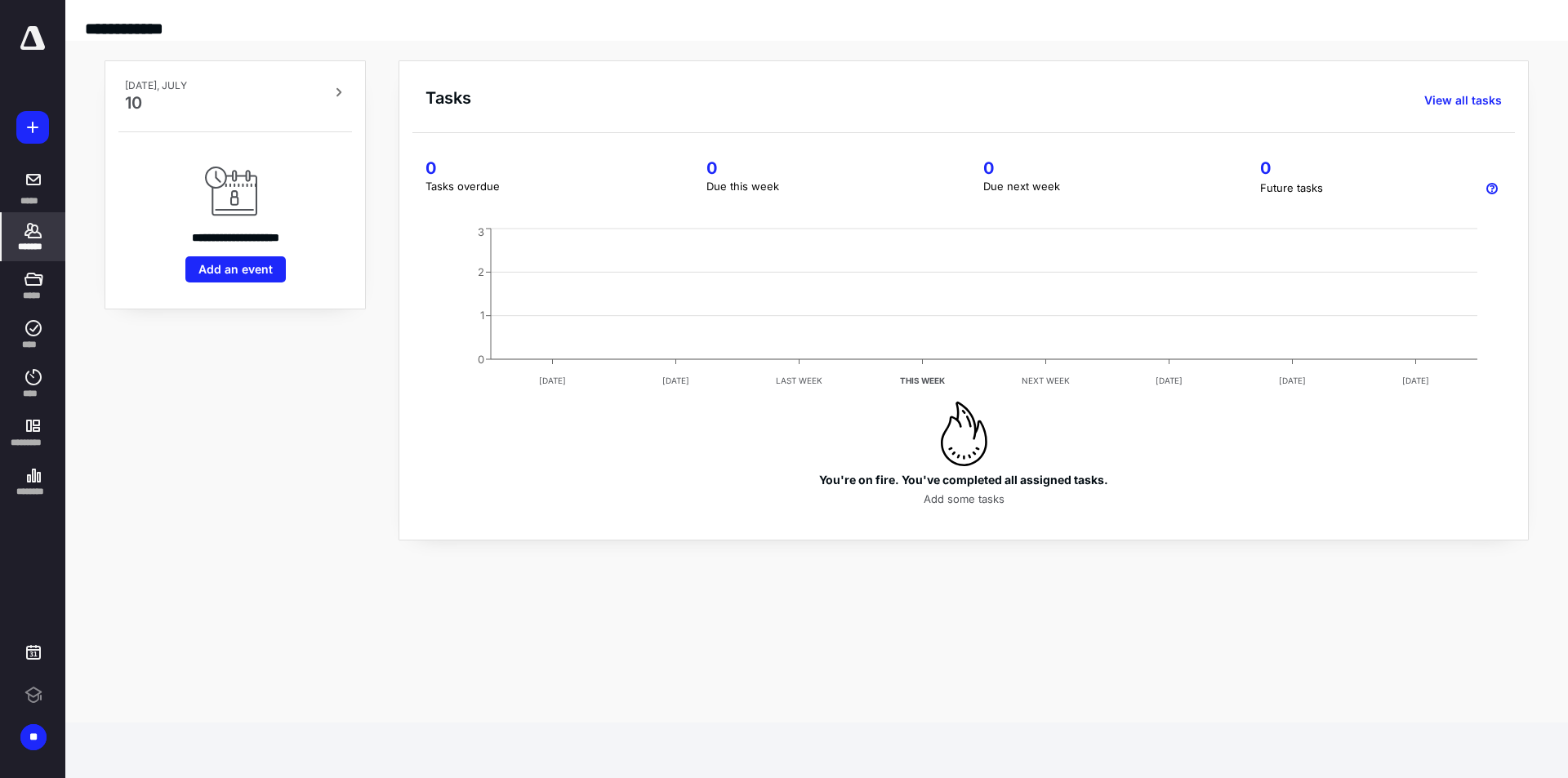 click 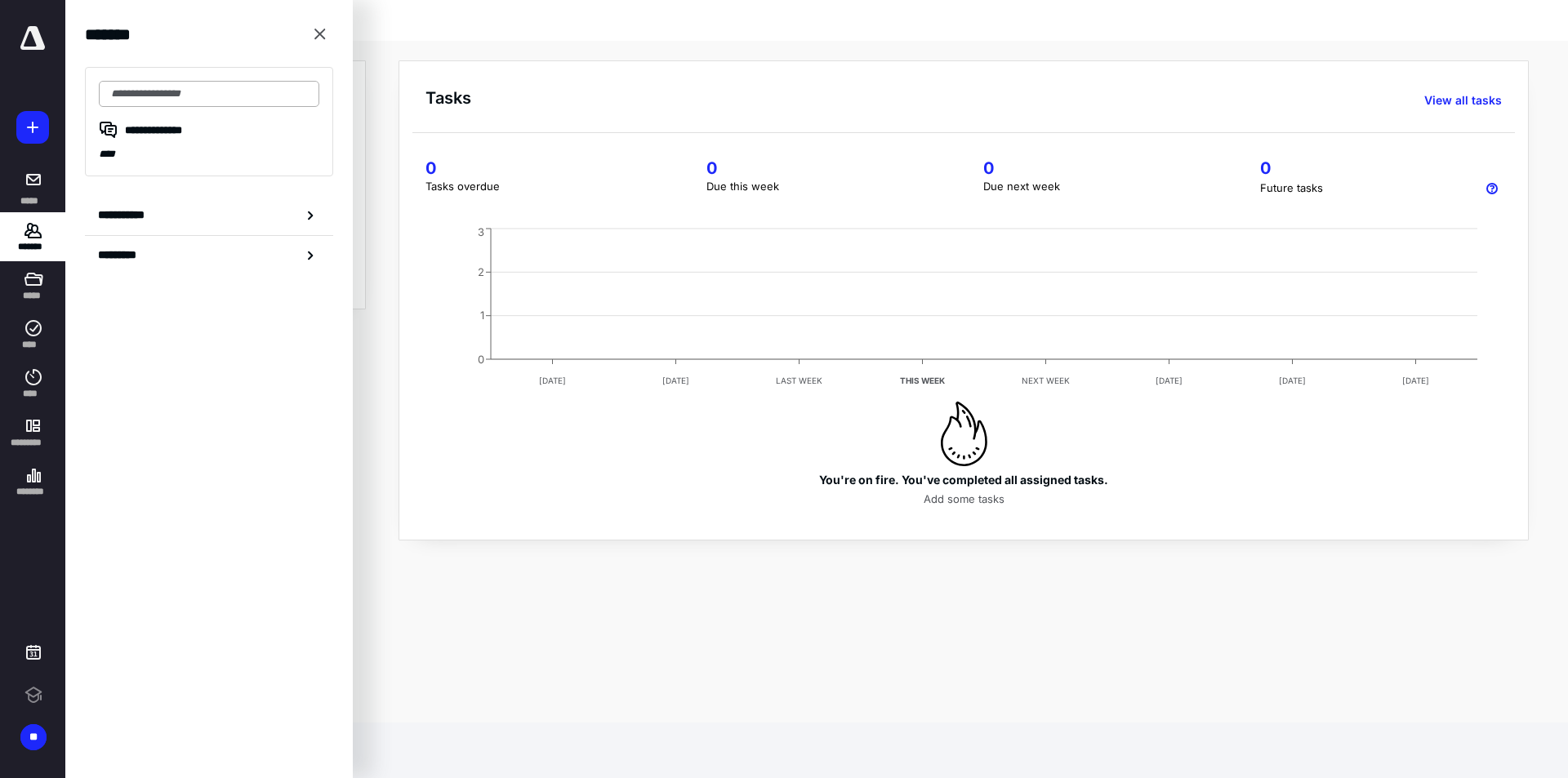 click at bounding box center [209, 94] 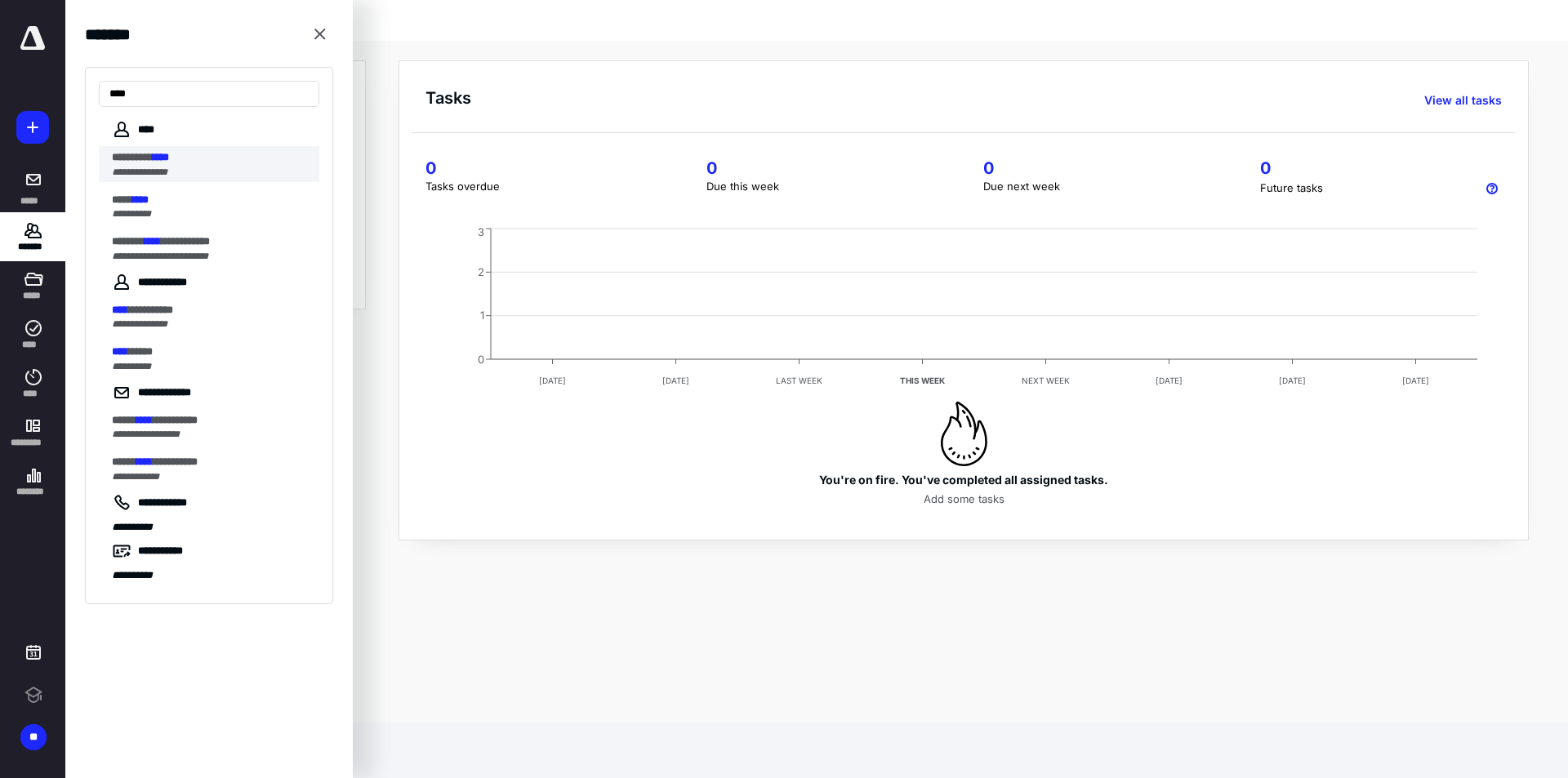 type on "****" 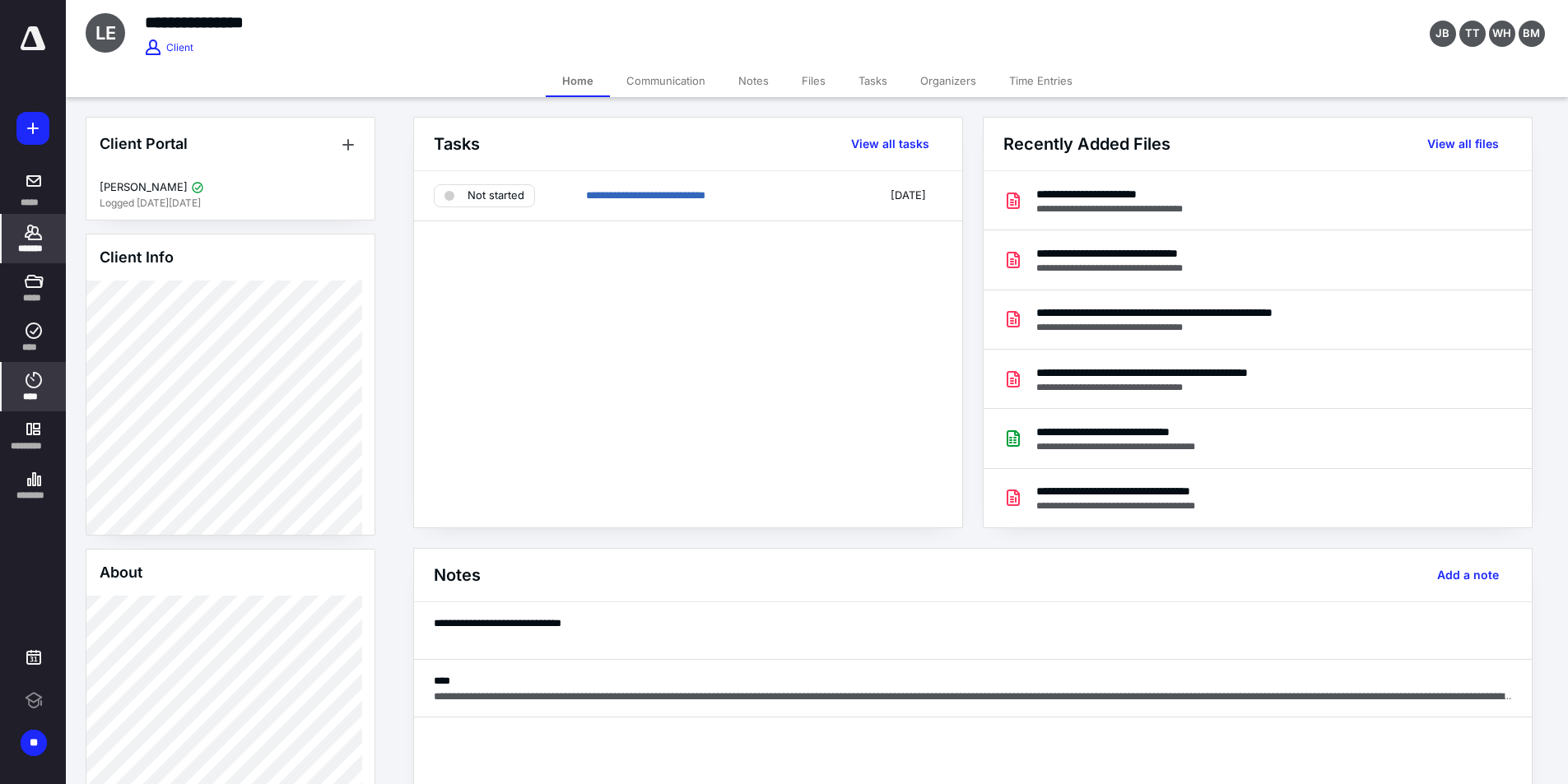 click 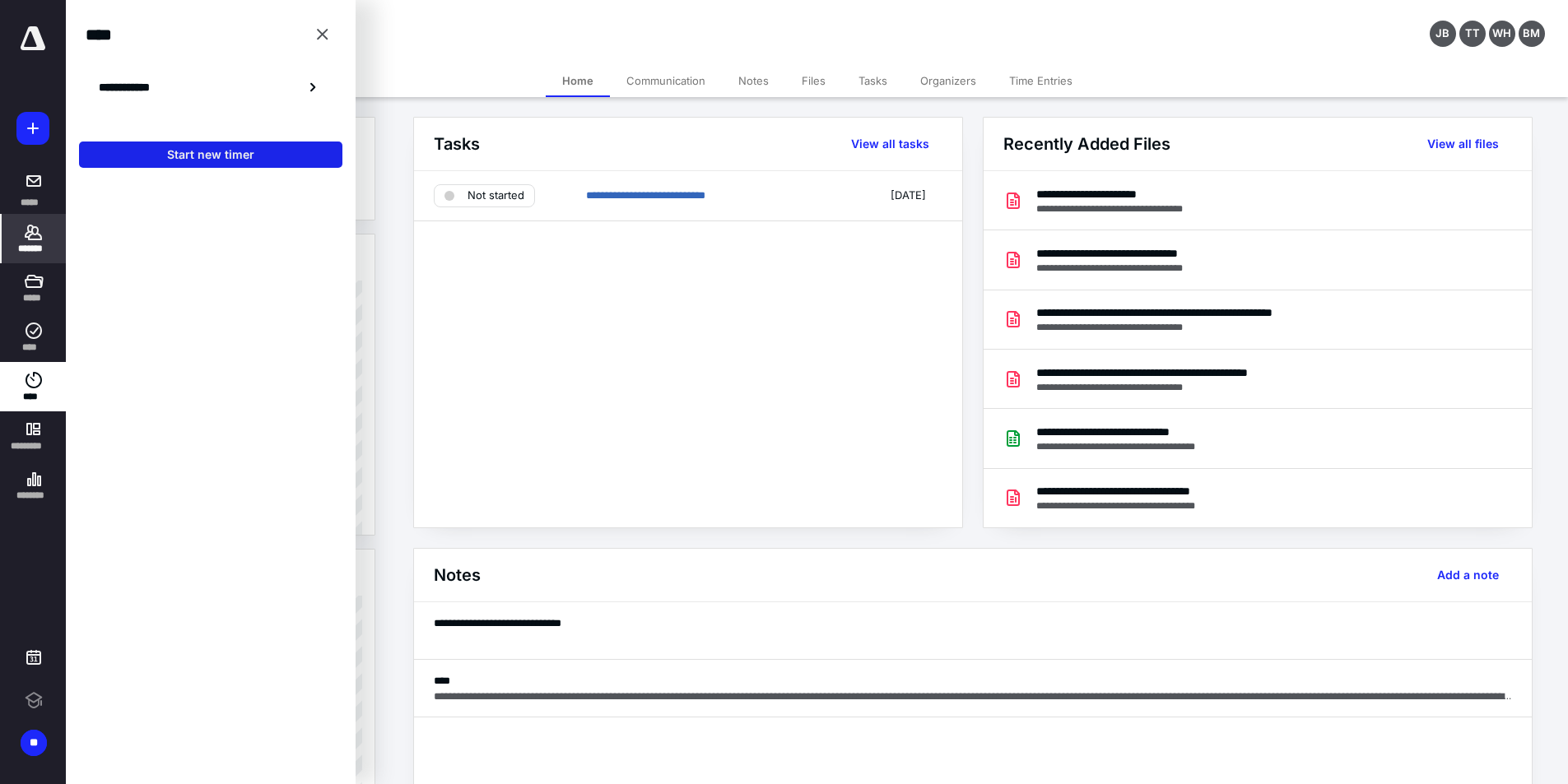 click on "Start new timer" at bounding box center [211, 155] 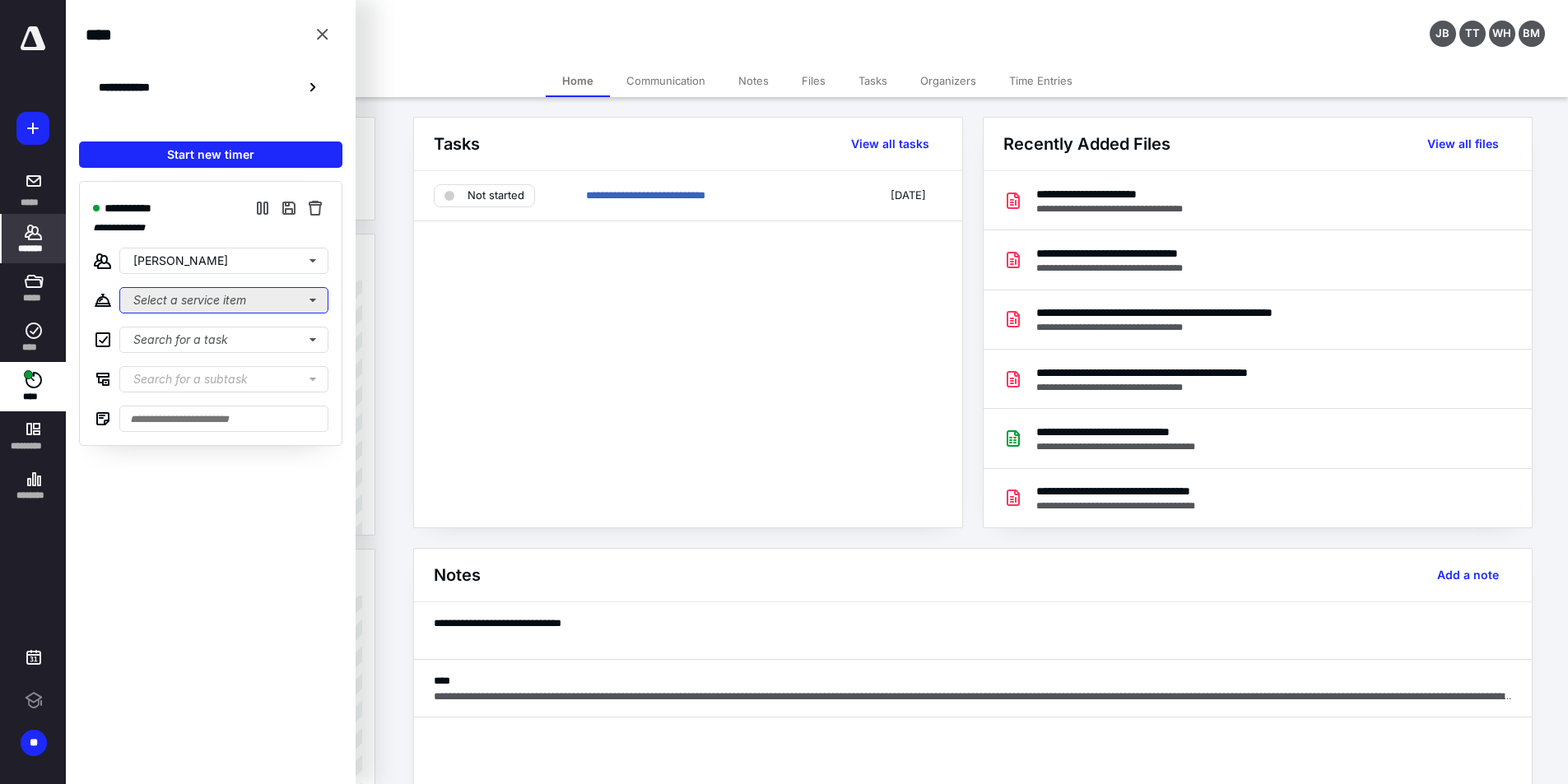 click on "Select a service item" at bounding box center [224, 300] 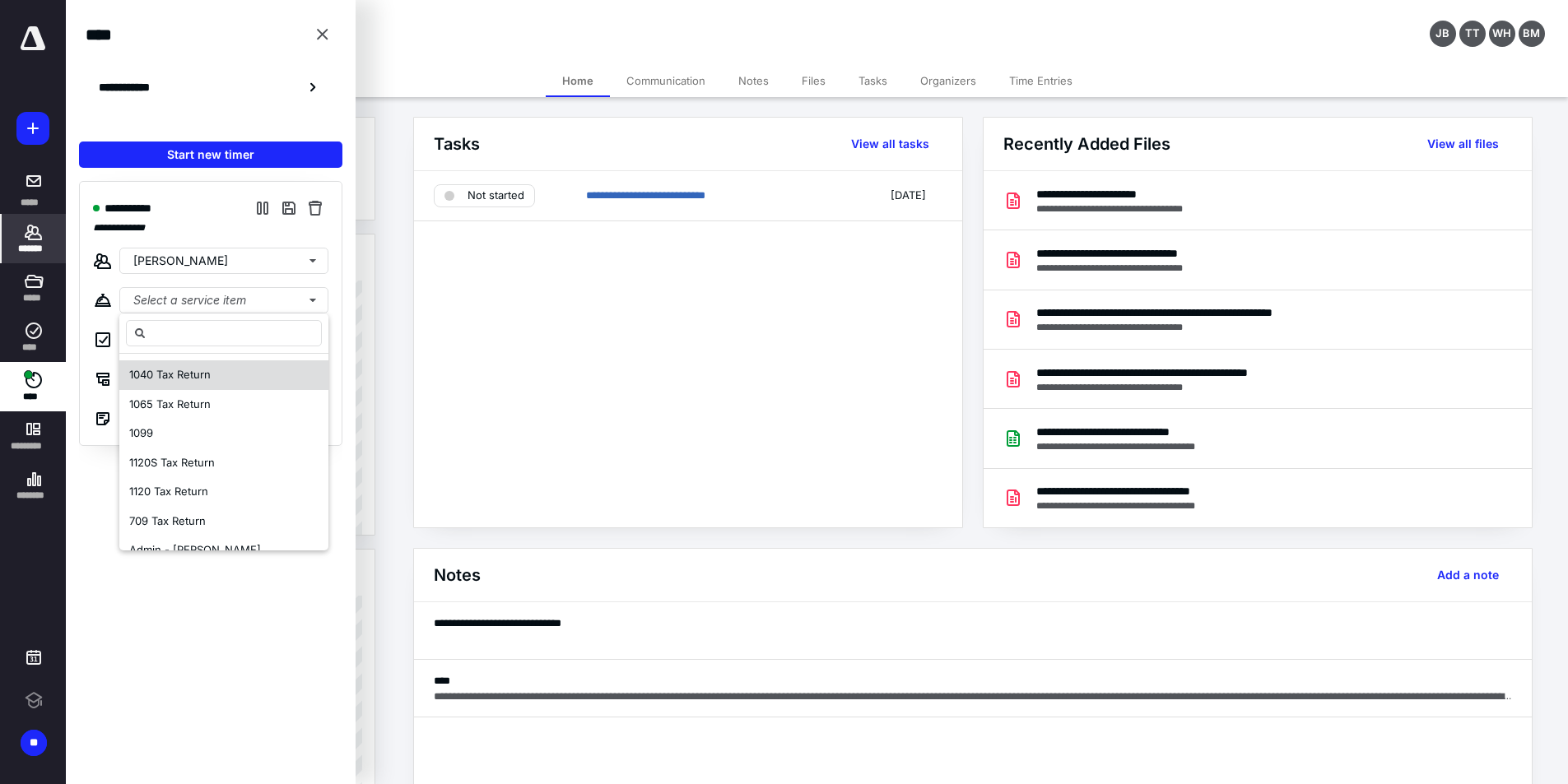click on "1040 Tax Return" at bounding box center [170, 374] 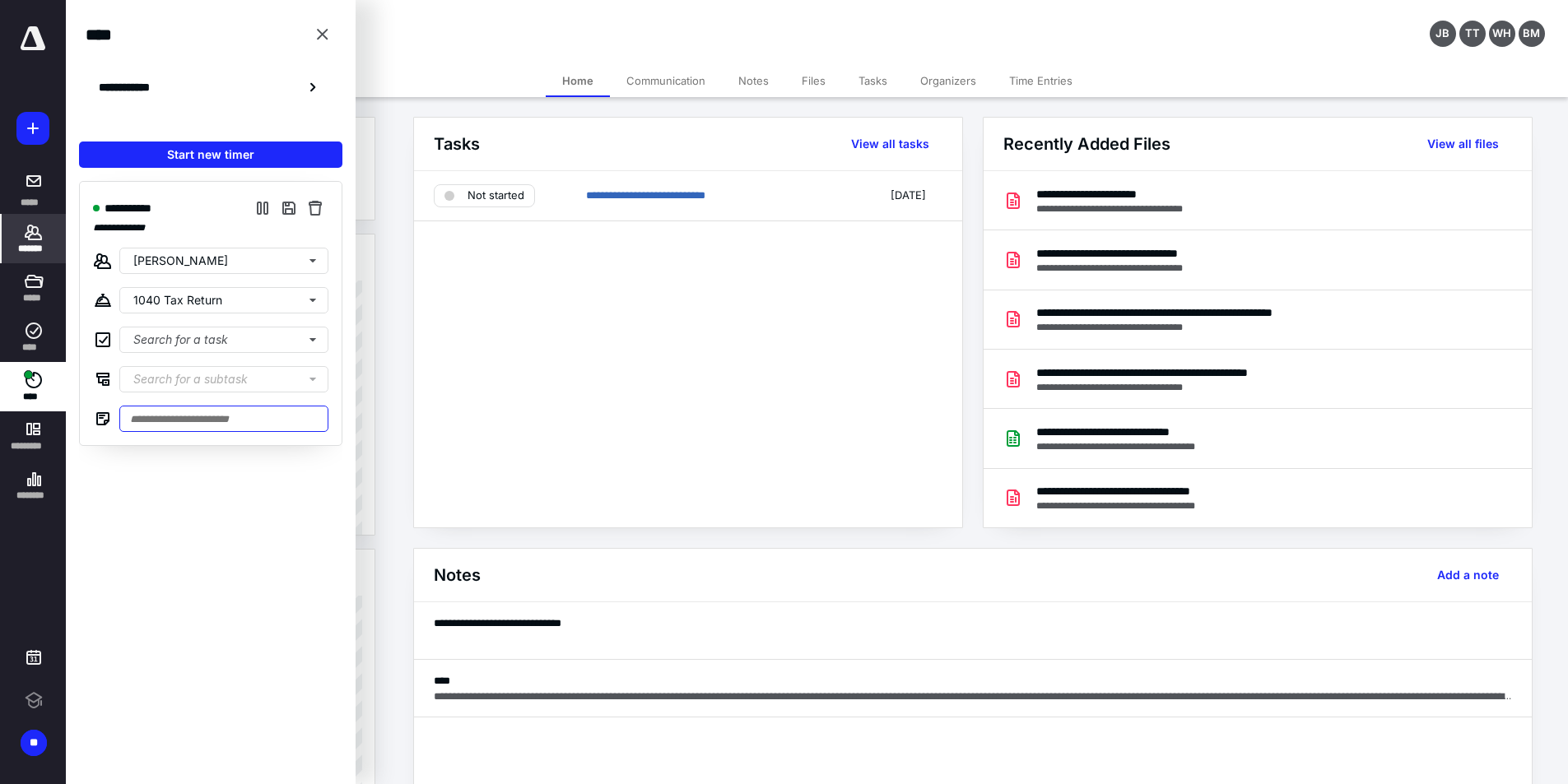 click at bounding box center (224, 419) 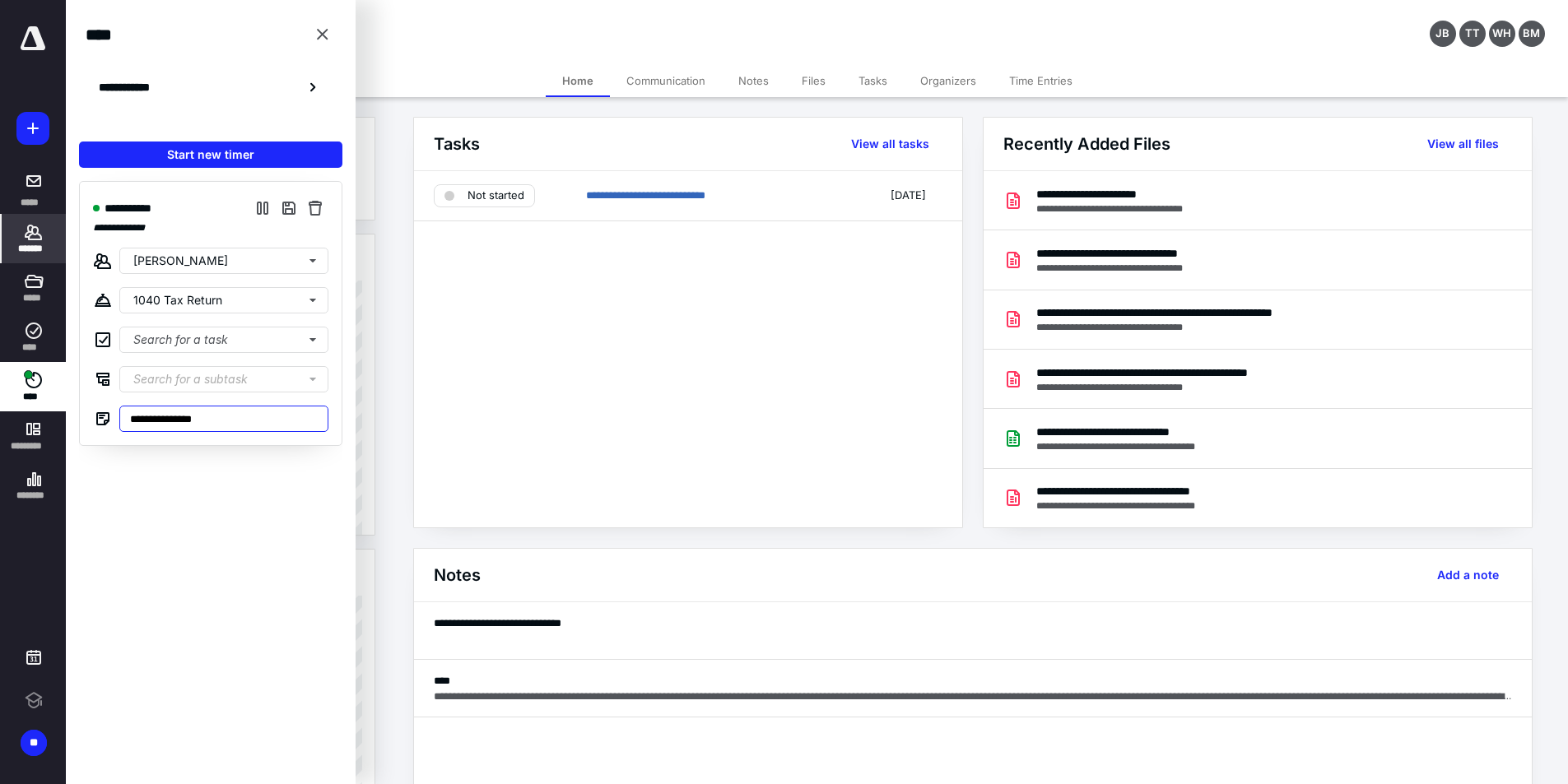 type on "**********" 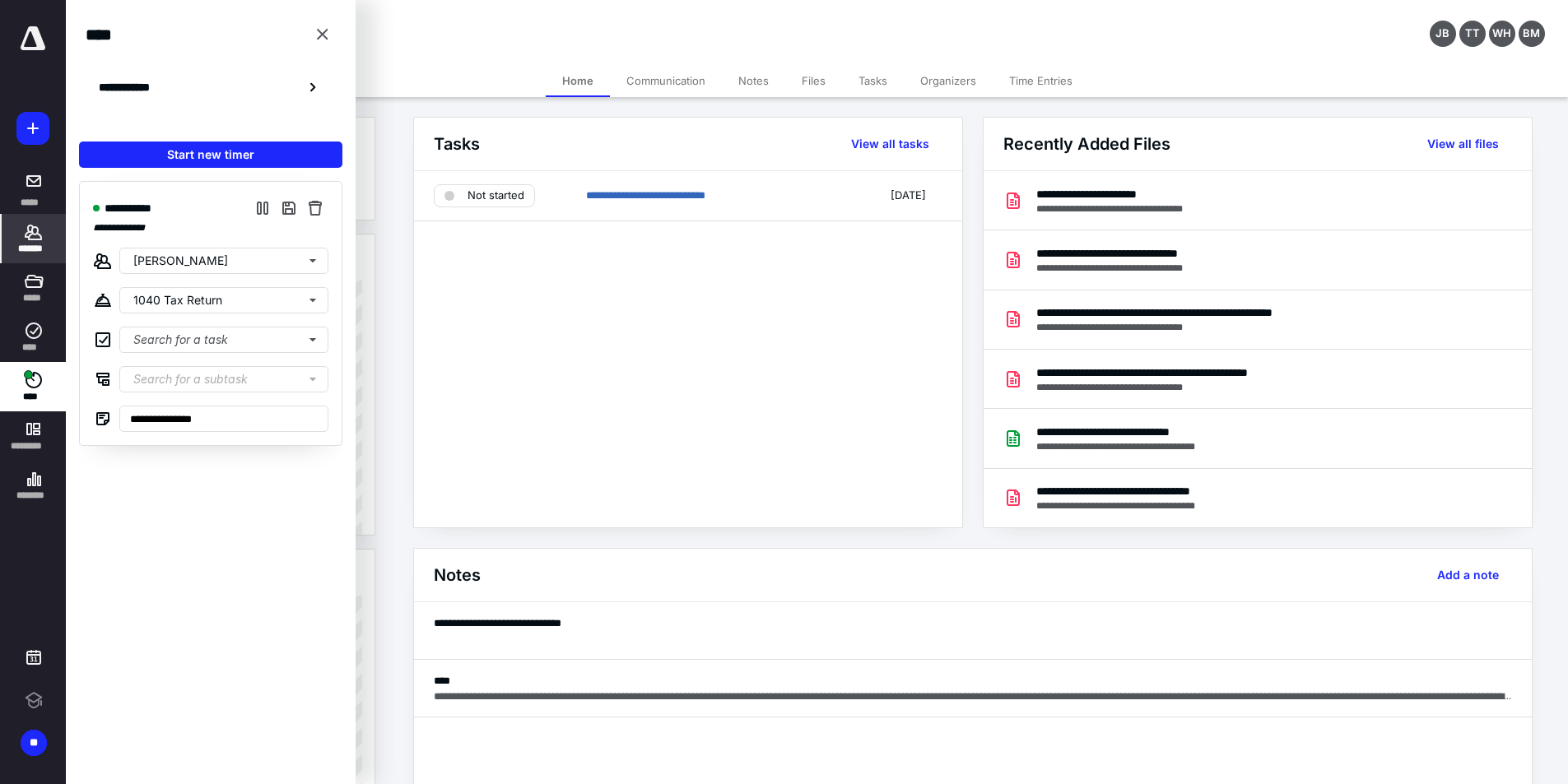 click 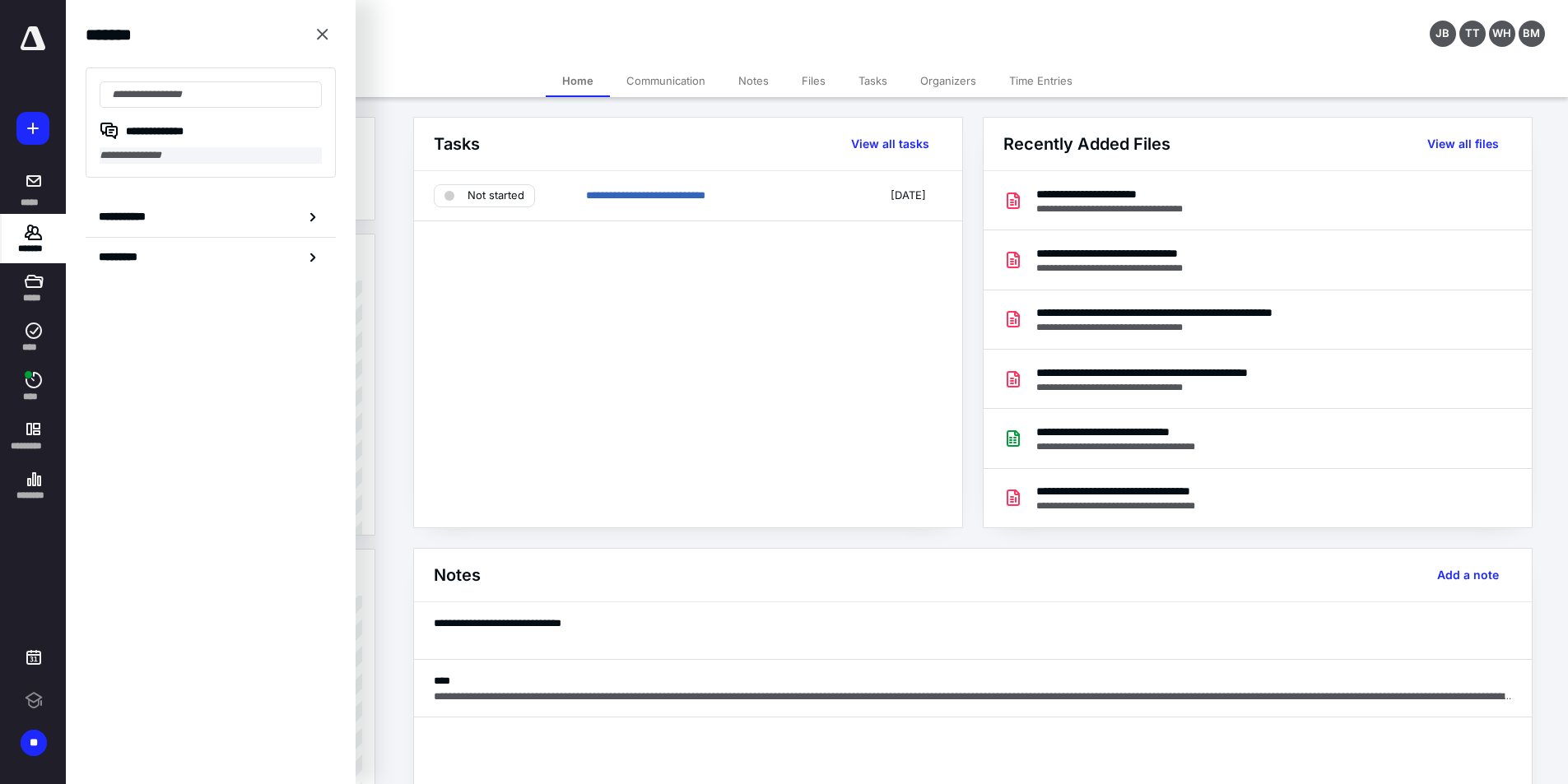 click on "**********" at bounding box center (211, 155) 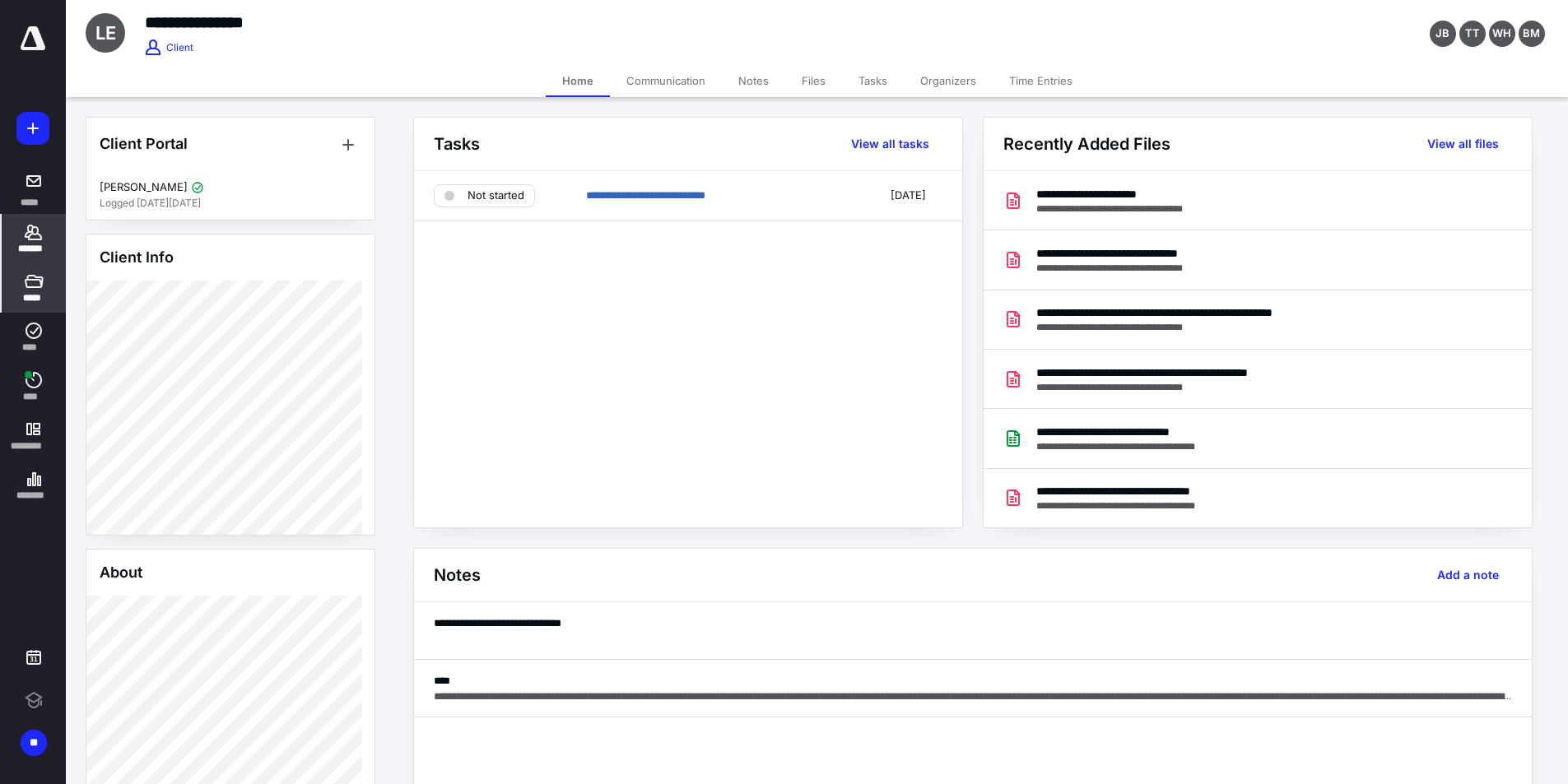 click 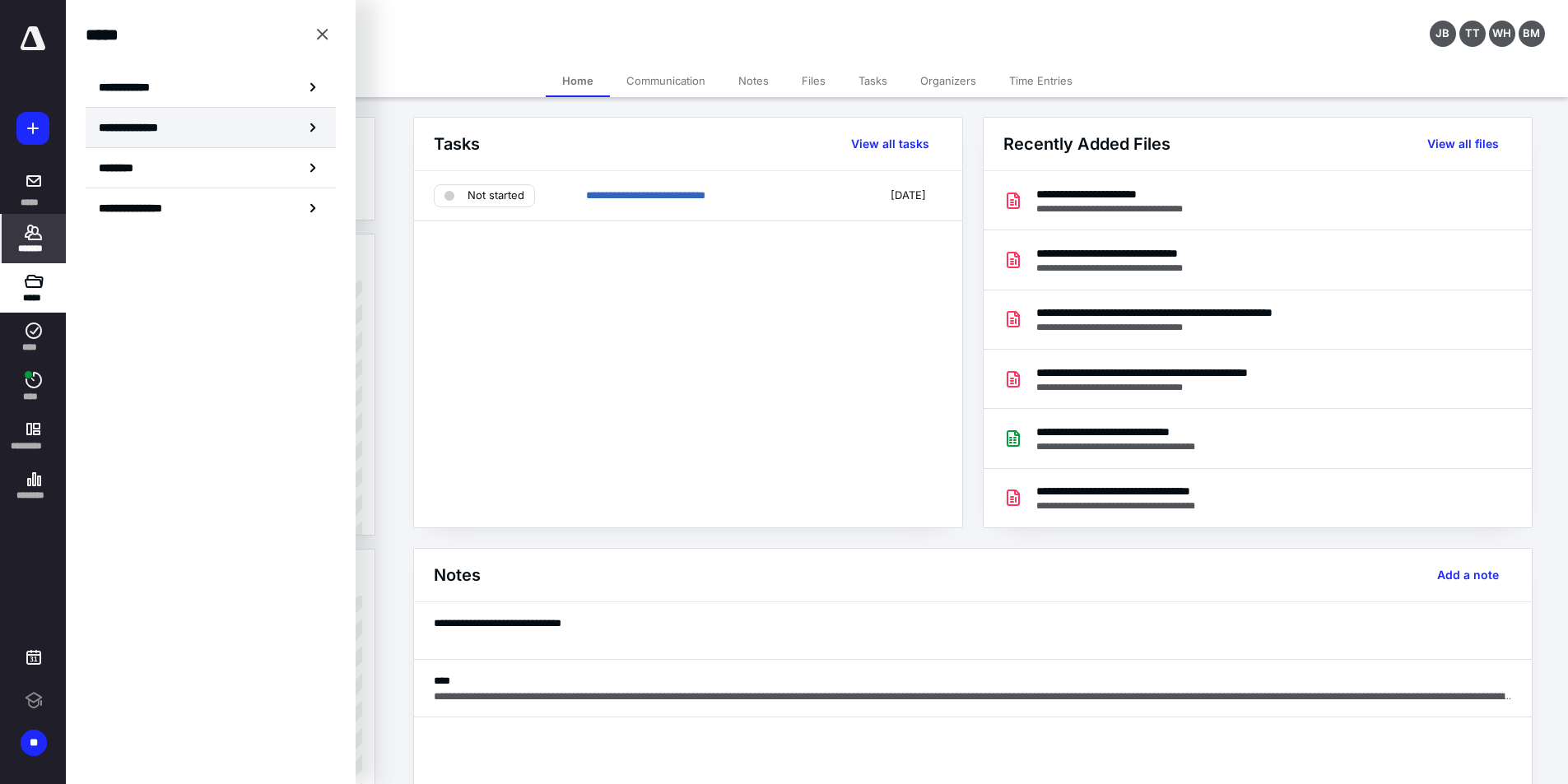 click on "**********" at bounding box center [134, 128] 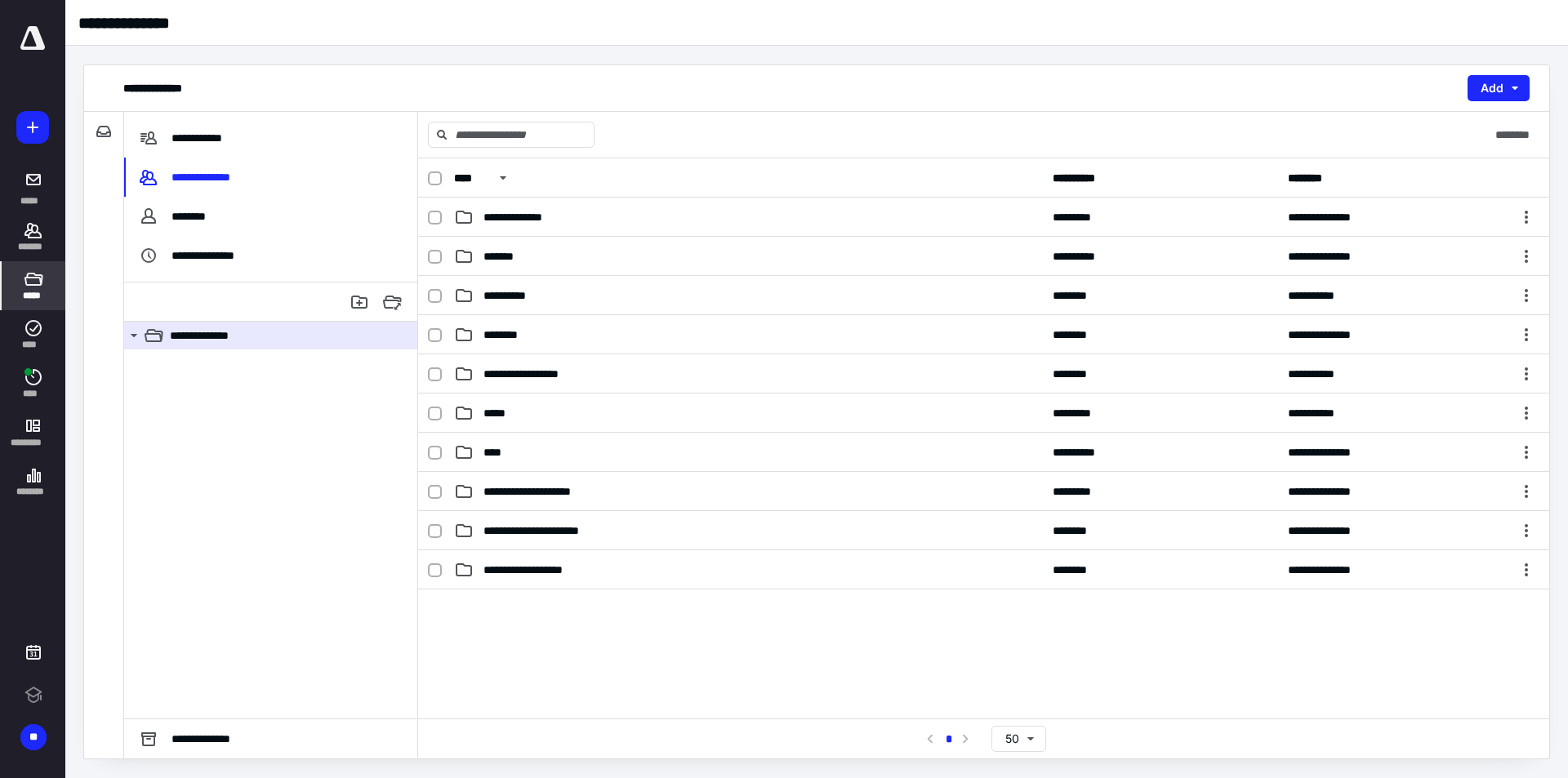 scroll, scrollTop: 0, scrollLeft: 0, axis: both 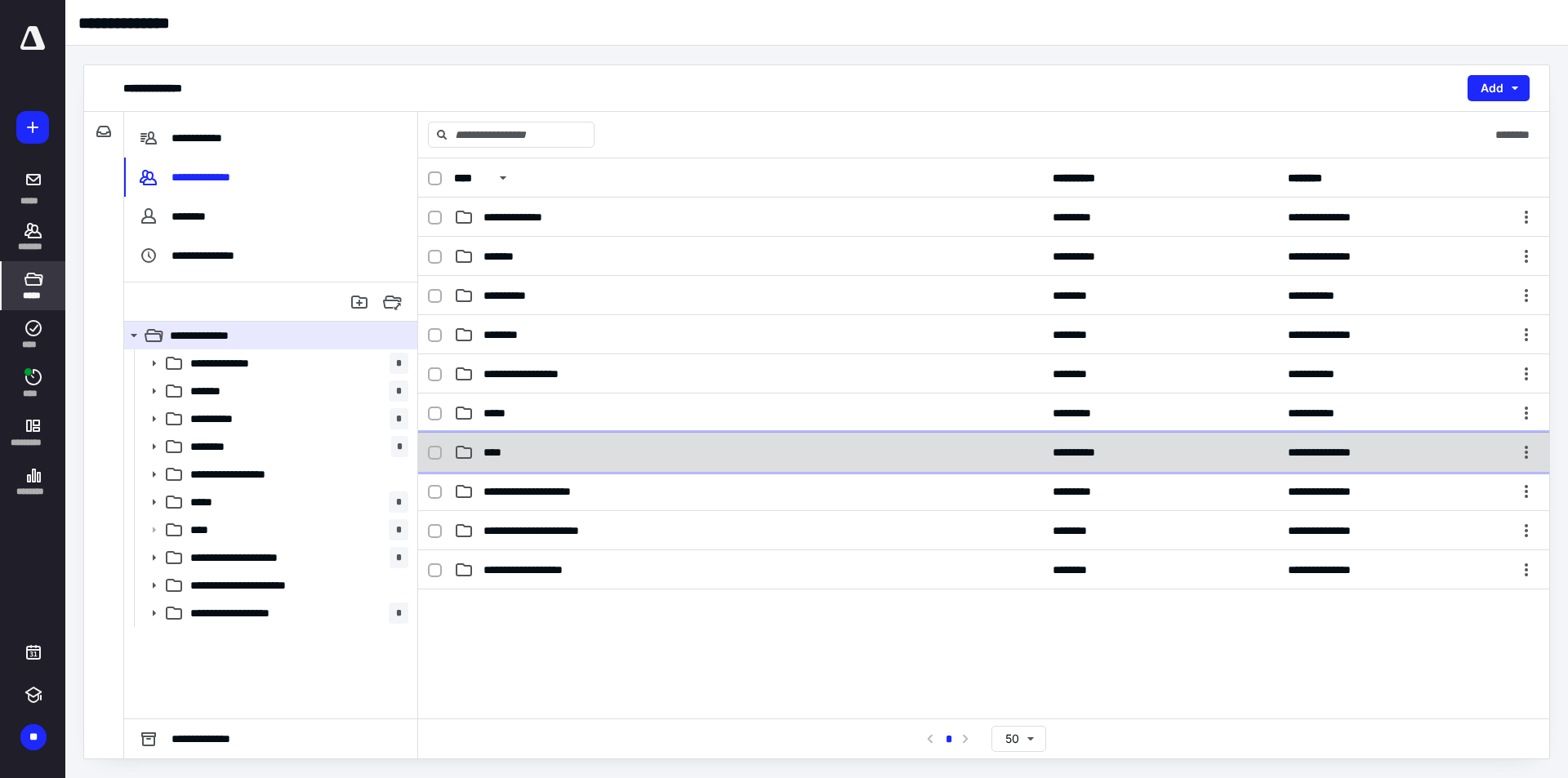 click on "****" at bounding box center [748, 452] 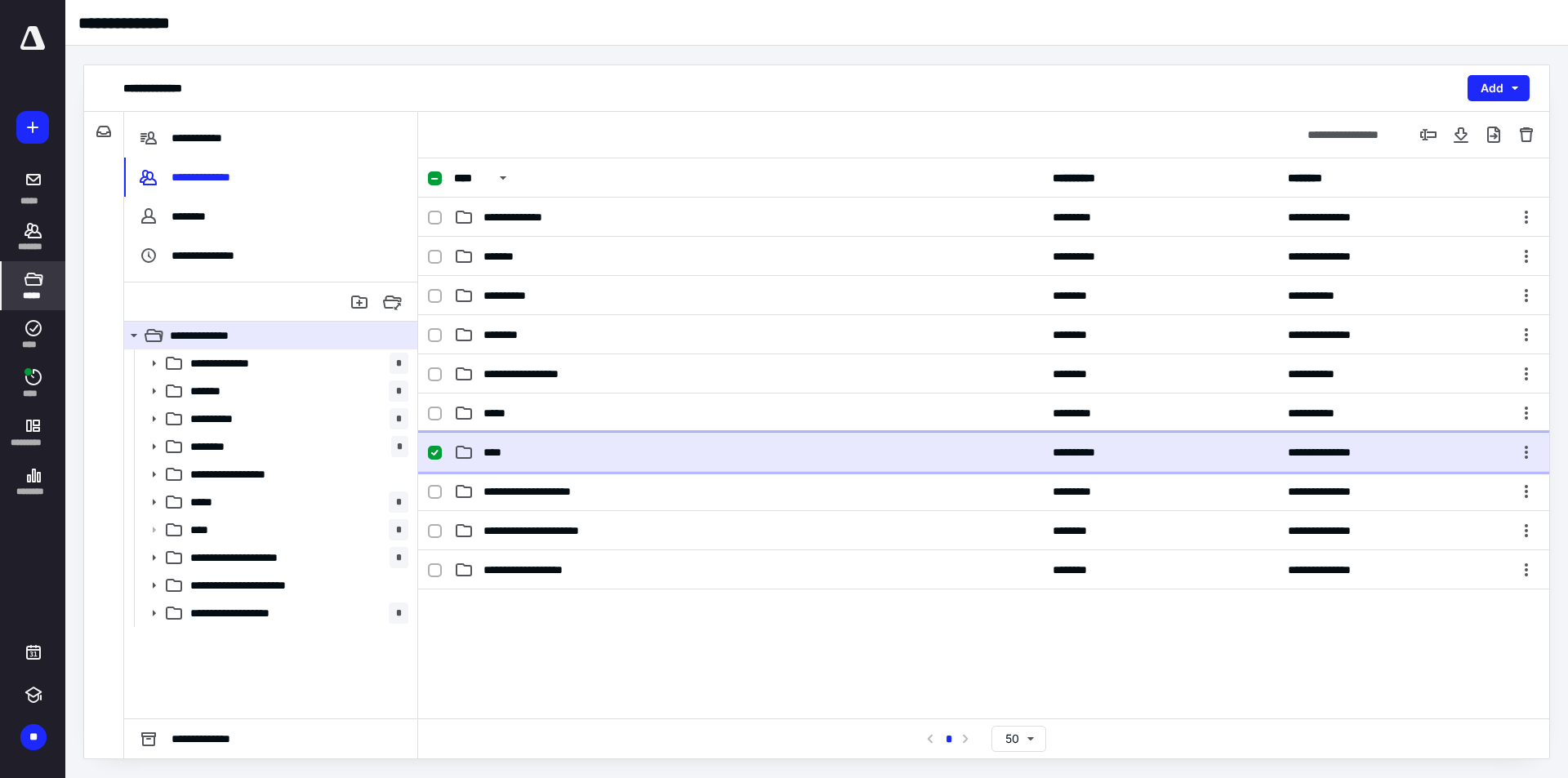 click on "****" at bounding box center [748, 452] 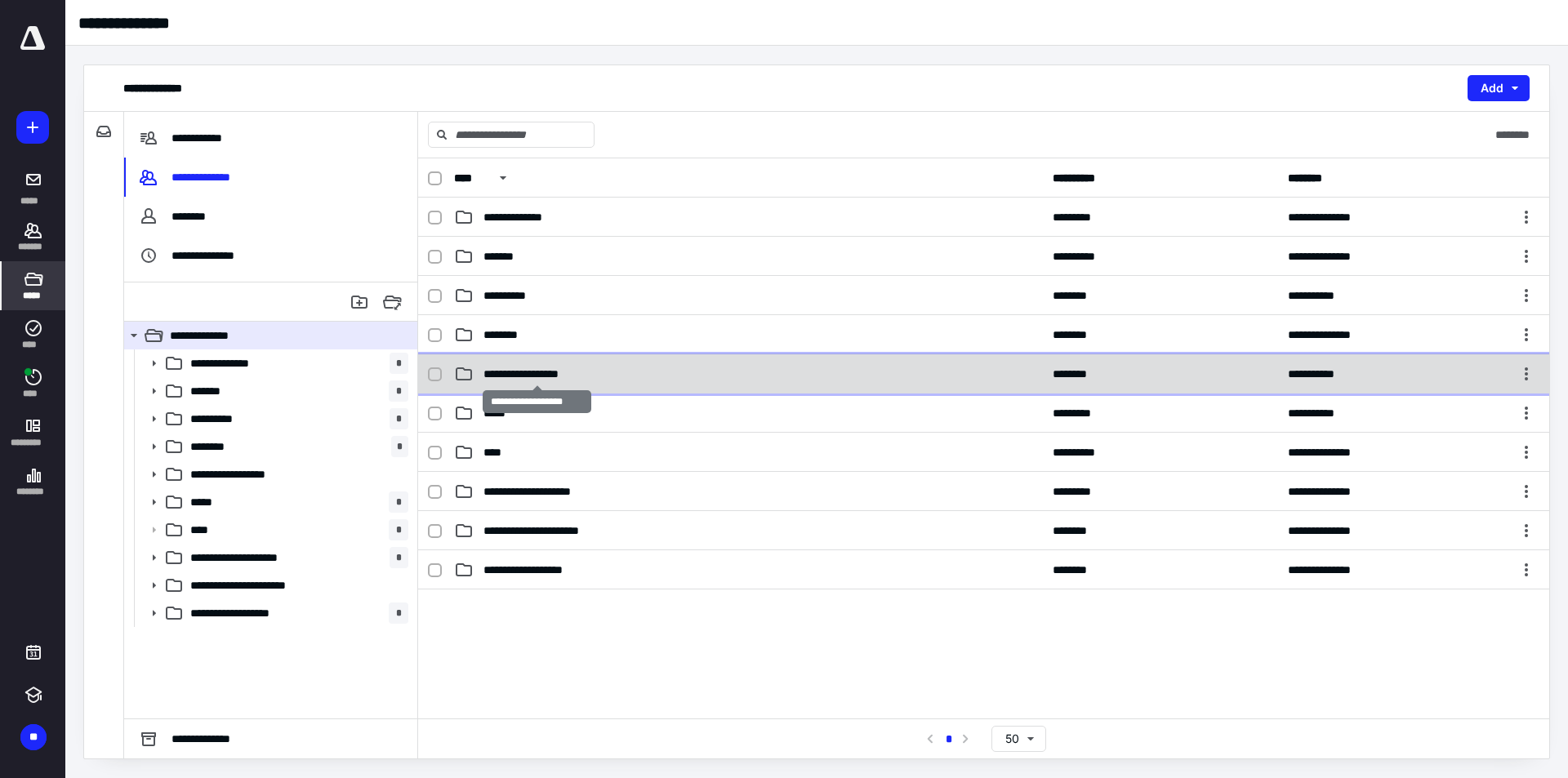 click on "**********" at bounding box center (537, 374) 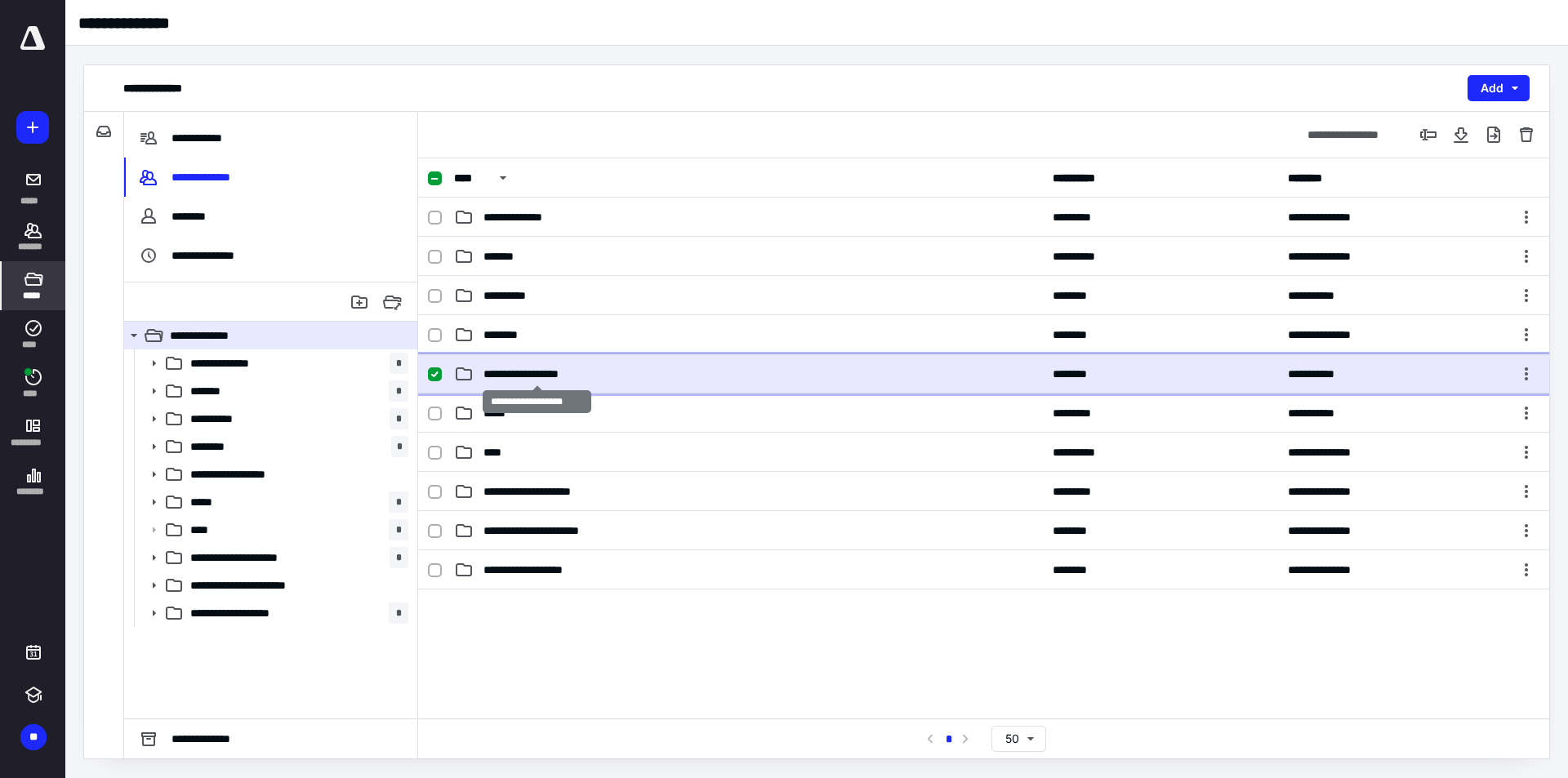 click on "**********" at bounding box center [537, 374] 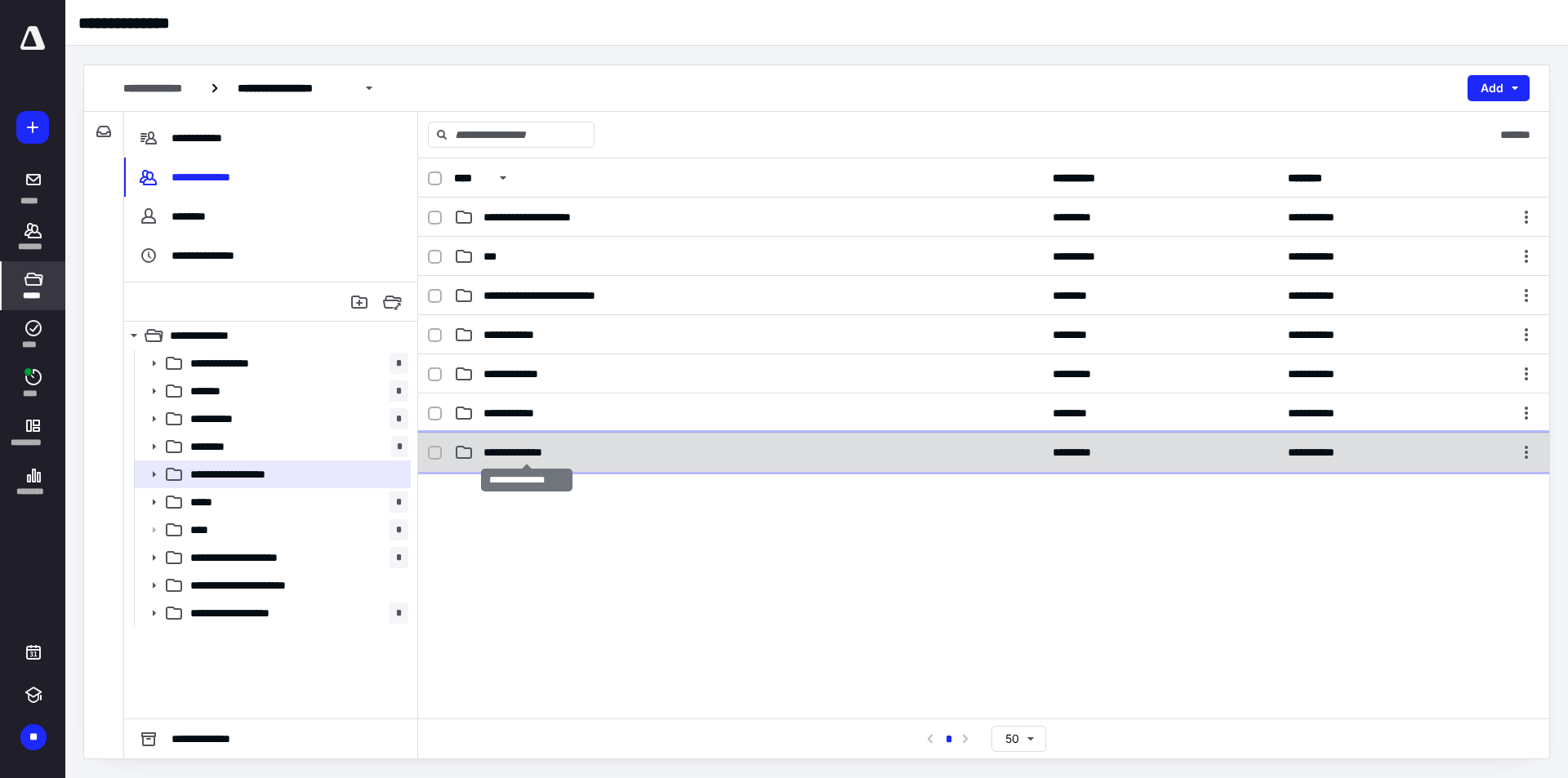 click on "**********" at bounding box center (527, 452) 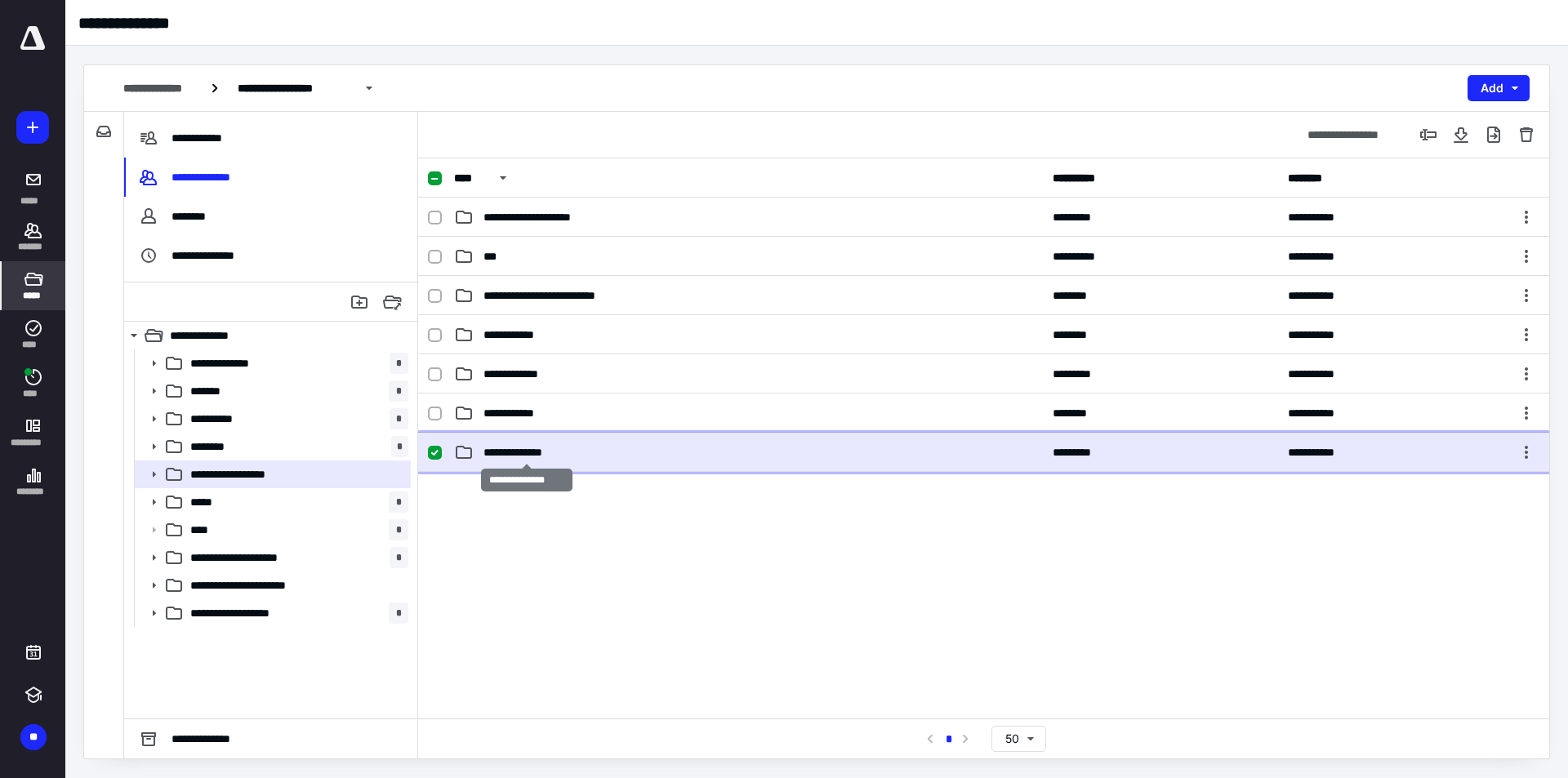 click on "**********" at bounding box center (527, 452) 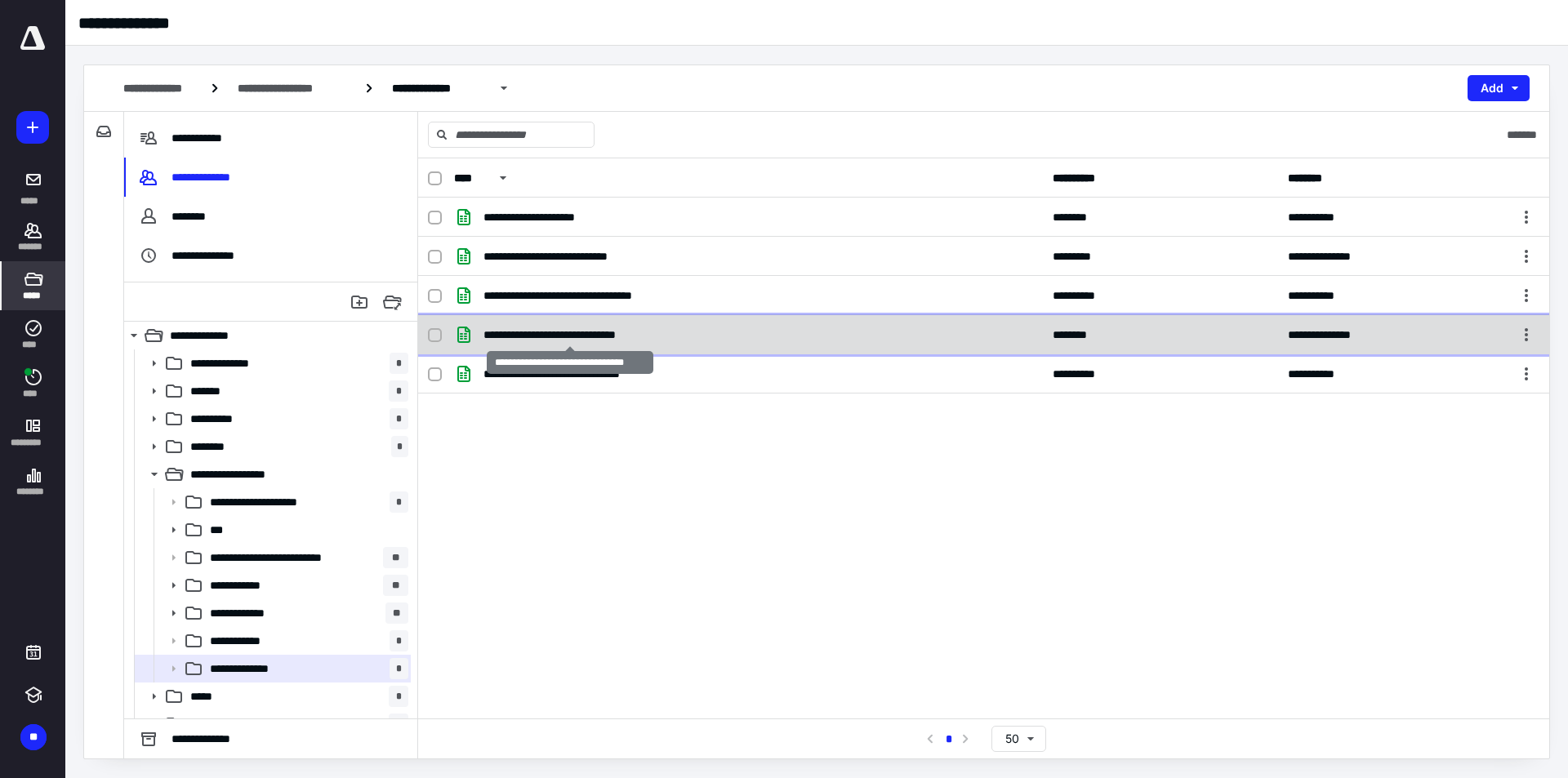 click on "**********" at bounding box center (569, 335) 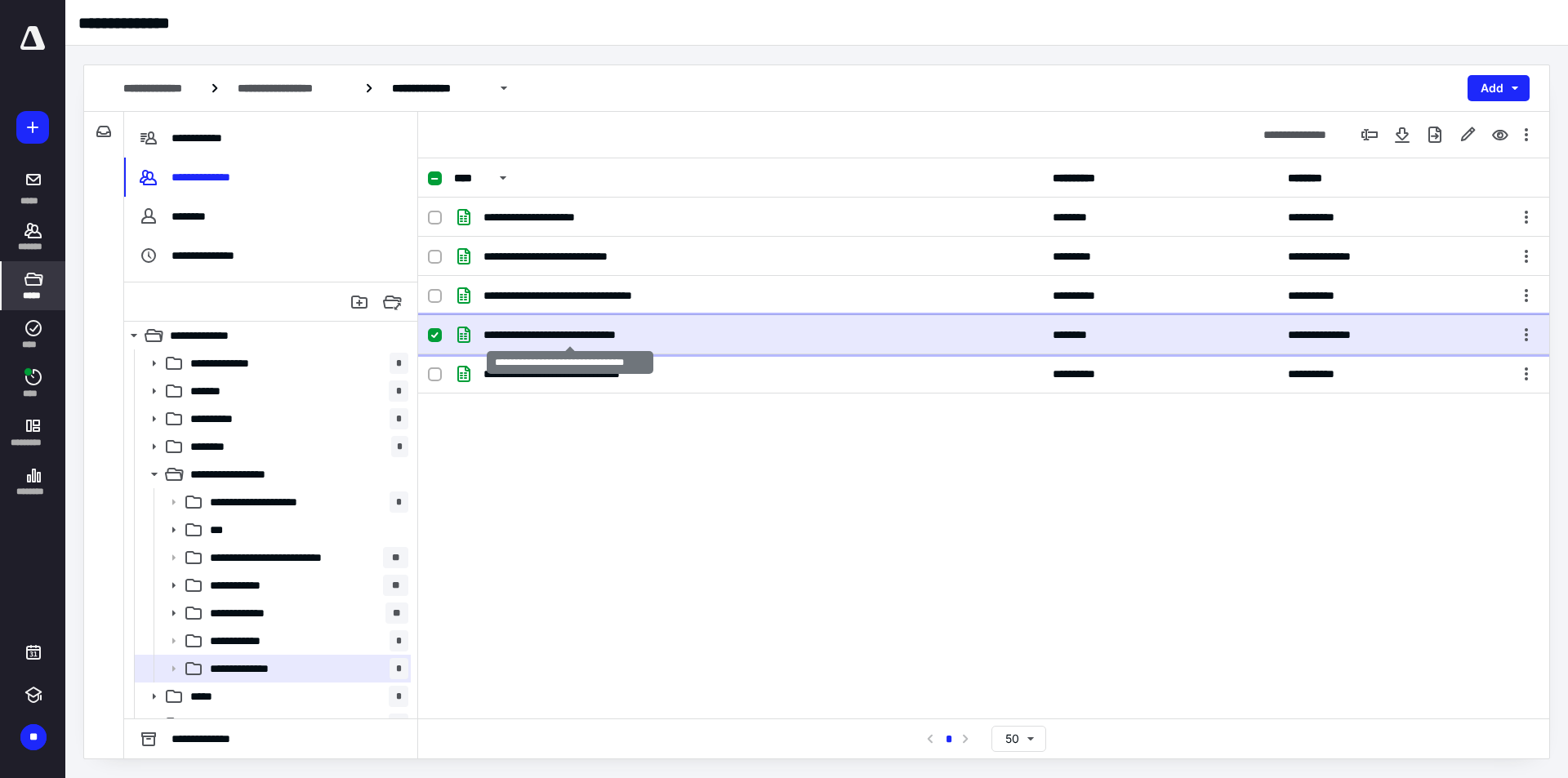 click on "**********" at bounding box center [569, 335] 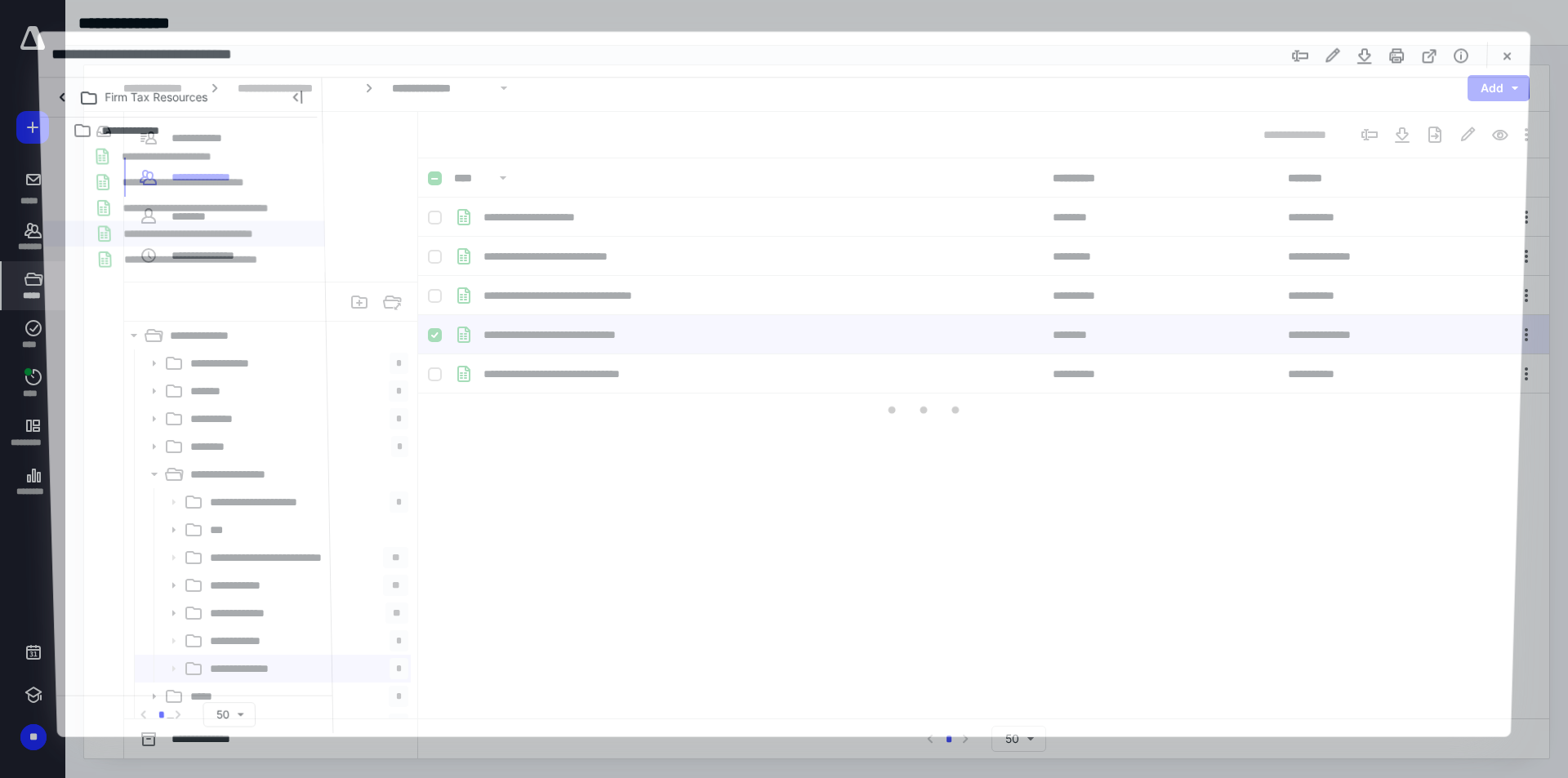 scroll, scrollTop: 0, scrollLeft: 0, axis: both 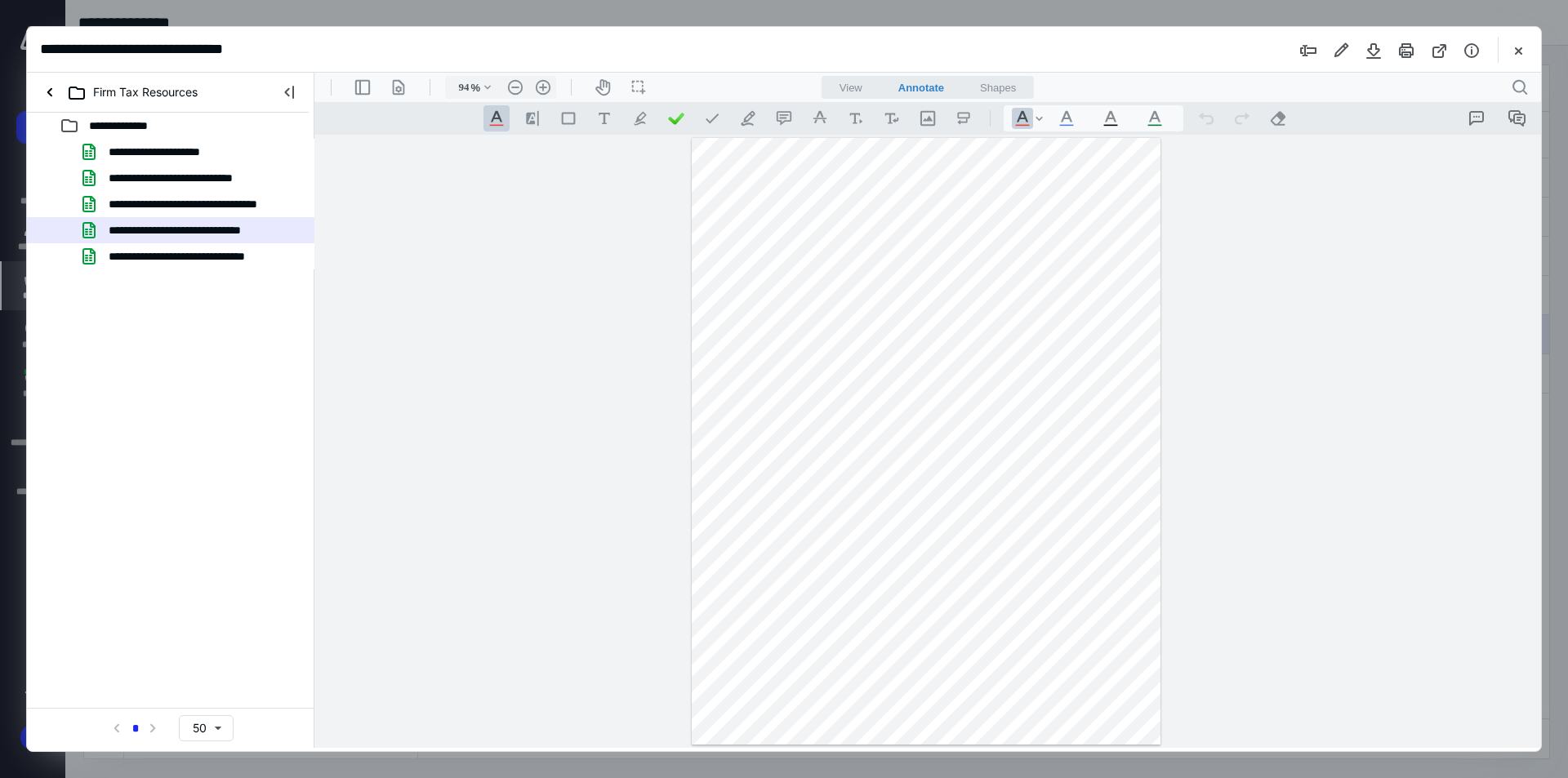 click at bounding box center (926, 441) 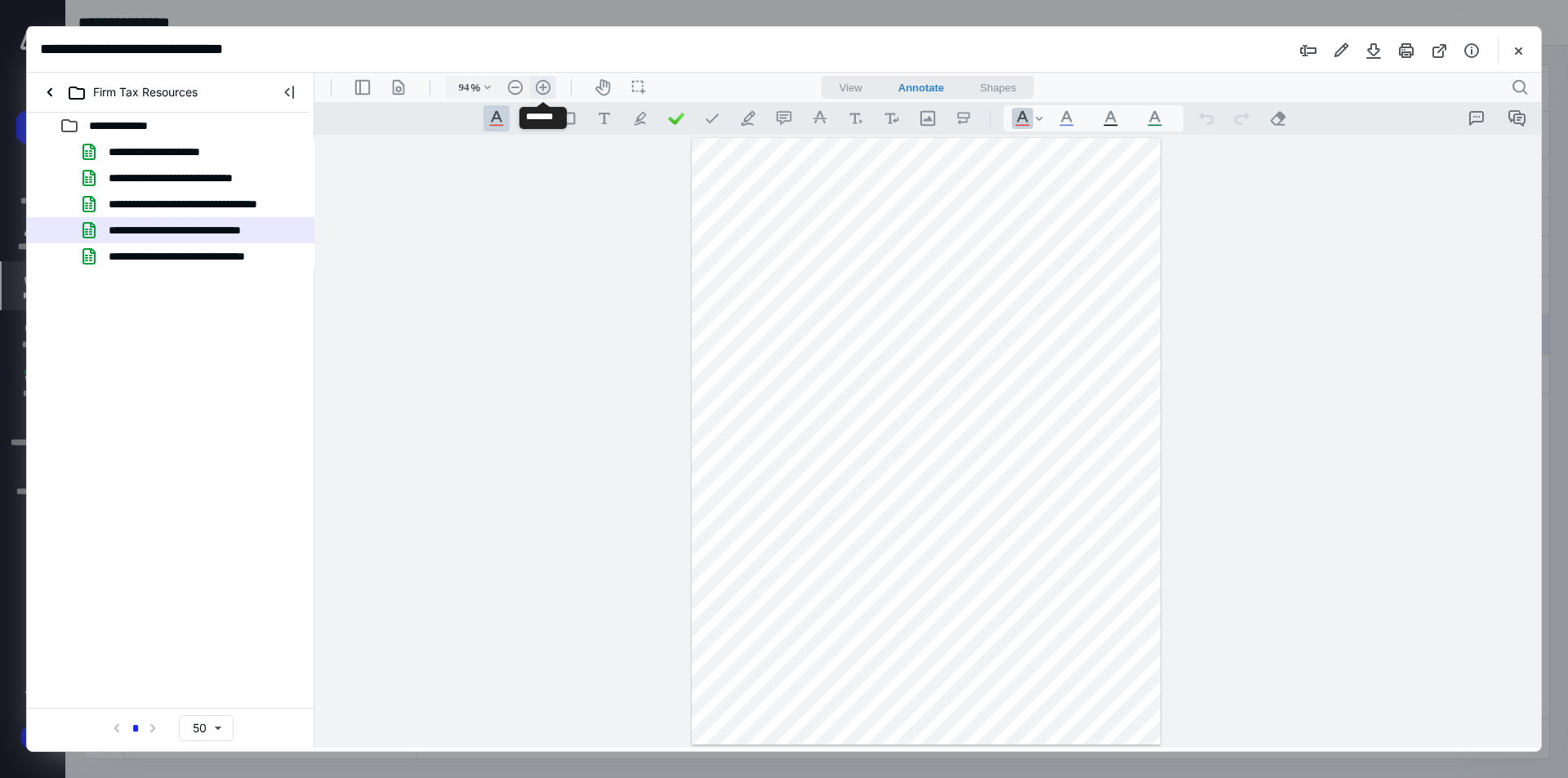 click on ".cls-1{fill:#abb0c4;} icon - header - zoom - in - line" at bounding box center [543, 87] 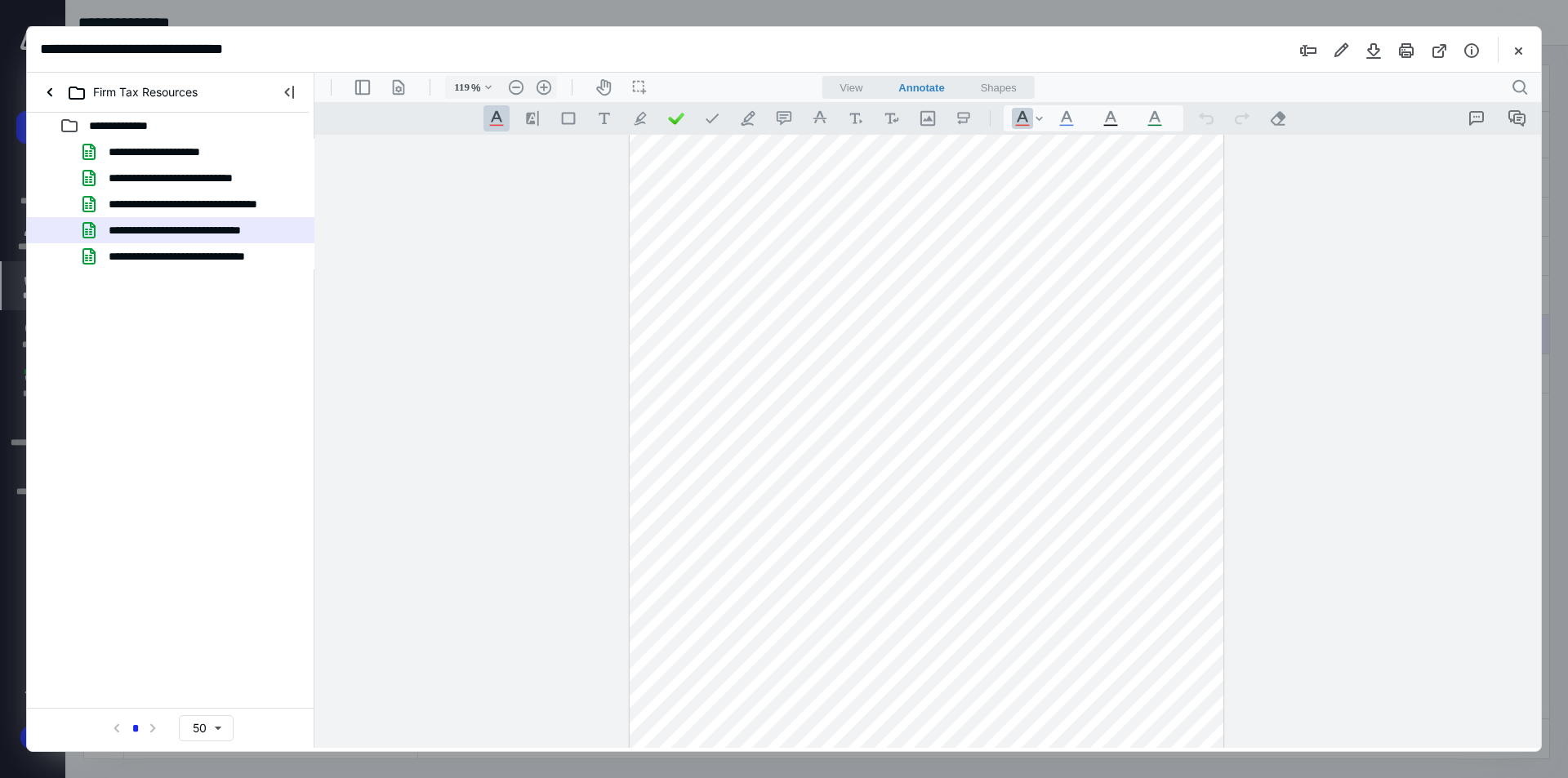 scroll, scrollTop: 0, scrollLeft: 0, axis: both 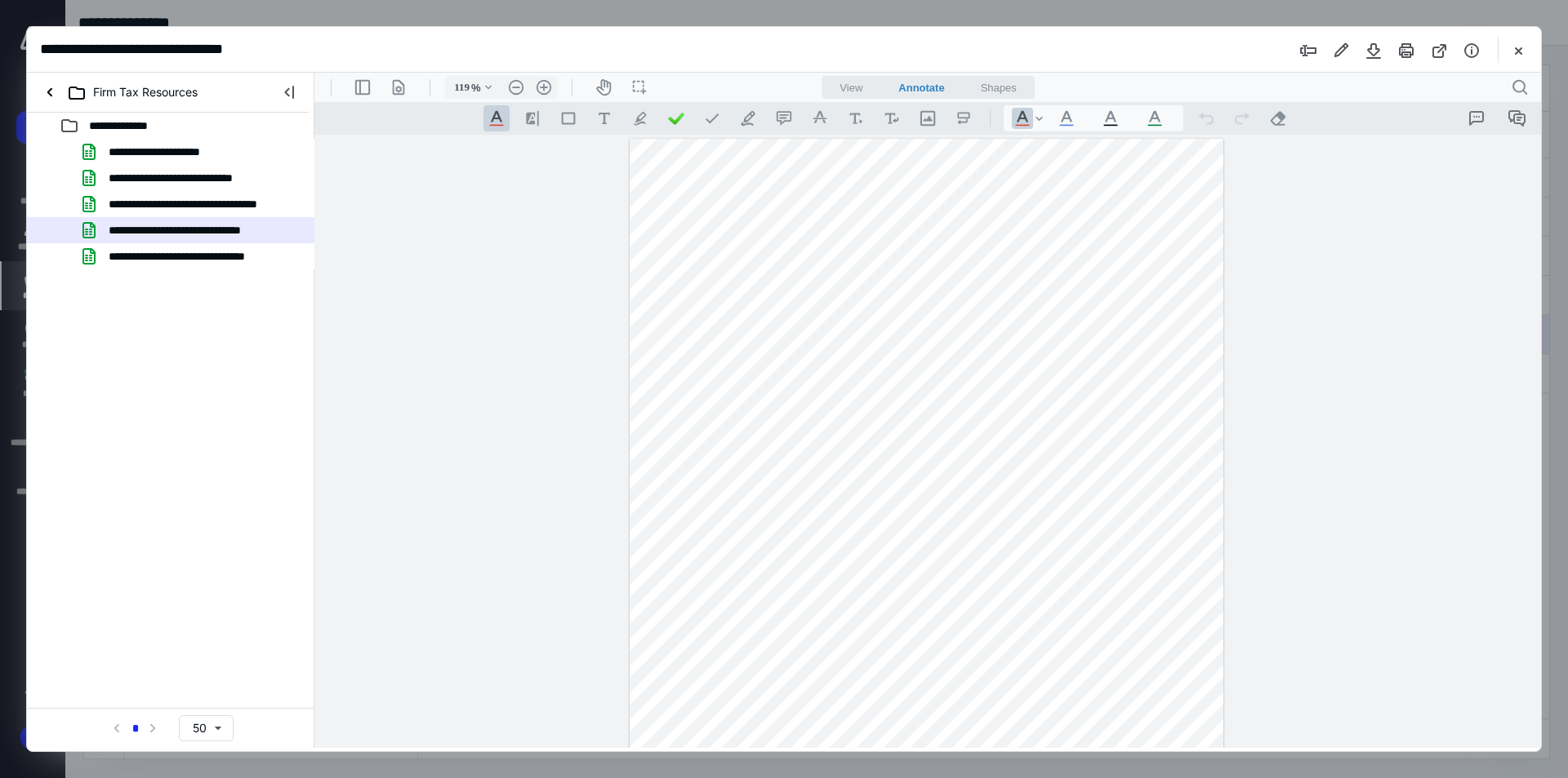 click on "**********" at bounding box center [928, 441] 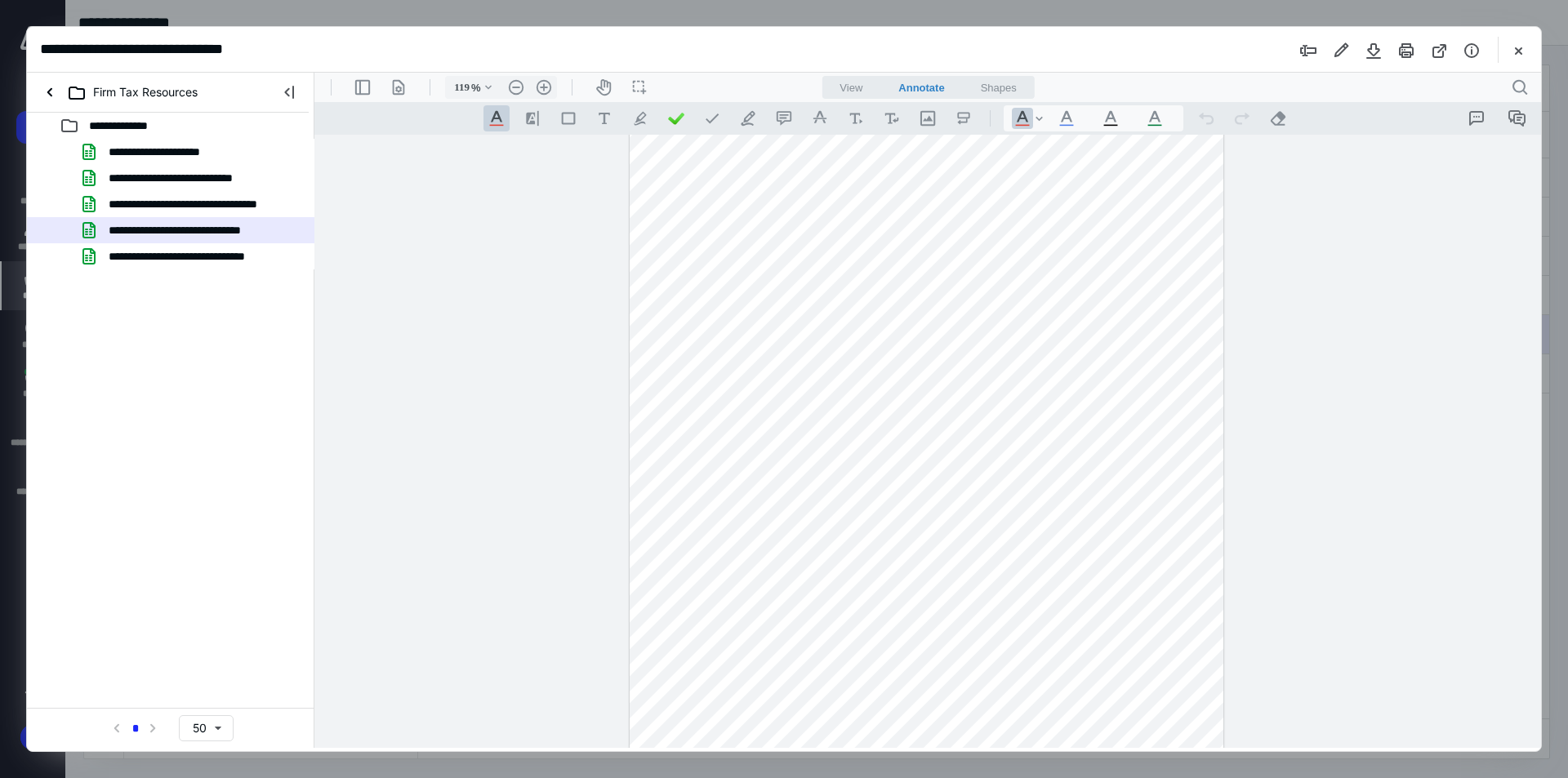 scroll, scrollTop: 163, scrollLeft: 0, axis: vertical 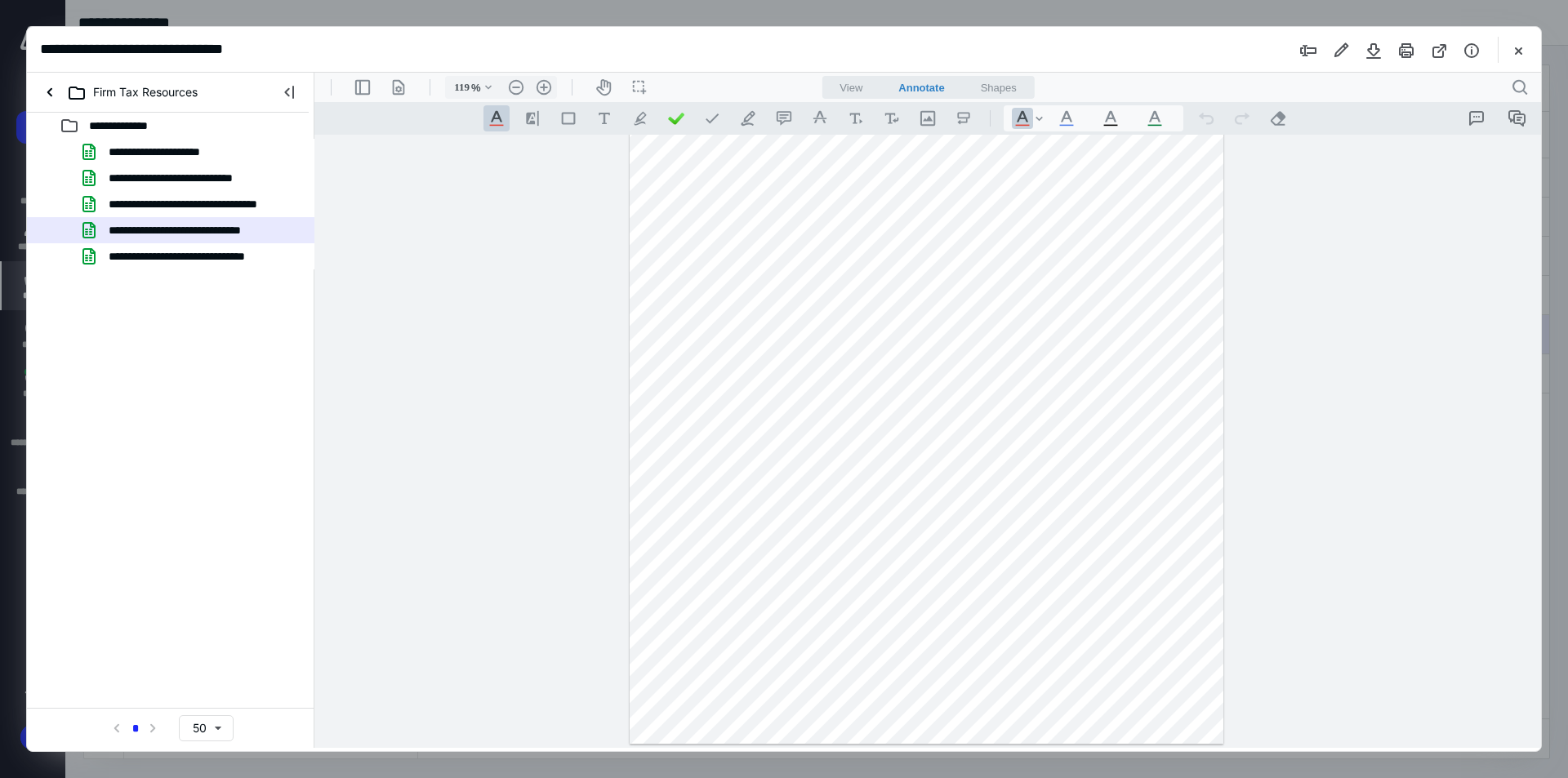 drag, startPoint x: 669, startPoint y: 193, endPoint x: 1085, endPoint y: 644, distance: 613.5609 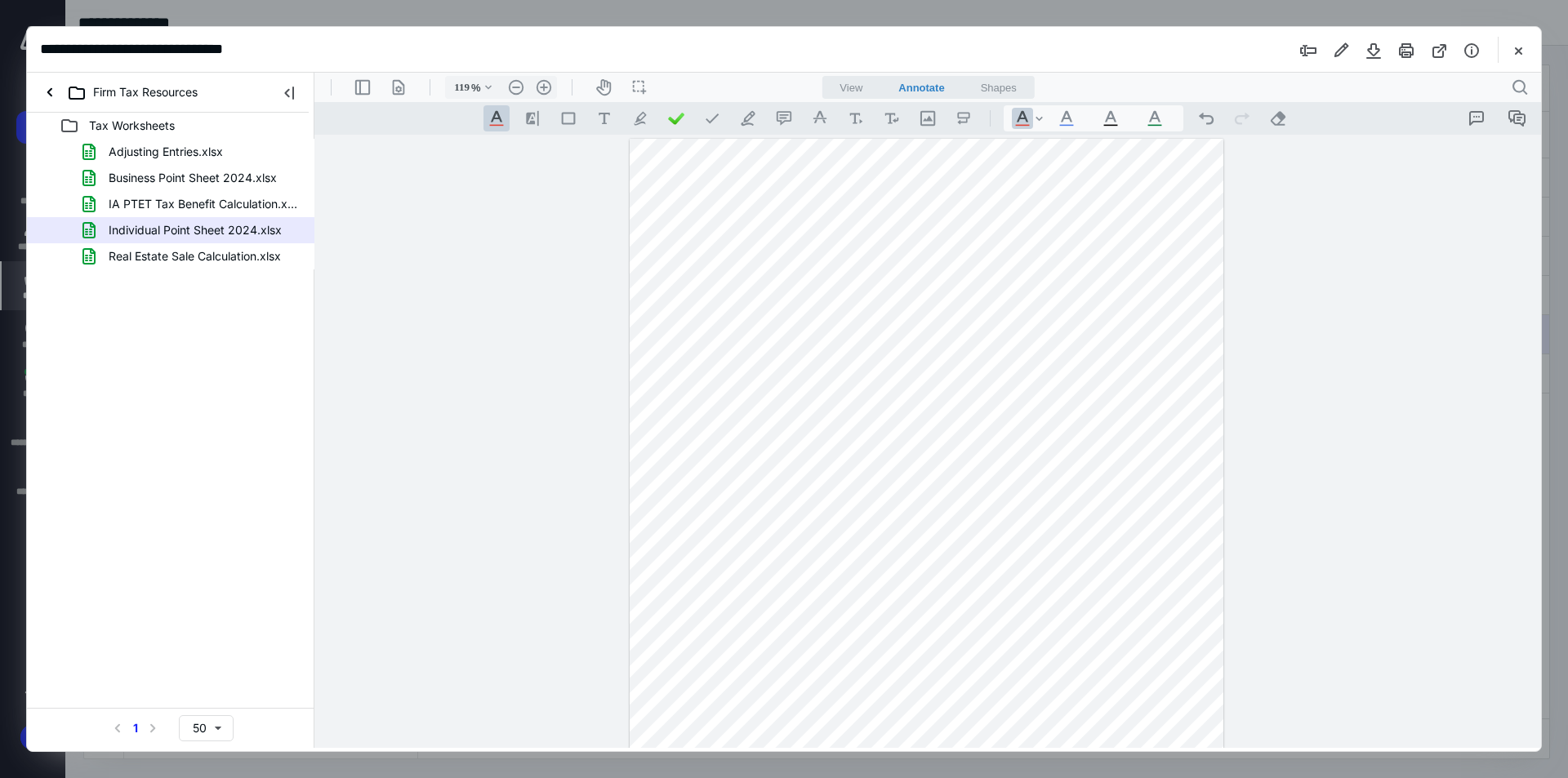 scroll, scrollTop: 0, scrollLeft: 0, axis: both 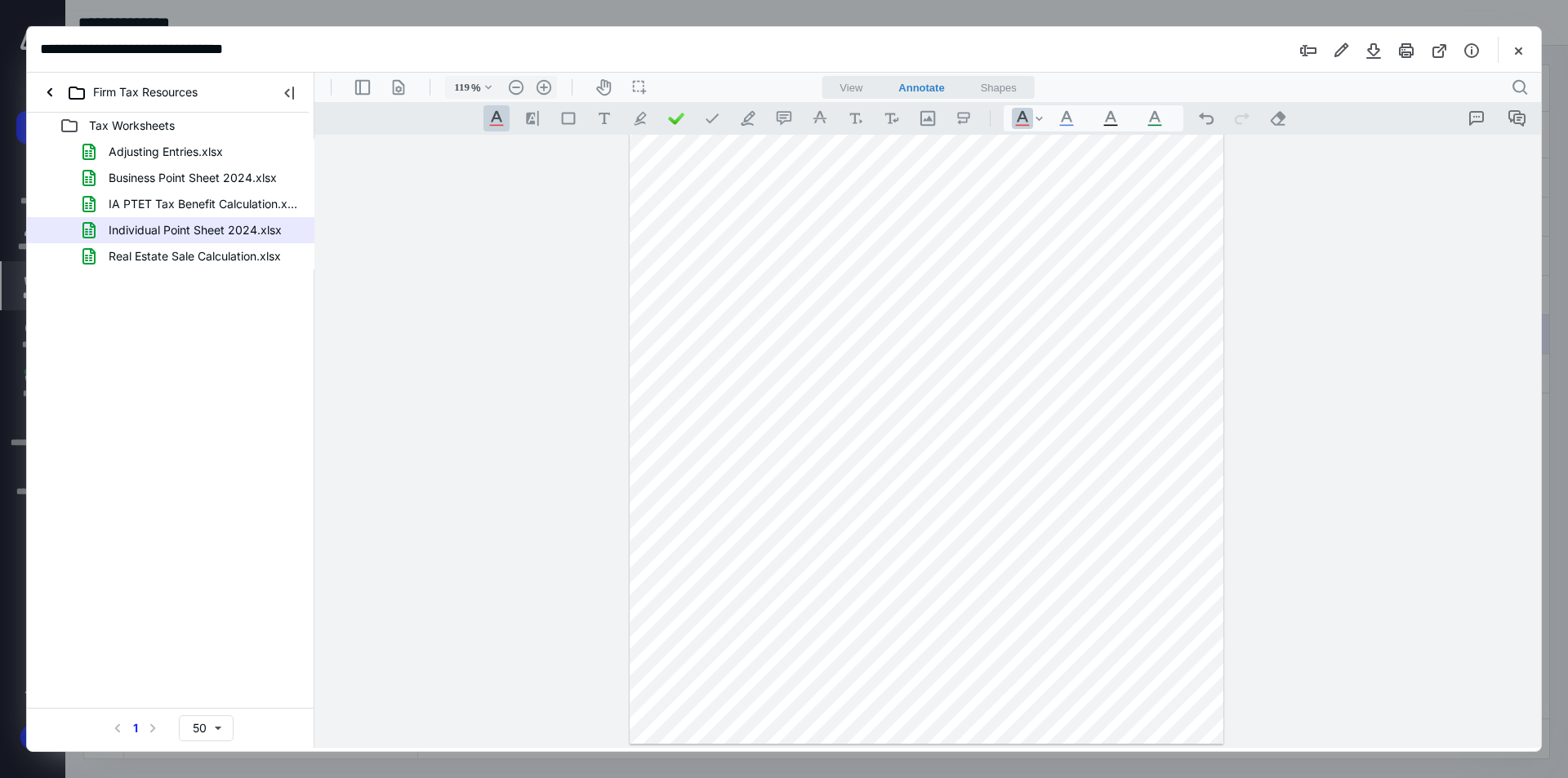 click on "**********" at bounding box center [928, 441] 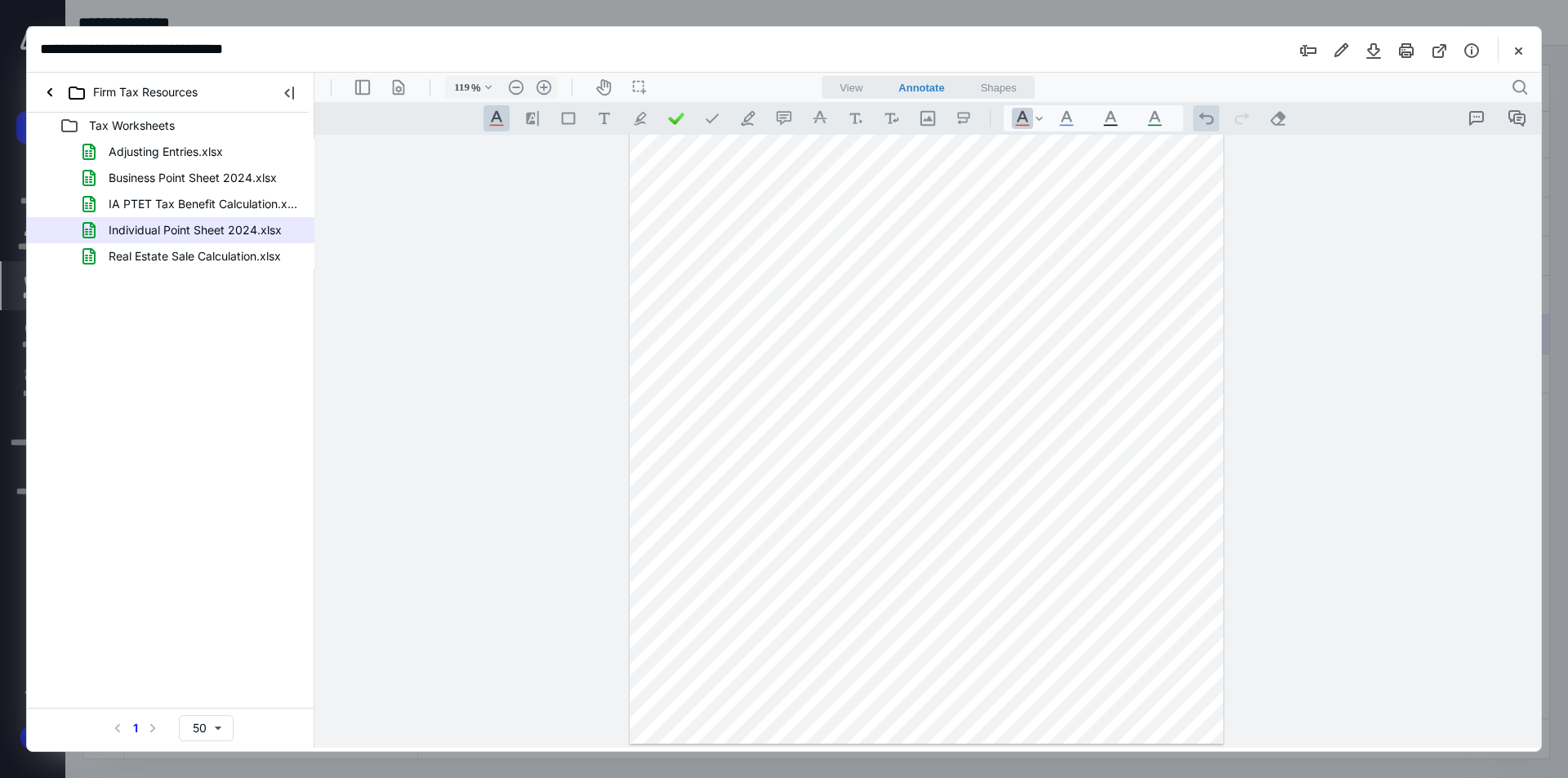 click on ".cls-1{fill:#abb0c4;} icon - operation - undo" at bounding box center (1206, 118) 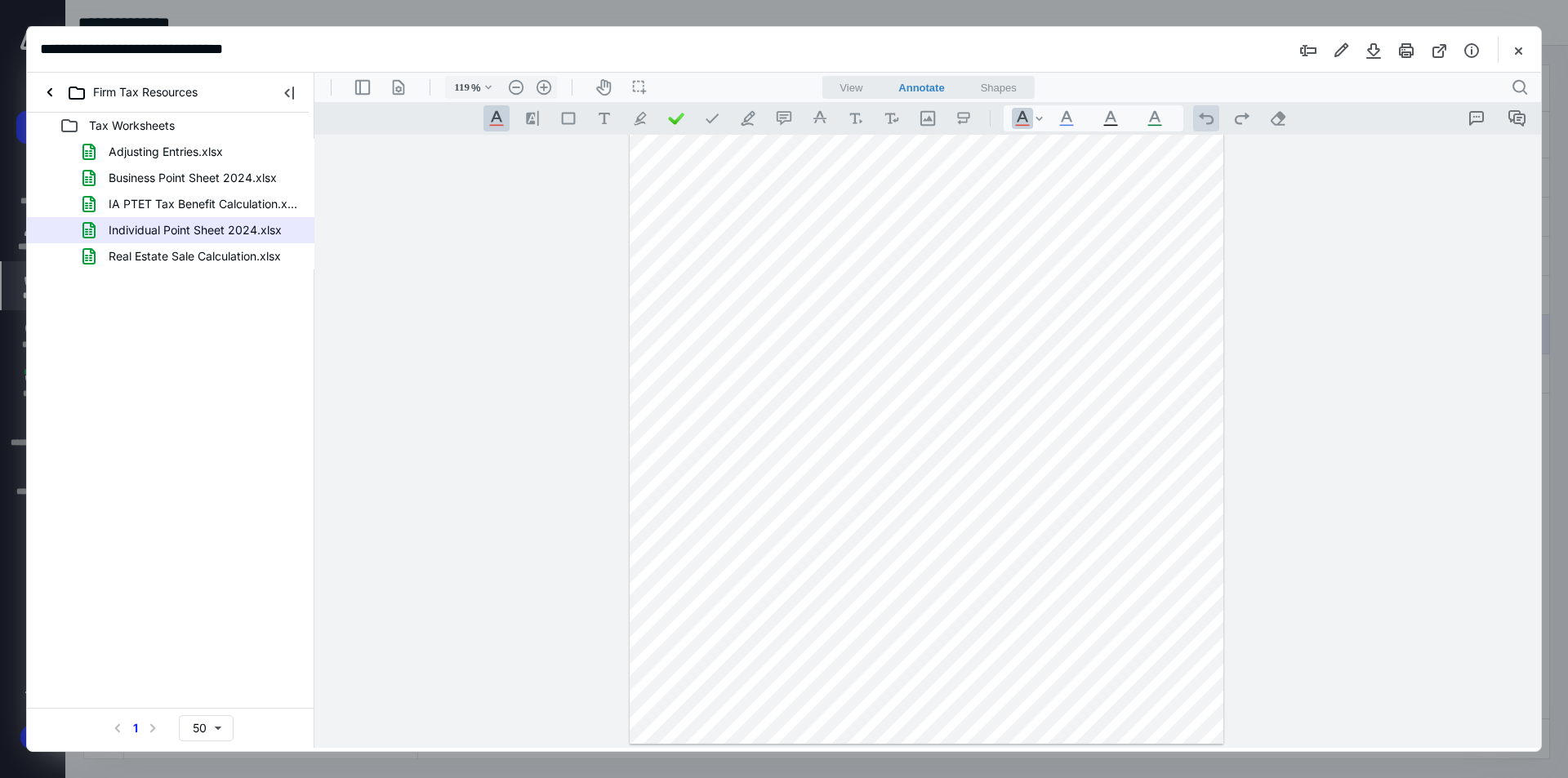click on ".cls-1{fill:#abb0c4;} icon - operation - undo" at bounding box center (1206, 118) 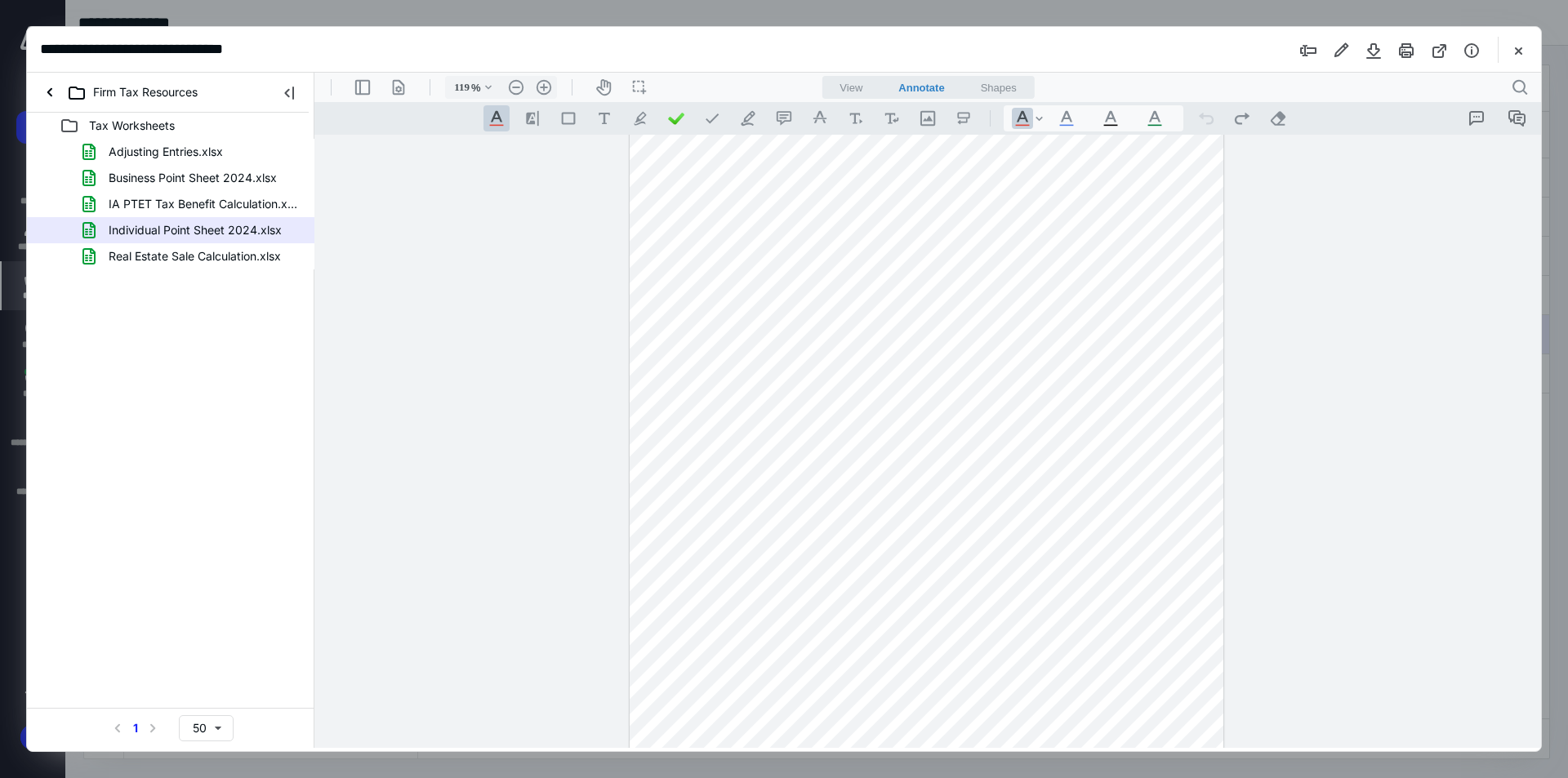 scroll, scrollTop: 0, scrollLeft: 0, axis: both 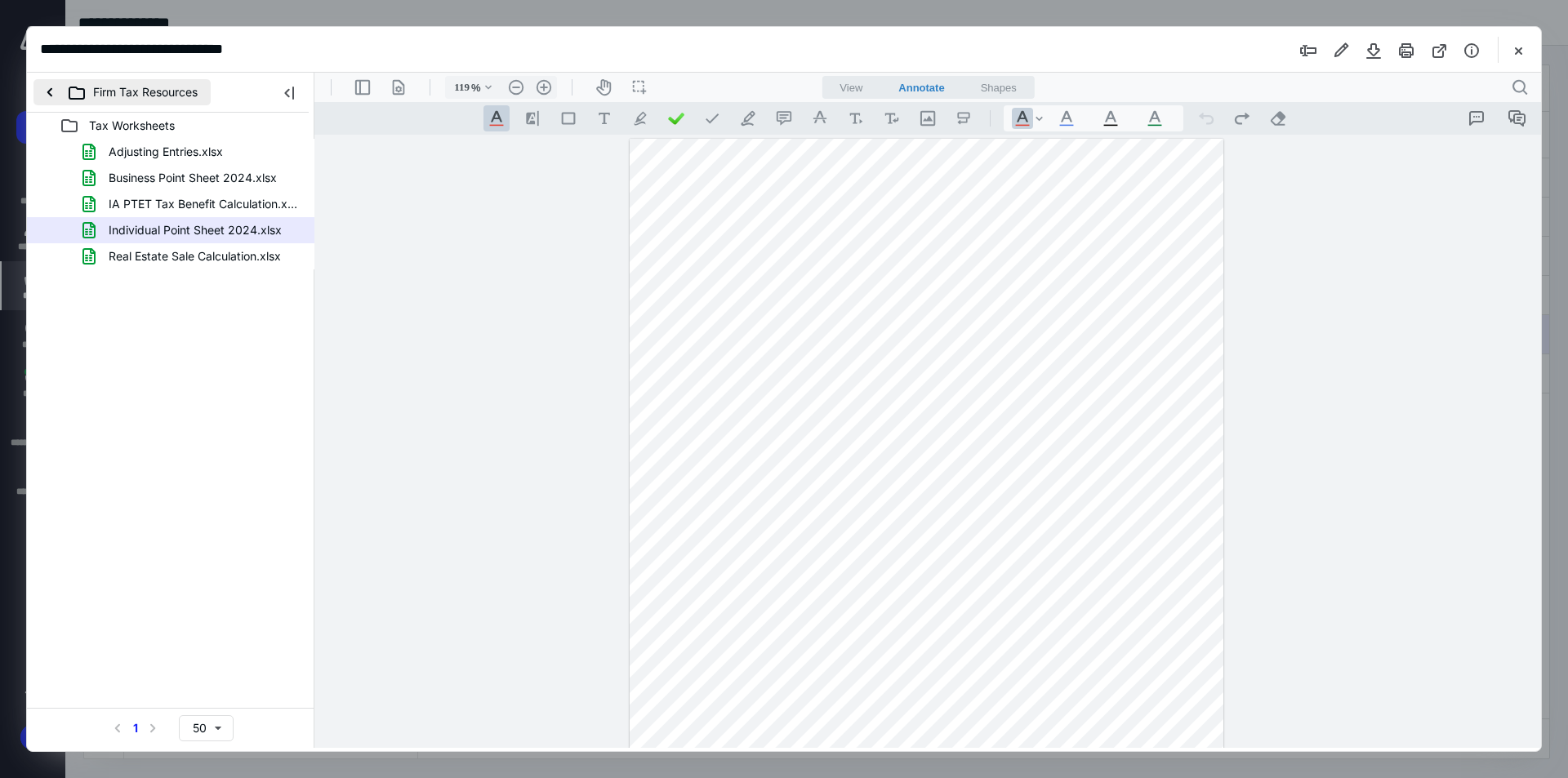 click on "Firm Tax Resources" at bounding box center [122, 92] 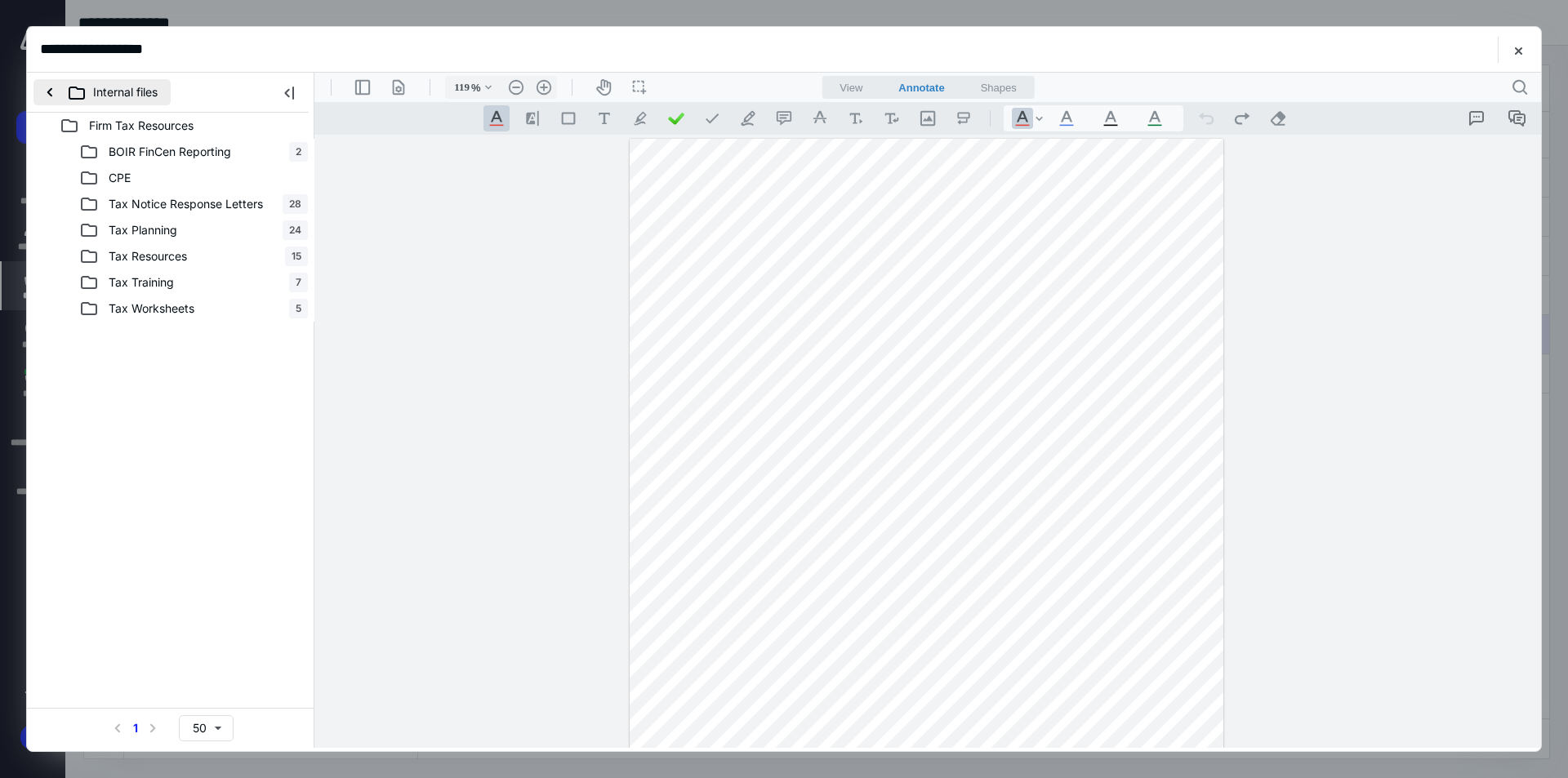 click on "Internal files" at bounding box center [102, 92] 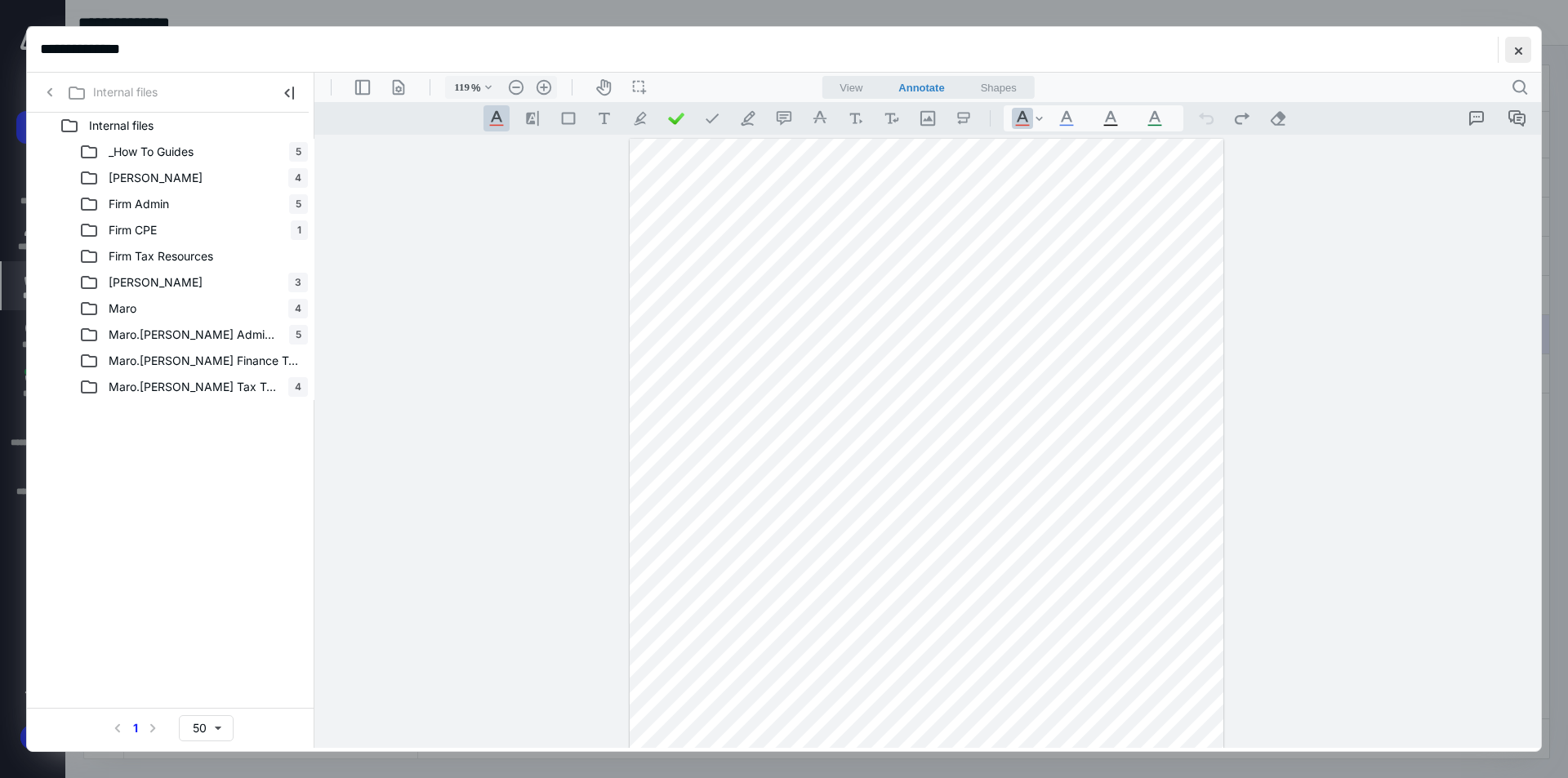 click at bounding box center [1518, 50] 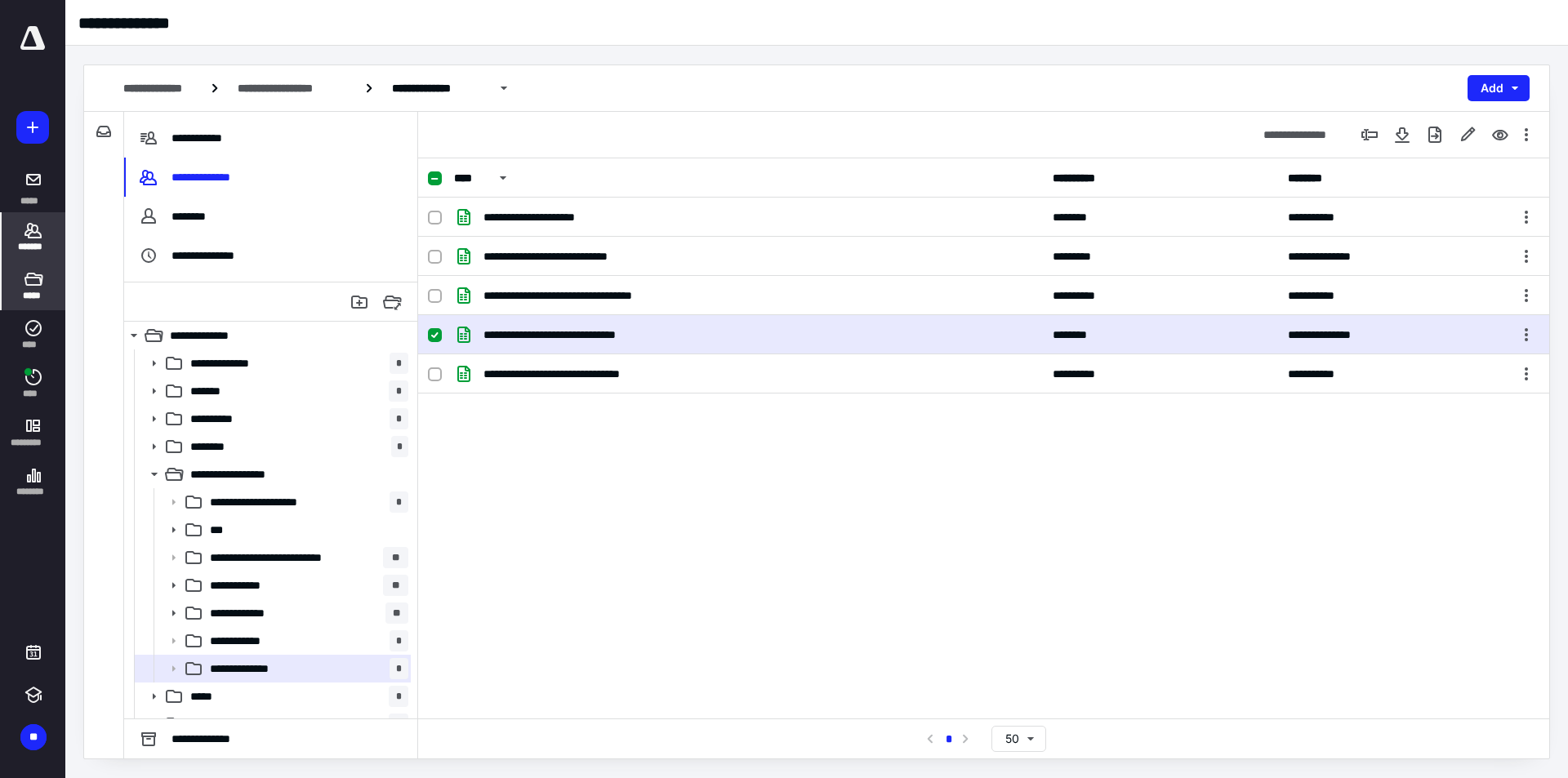 click on "*******" at bounding box center (33, 247) 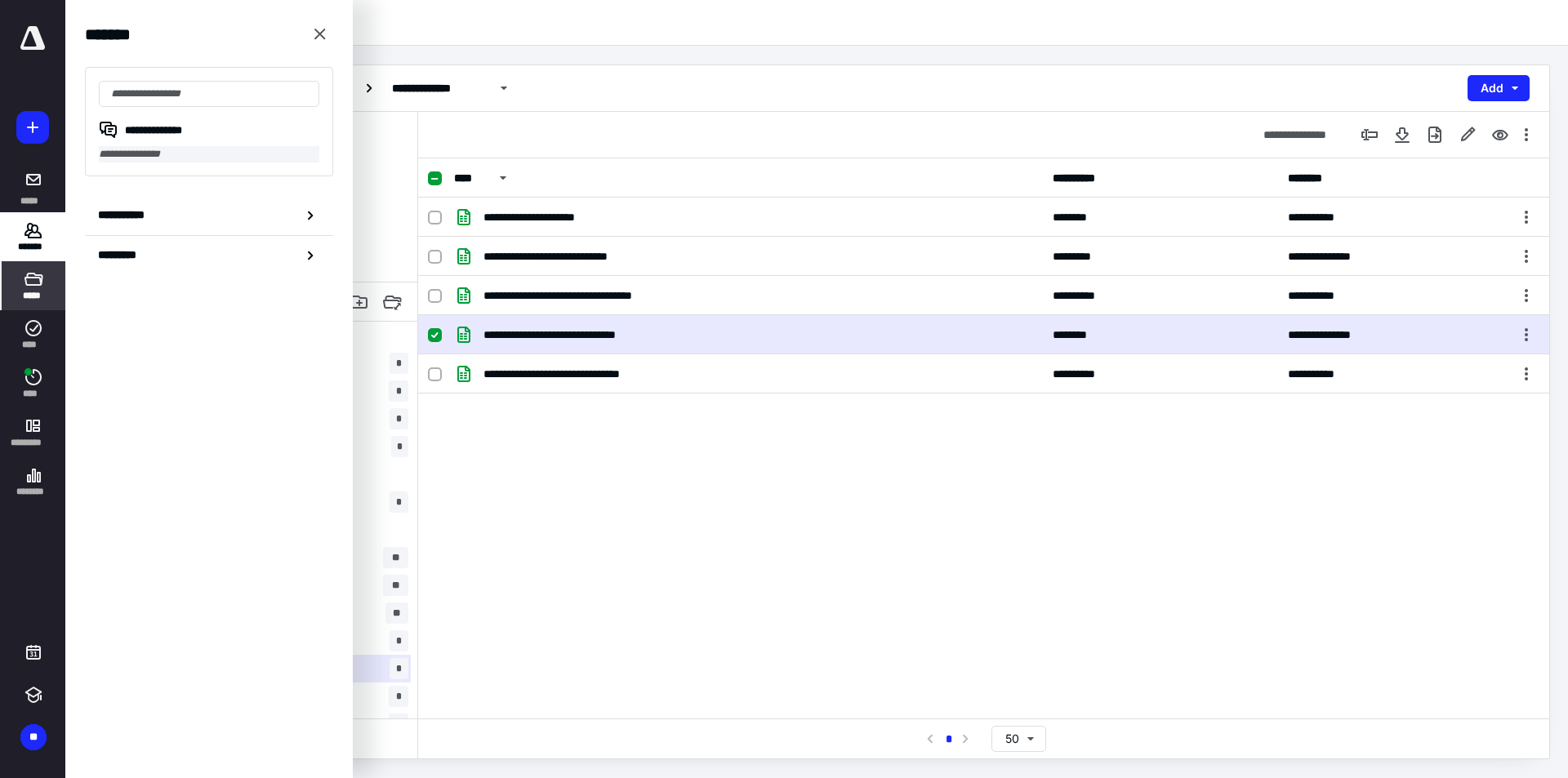 click on "**********" at bounding box center (209, 154) 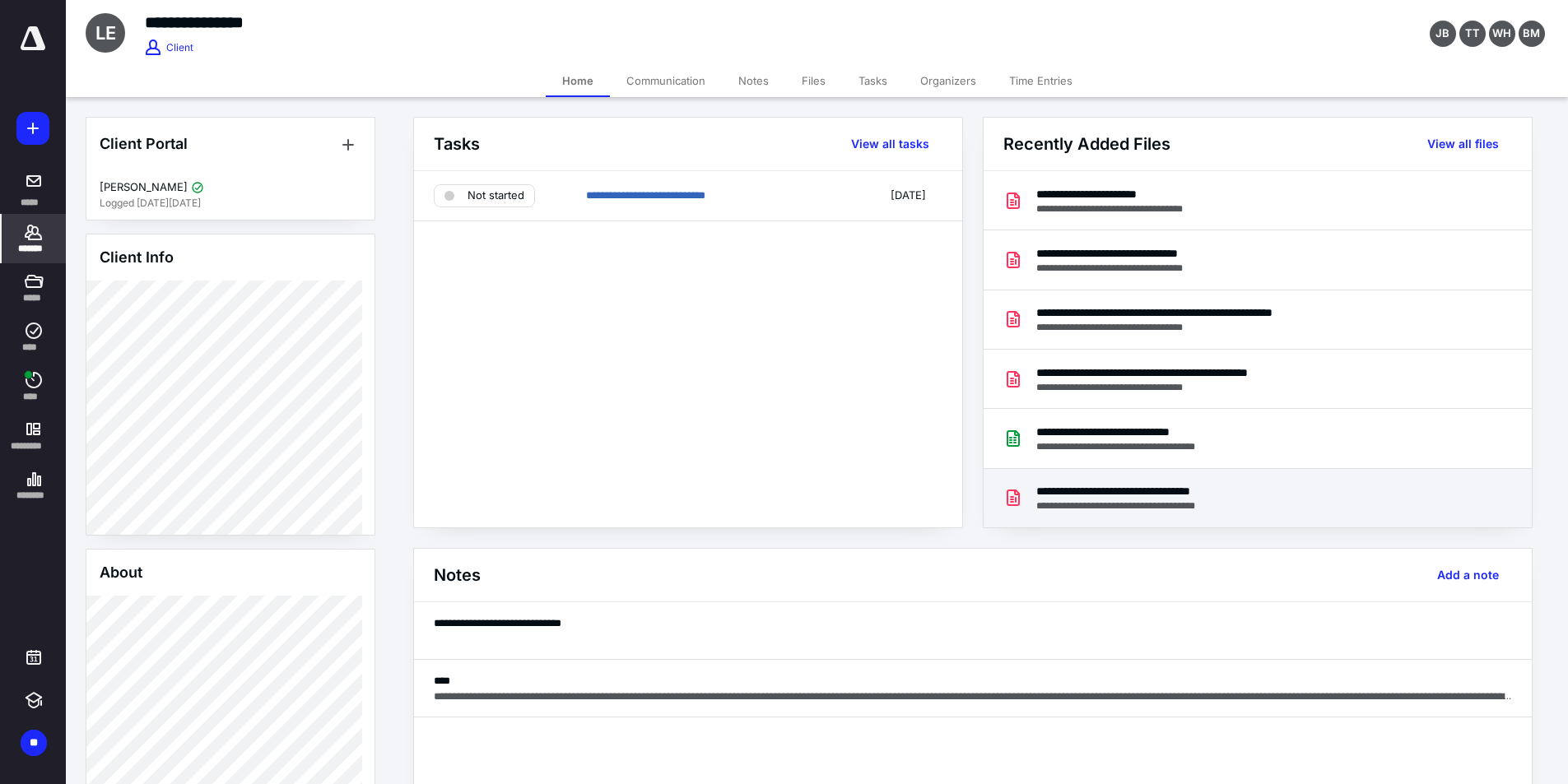 click on "**********" at bounding box center (1144, 491) 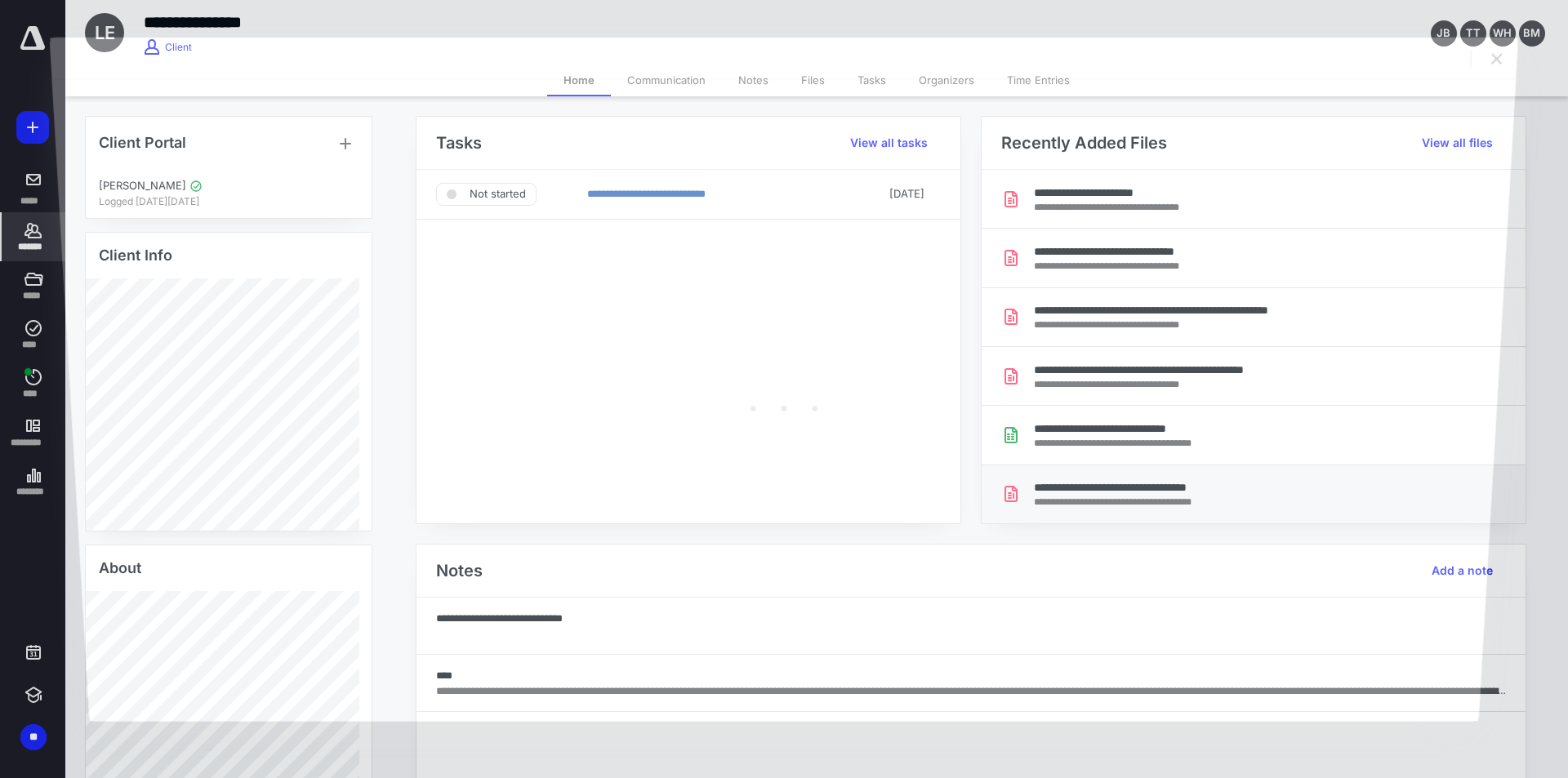 click at bounding box center [784, 399] 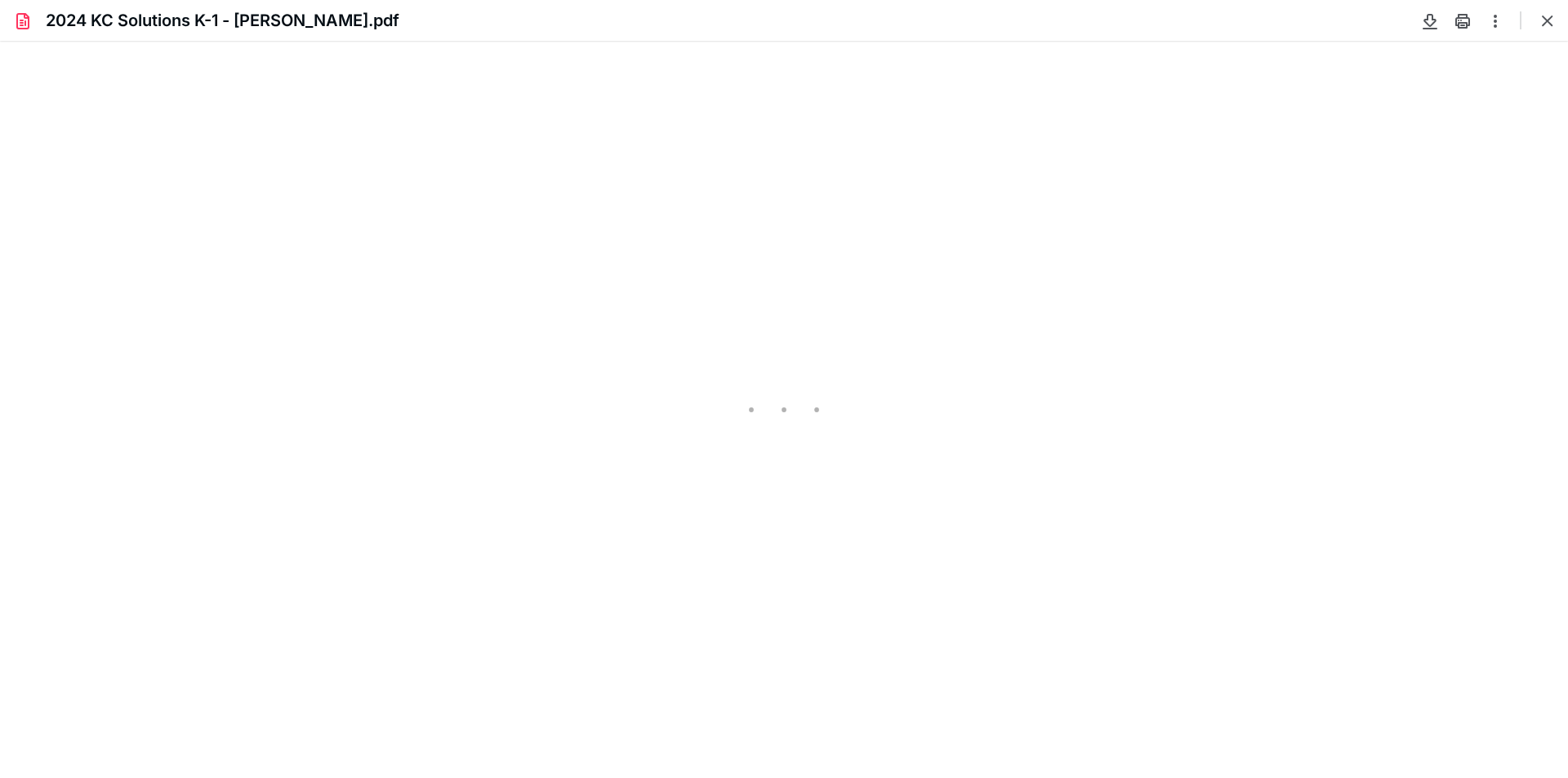 scroll, scrollTop: 0, scrollLeft: 0, axis: both 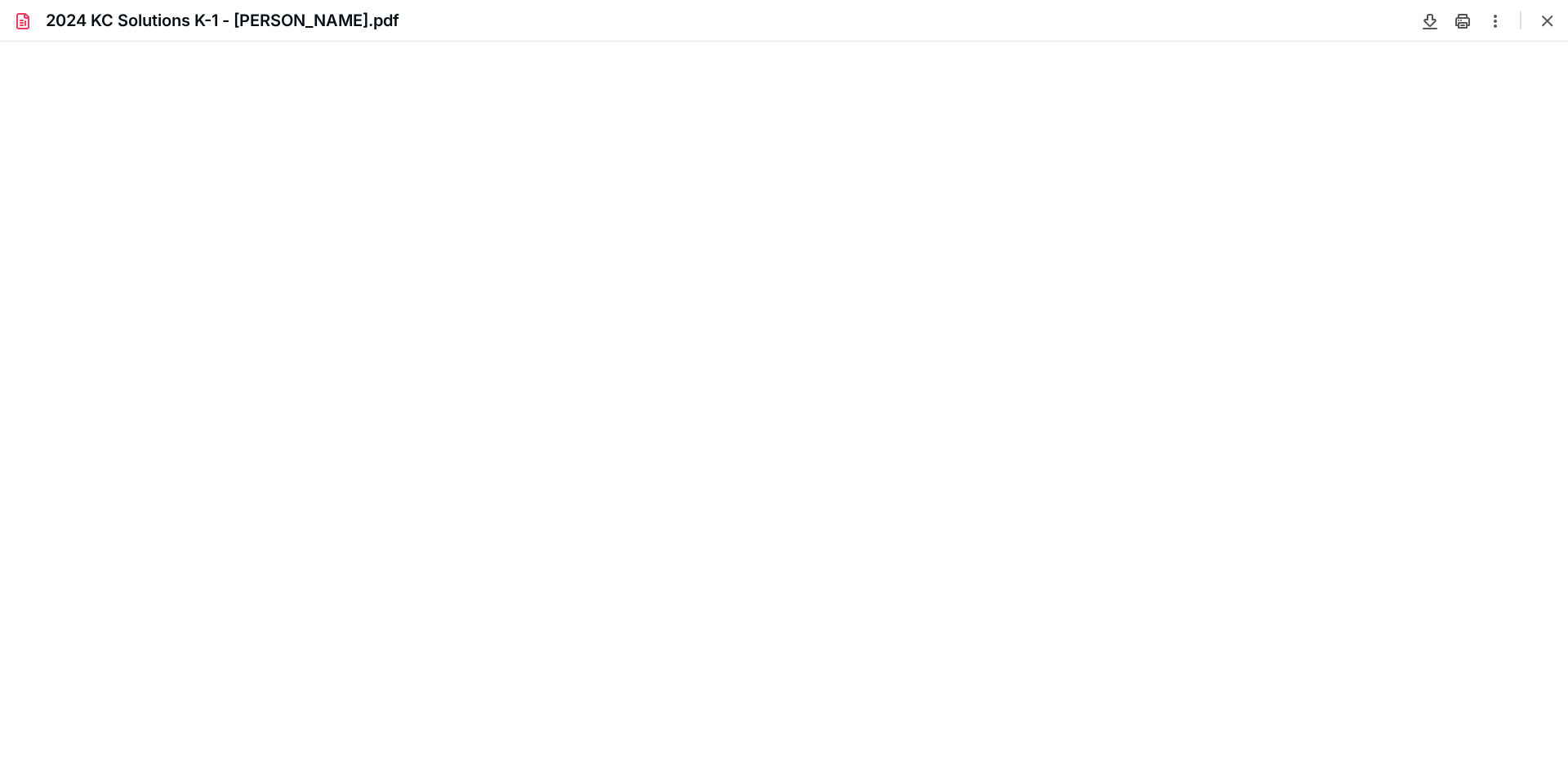 type on "109" 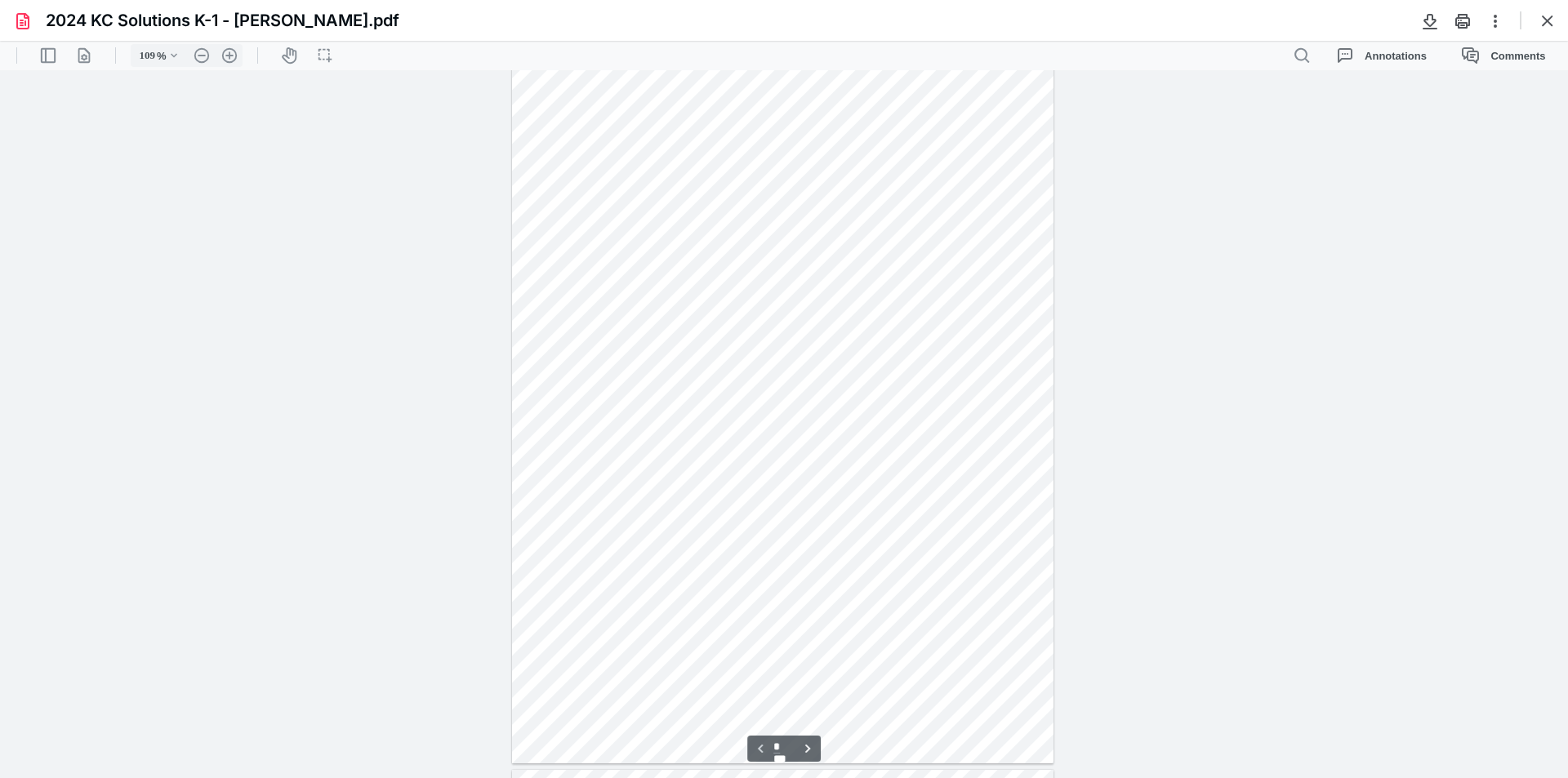 scroll, scrollTop: 0, scrollLeft: 0, axis: both 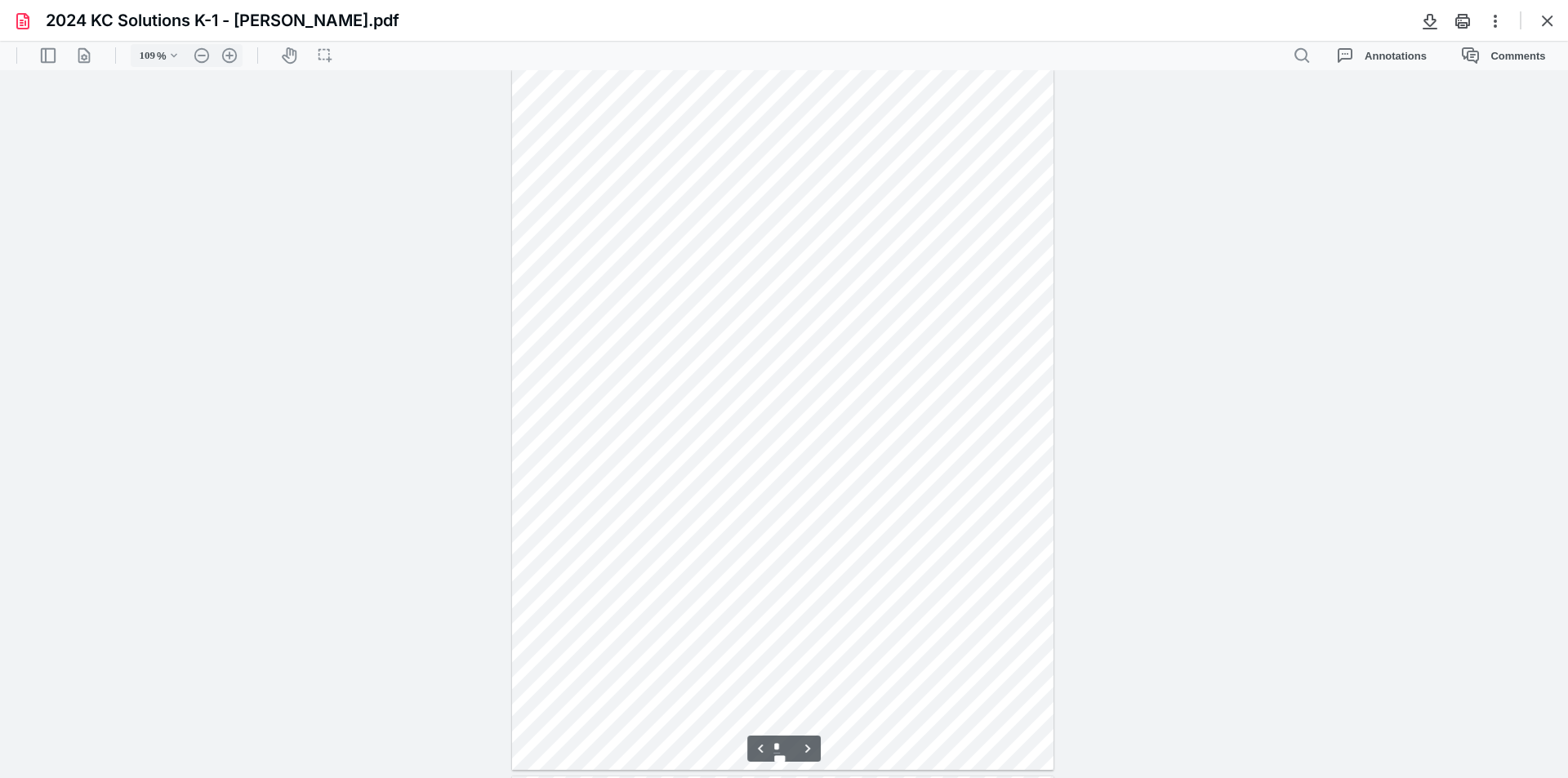 type on "*" 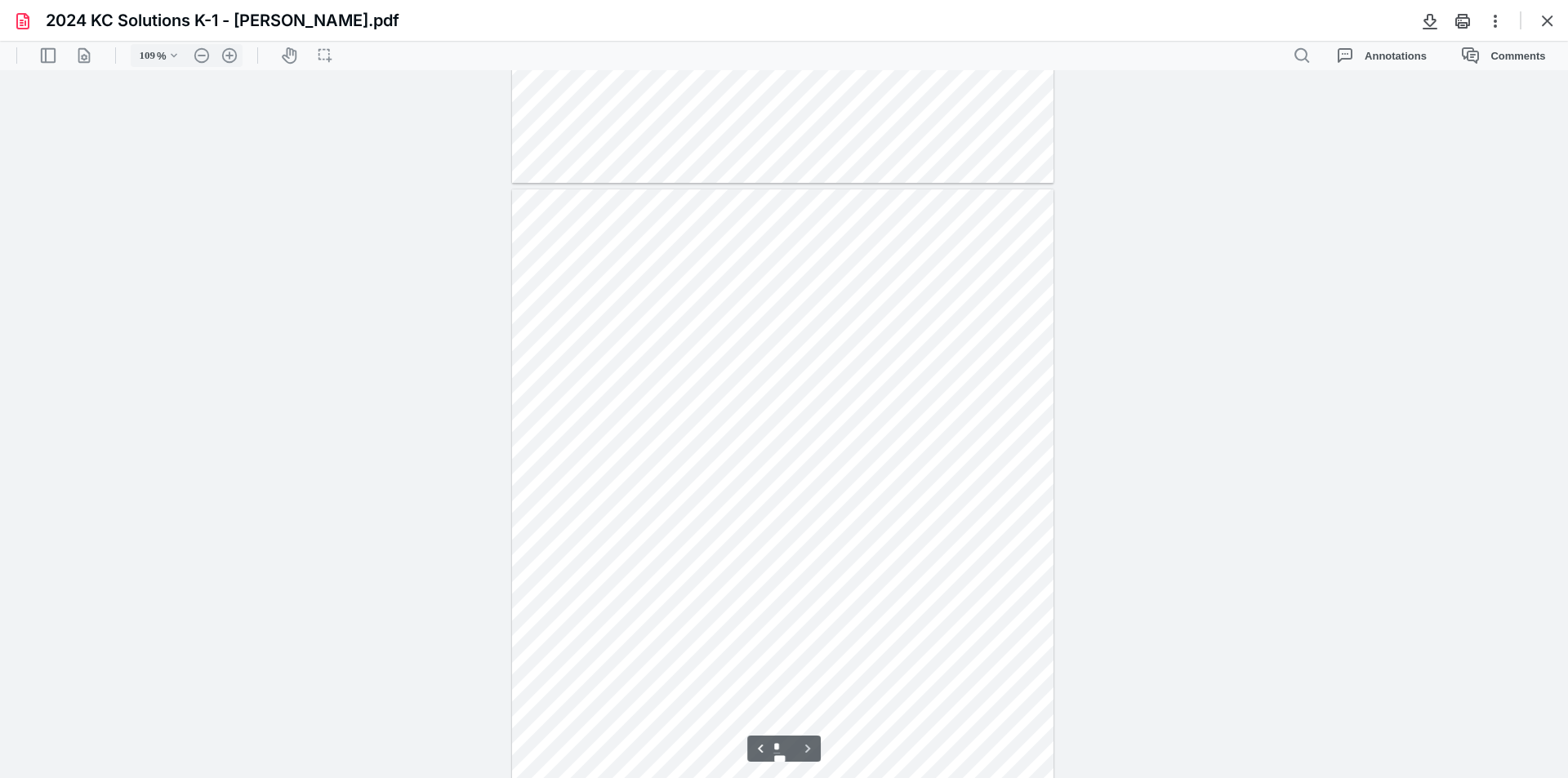 scroll, scrollTop: 1413, scrollLeft: 0, axis: vertical 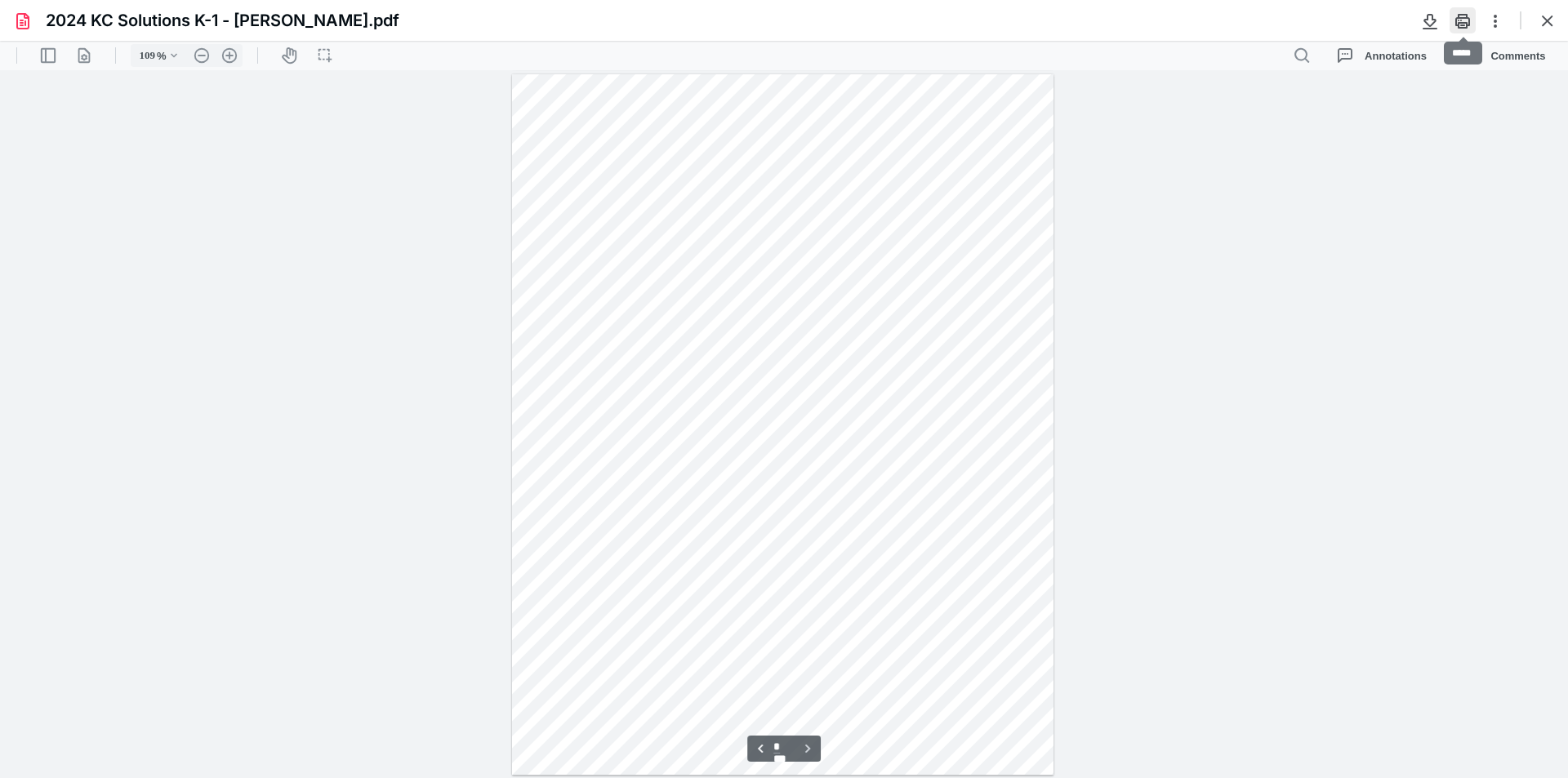 click at bounding box center [1463, 20] 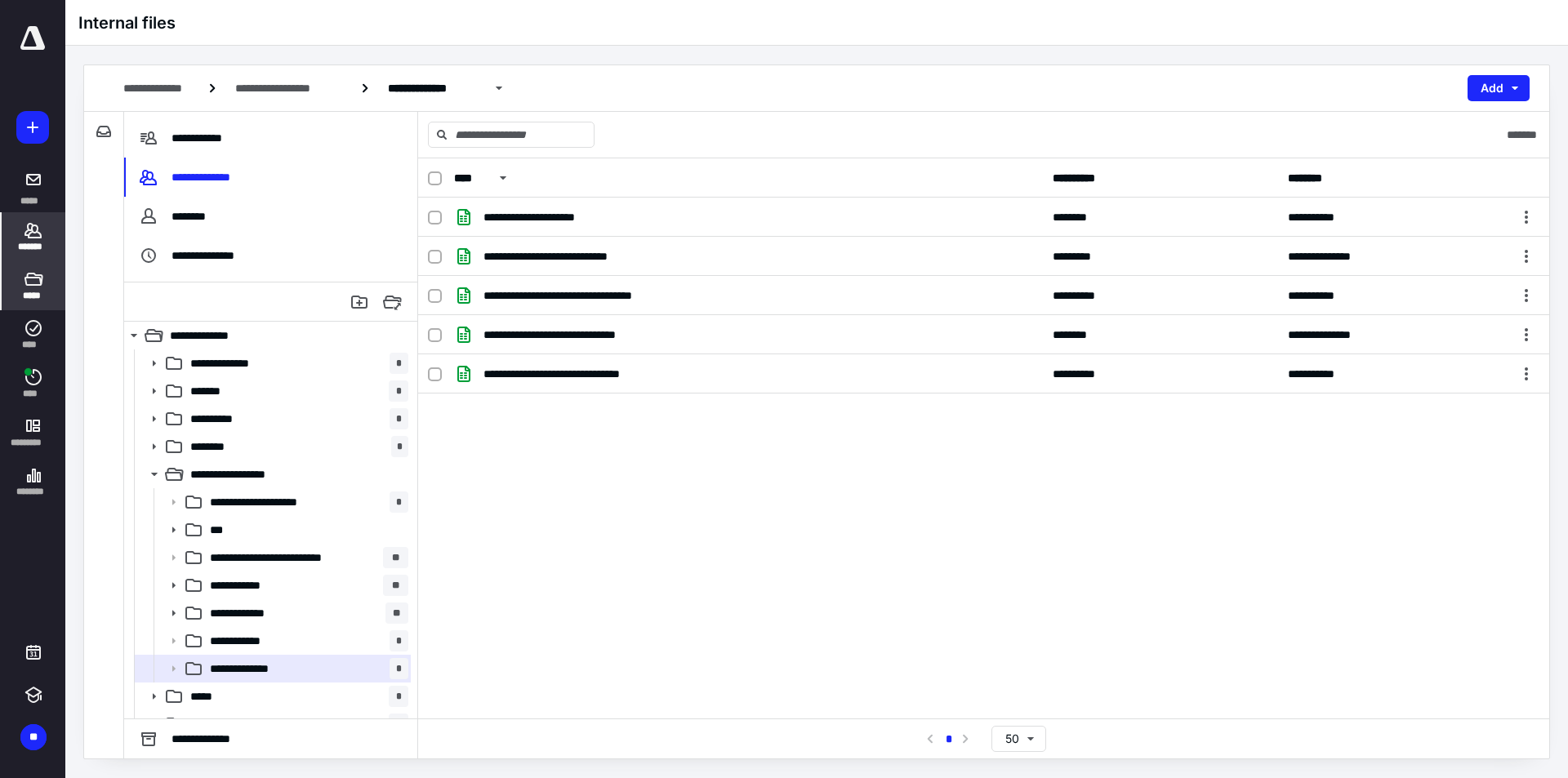 click 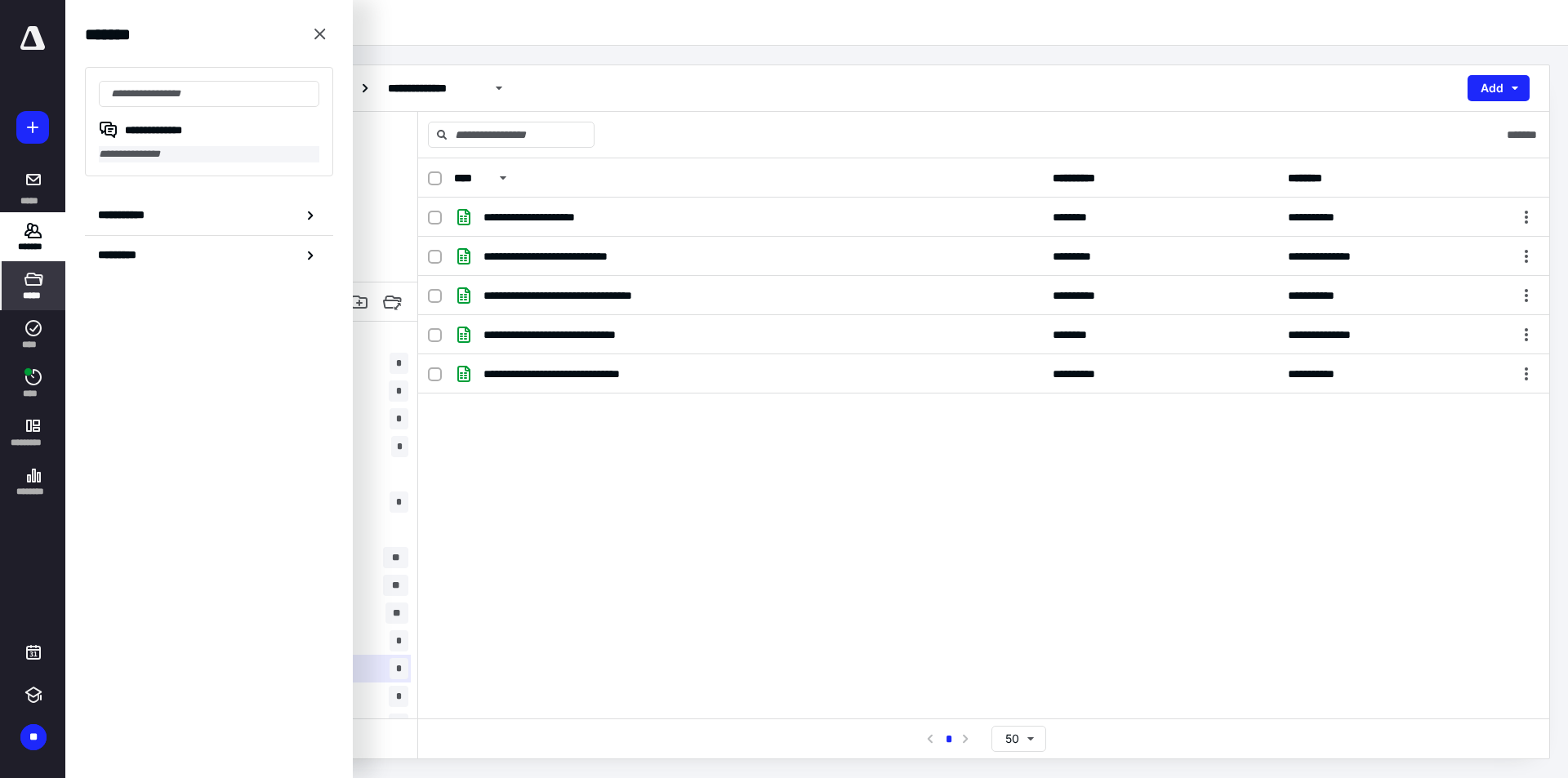 click on "**********" at bounding box center (209, 154) 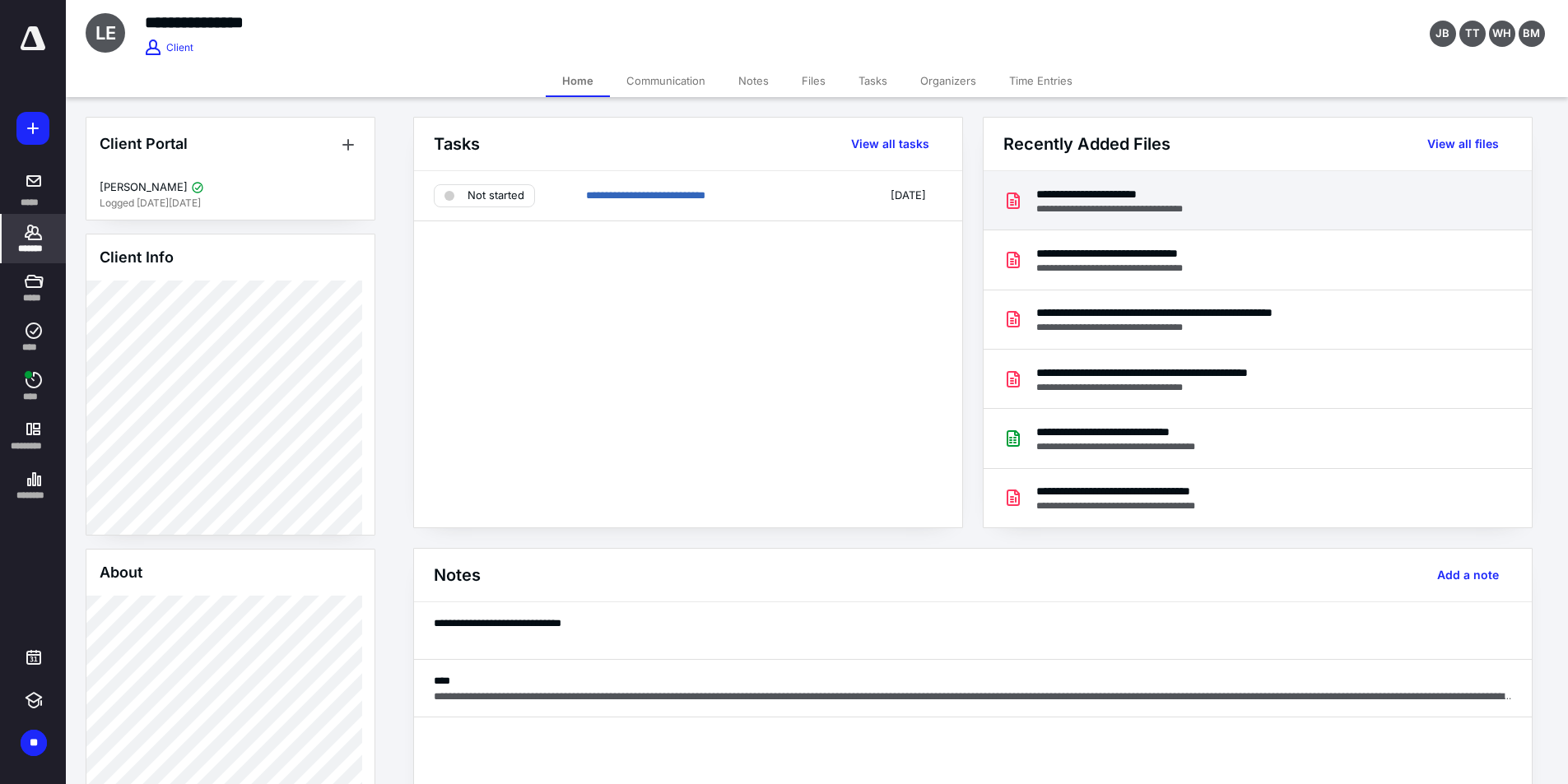 click on "**********" at bounding box center [1124, 194] 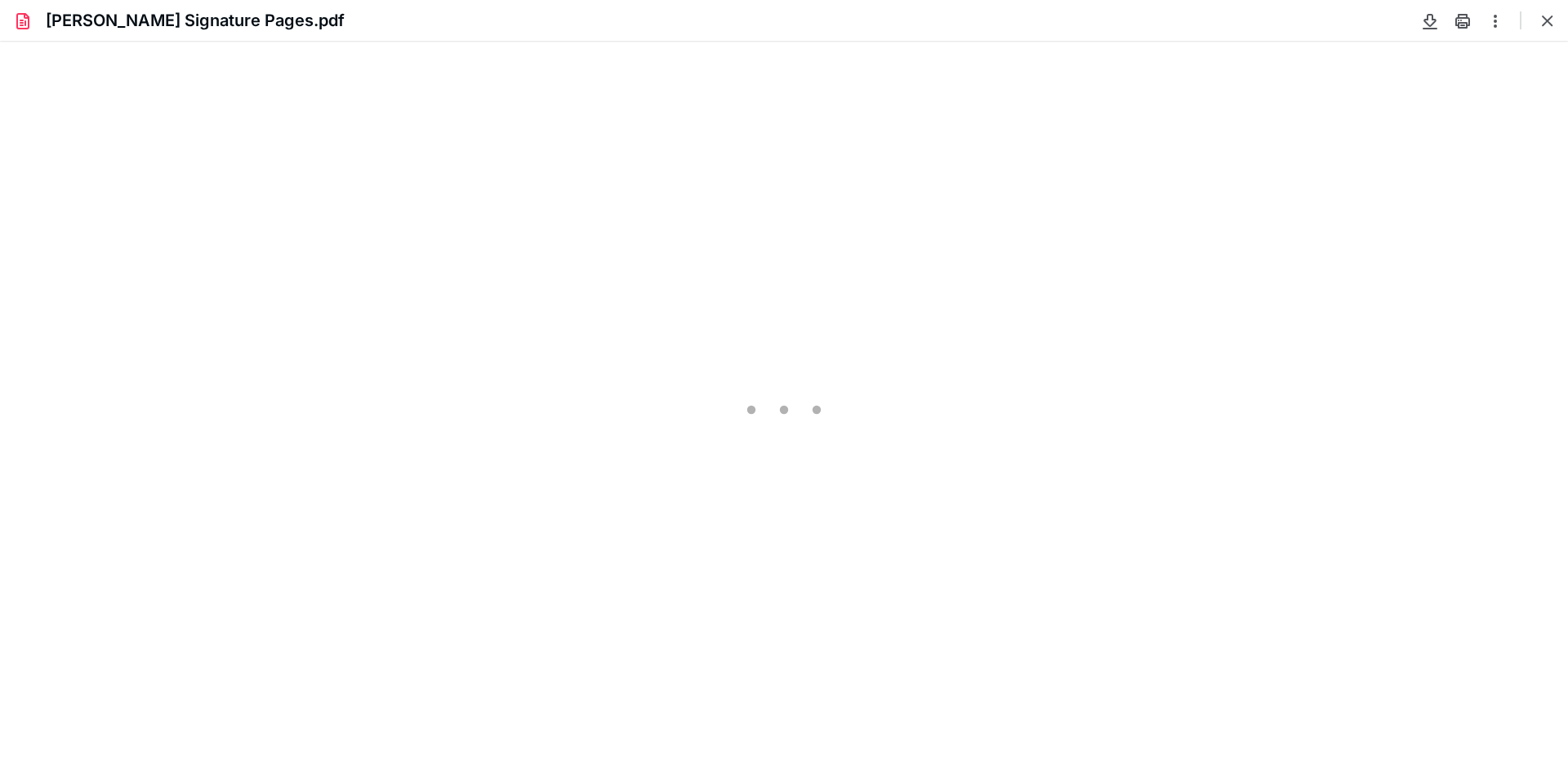 scroll, scrollTop: 0, scrollLeft: 0, axis: both 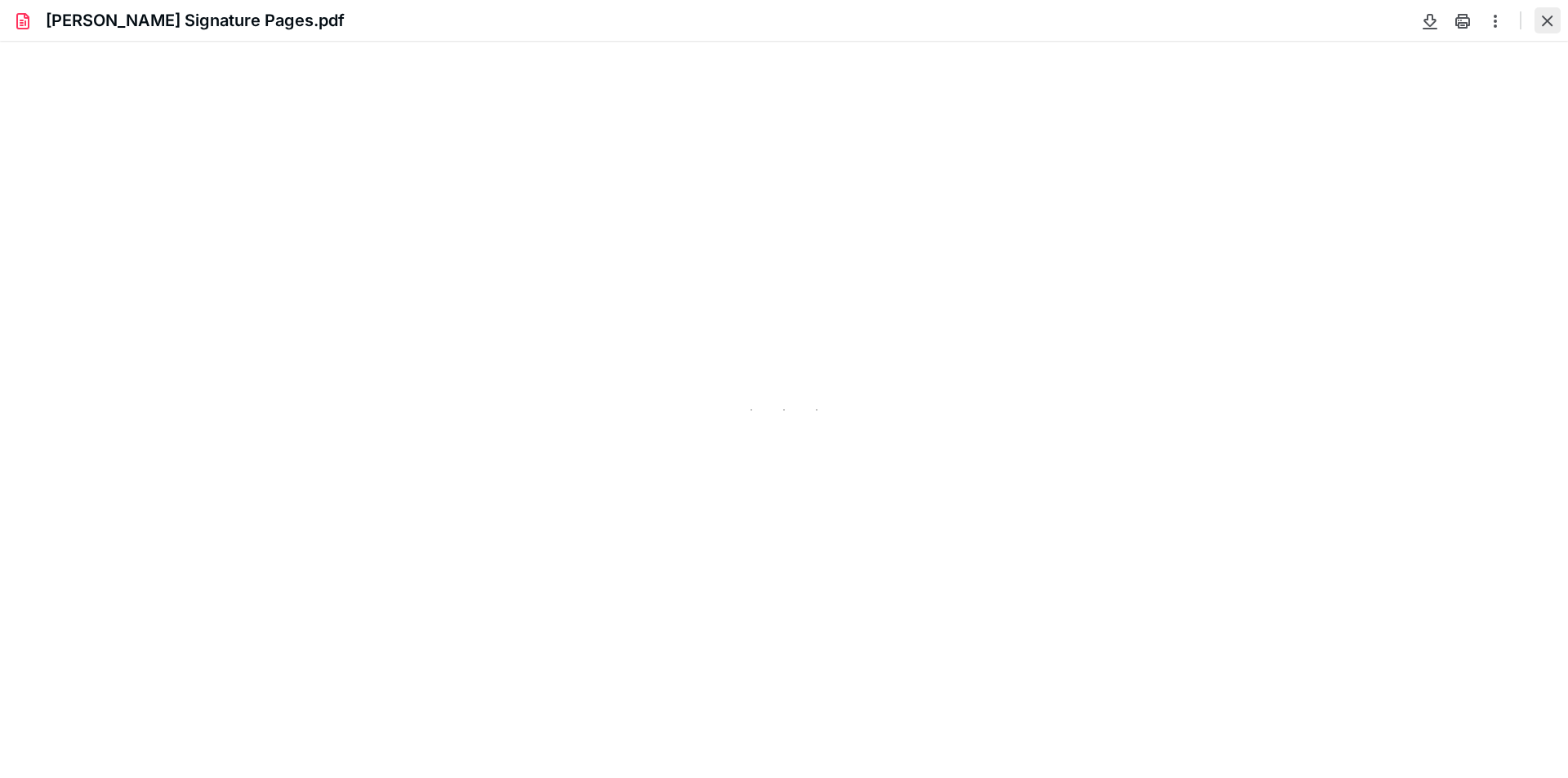 type on "109" 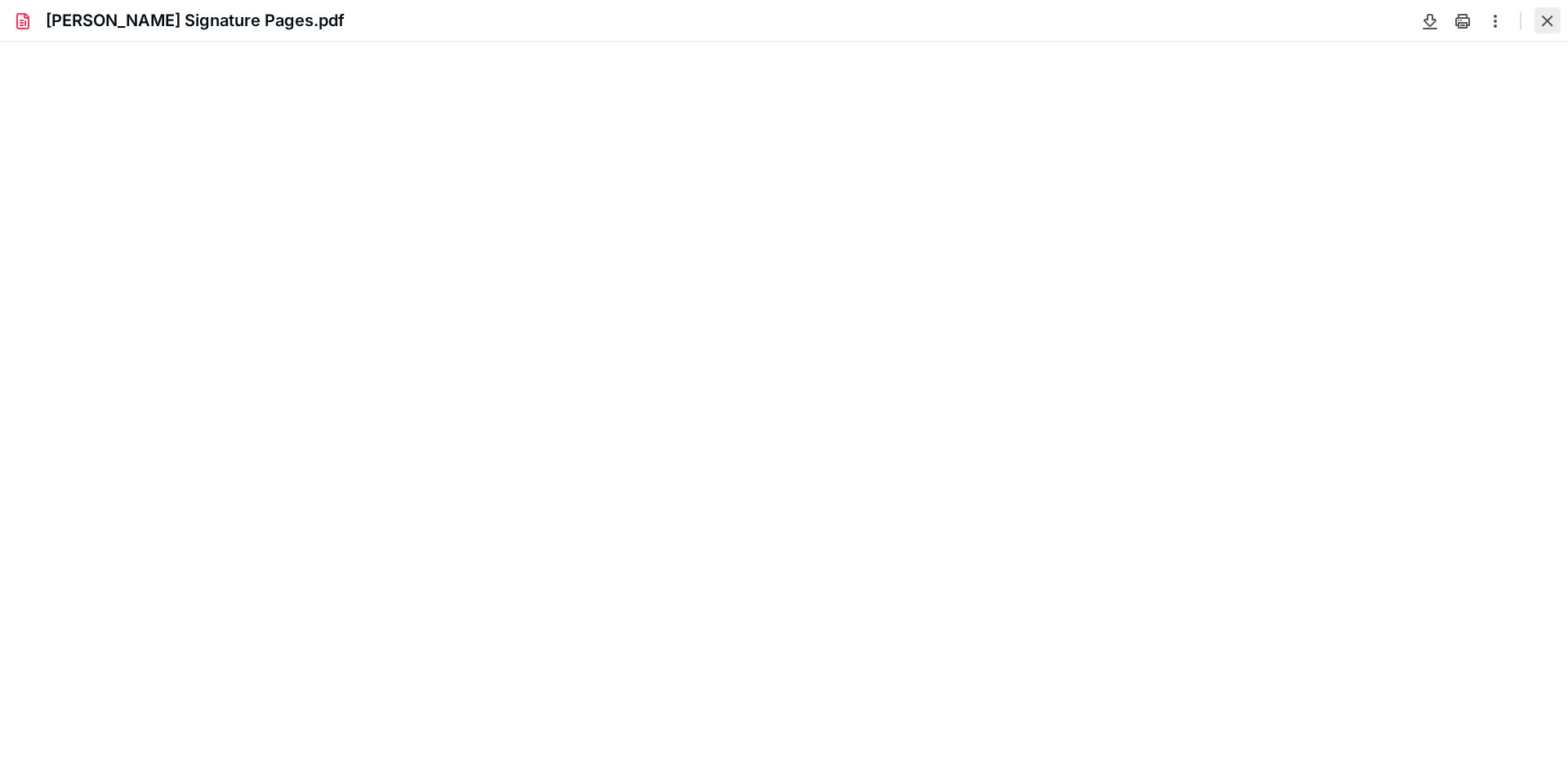 scroll, scrollTop: 33, scrollLeft: 0, axis: vertical 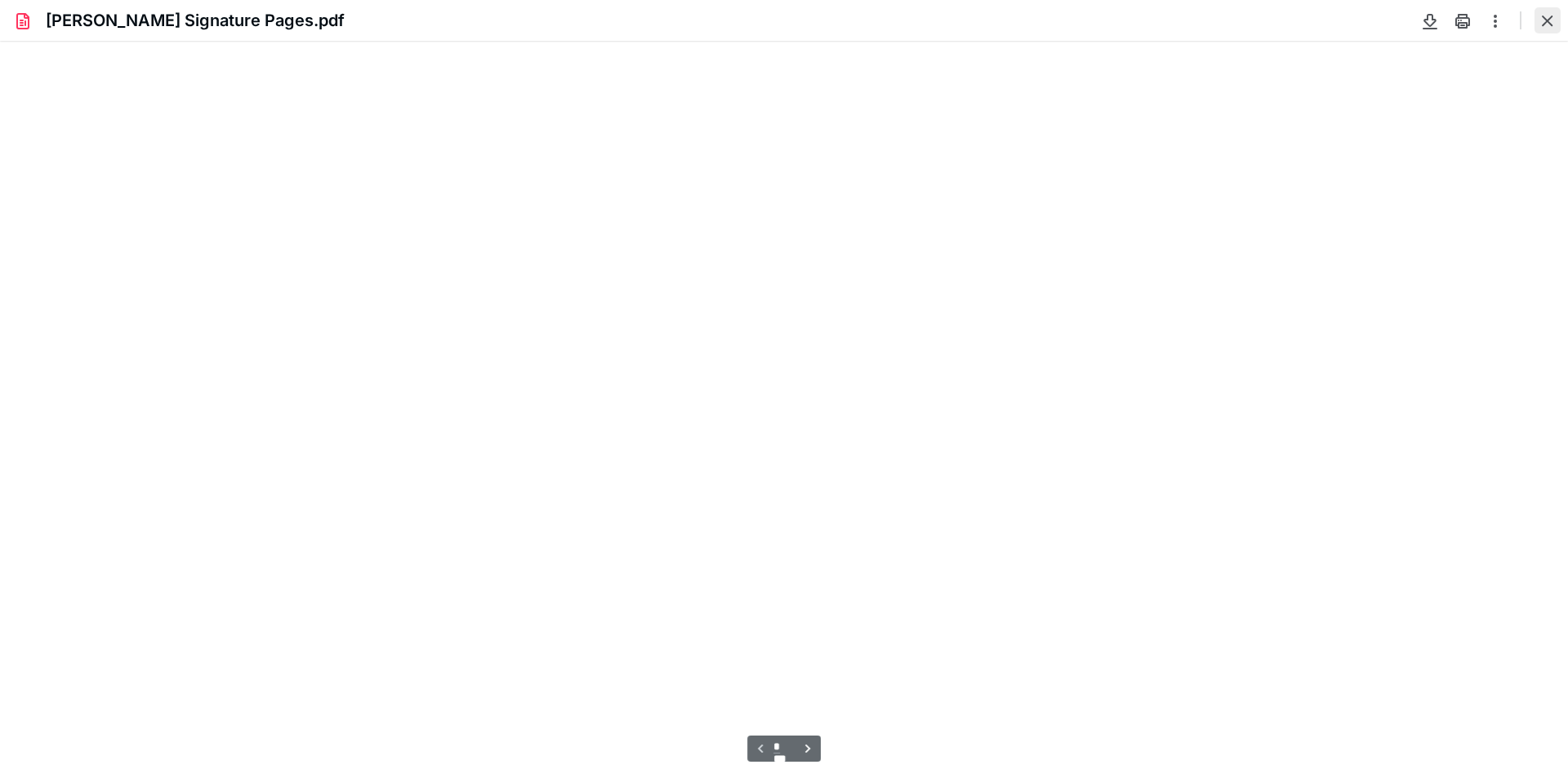 click at bounding box center (1548, 20) 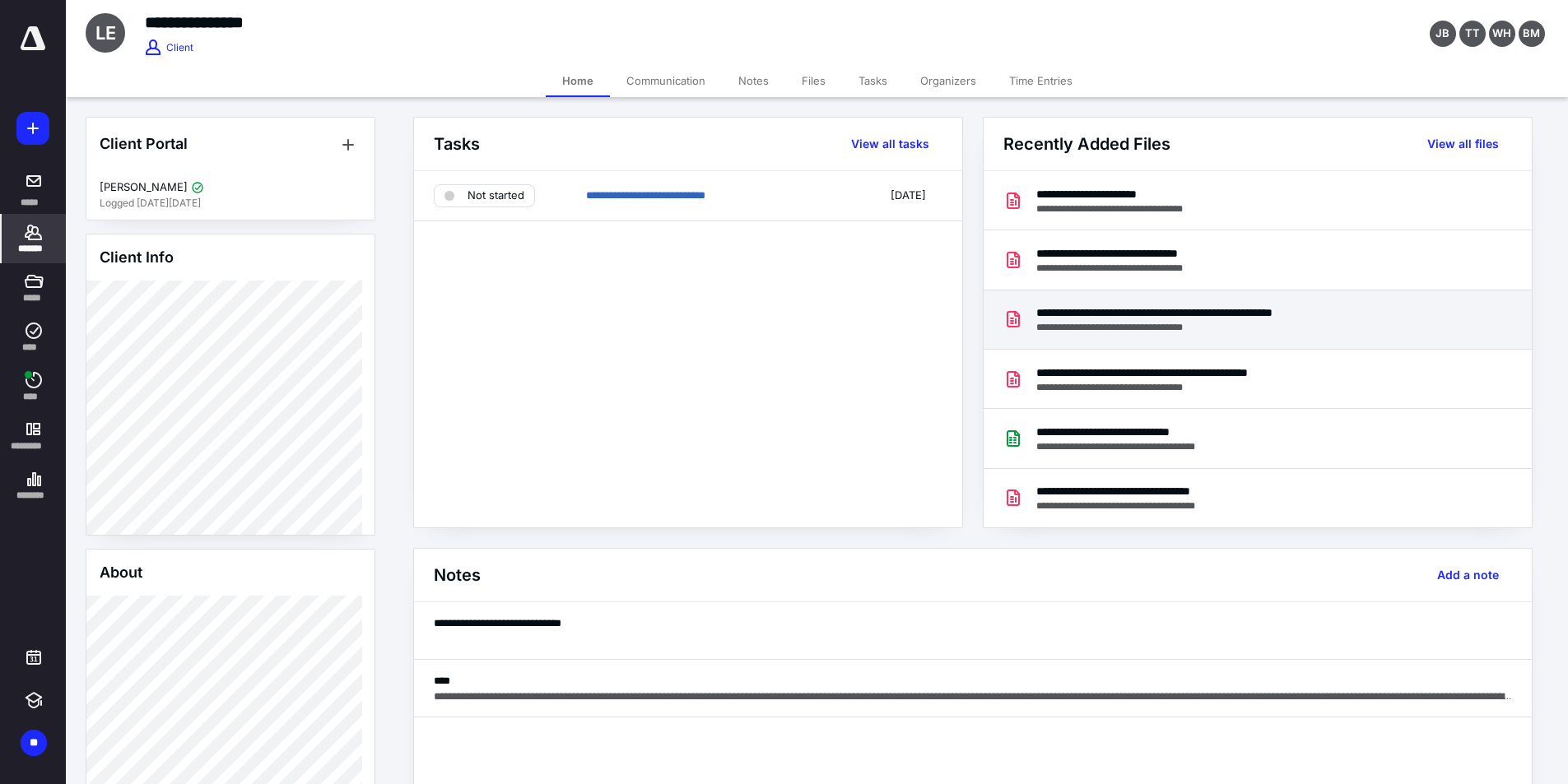 click on "**********" at bounding box center (1210, 313) 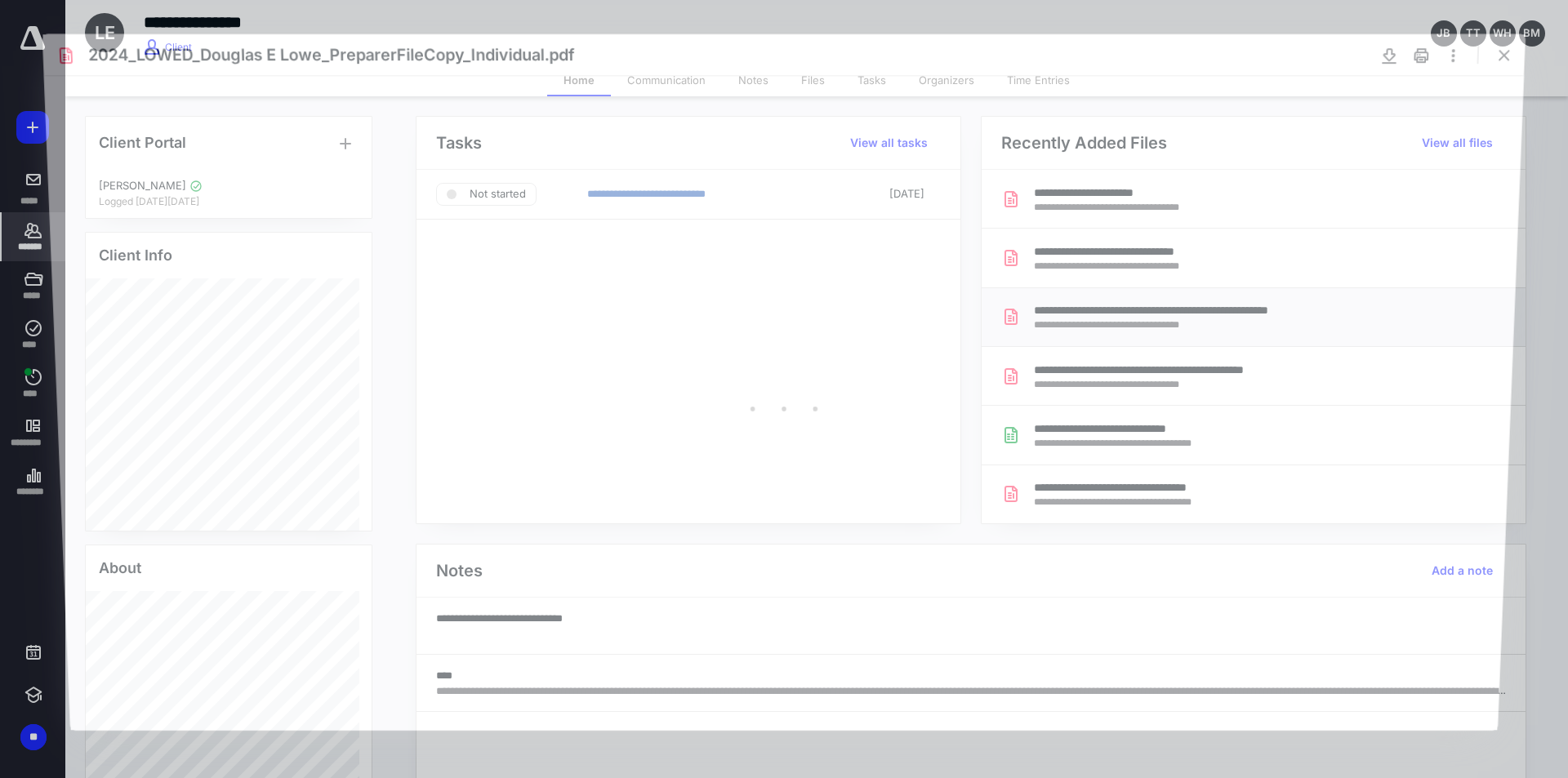 scroll, scrollTop: 0, scrollLeft: 0, axis: both 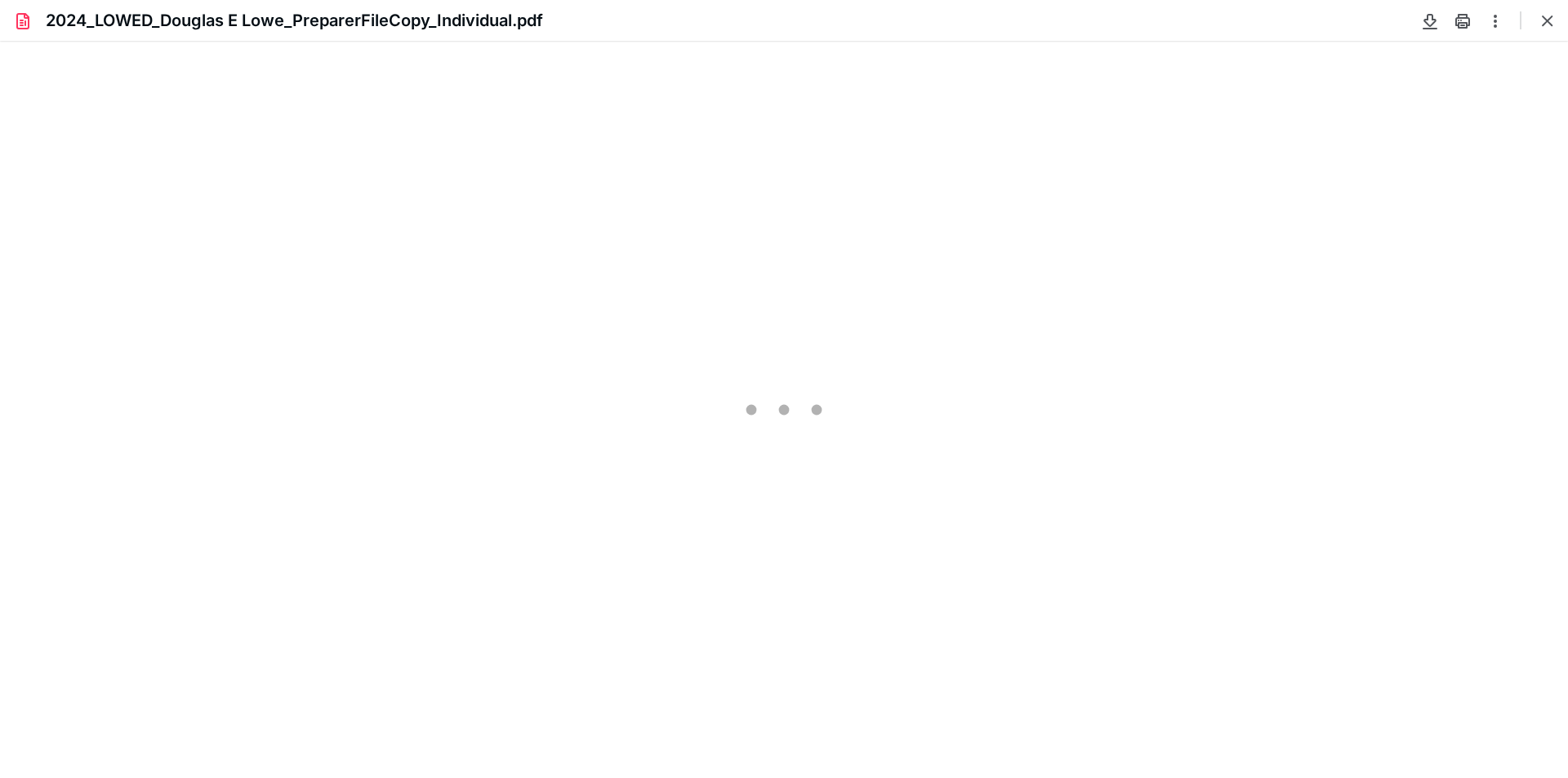 type on "109" 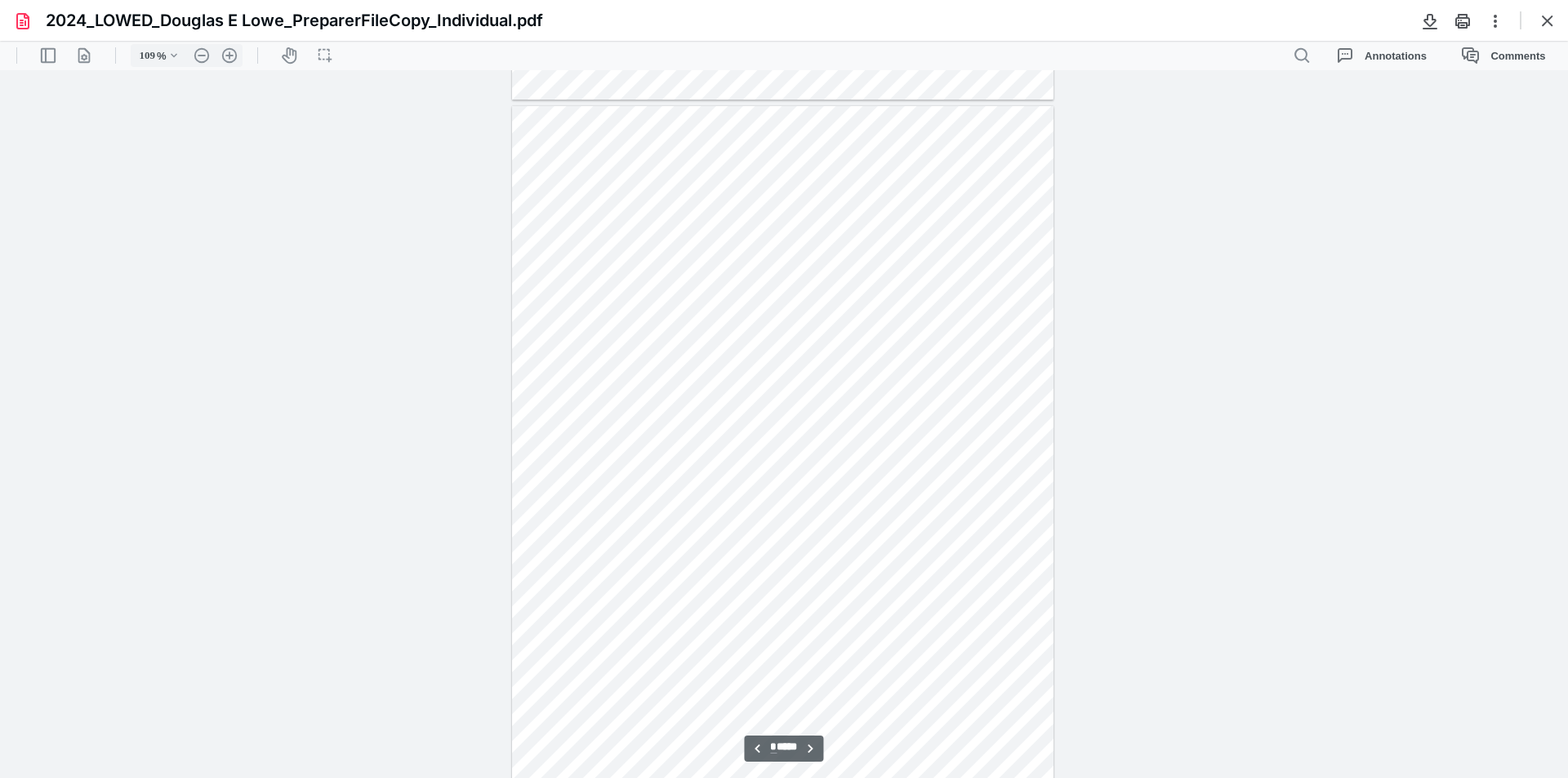 scroll, scrollTop: 2155, scrollLeft: 0, axis: vertical 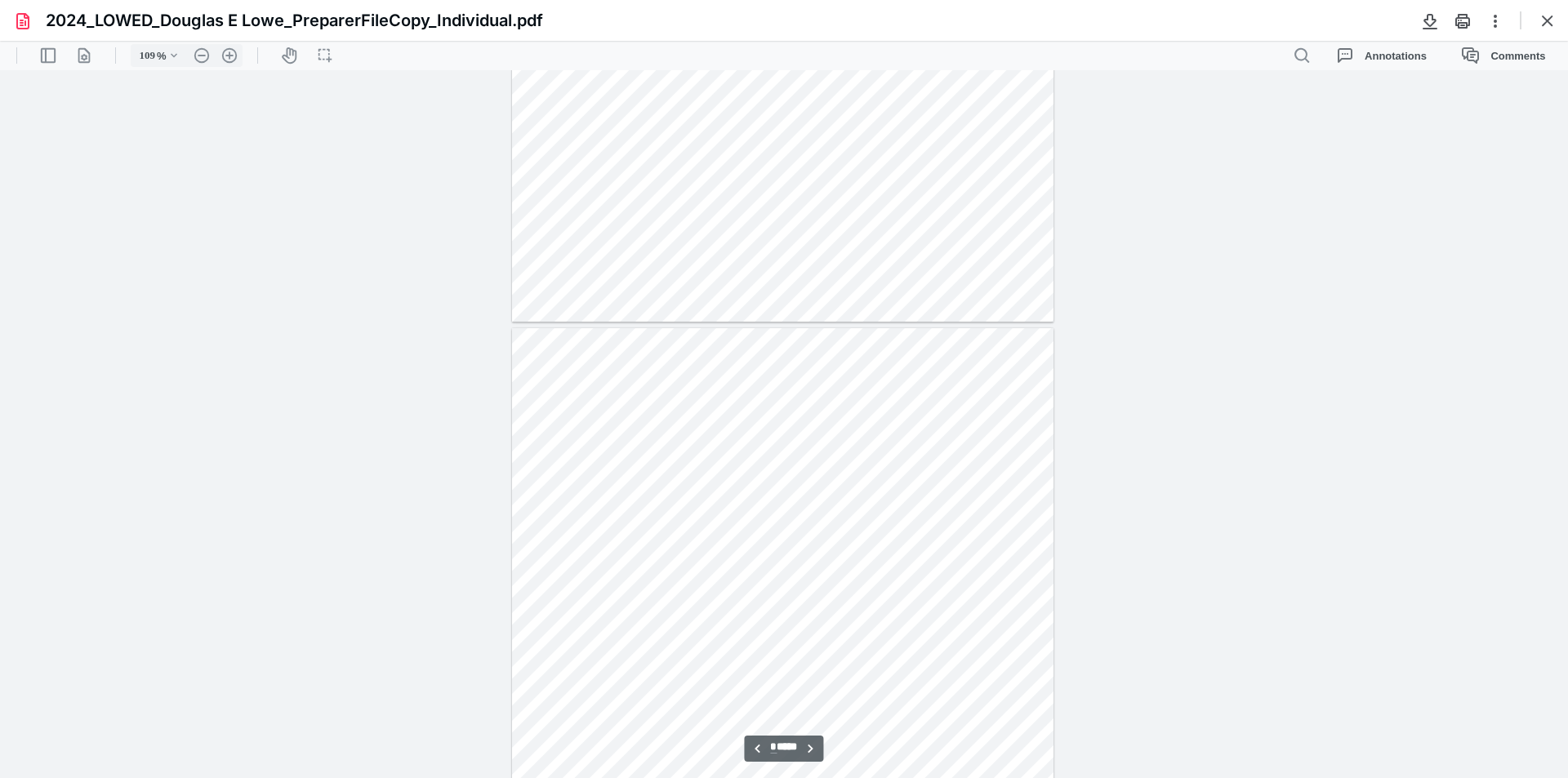type on "*" 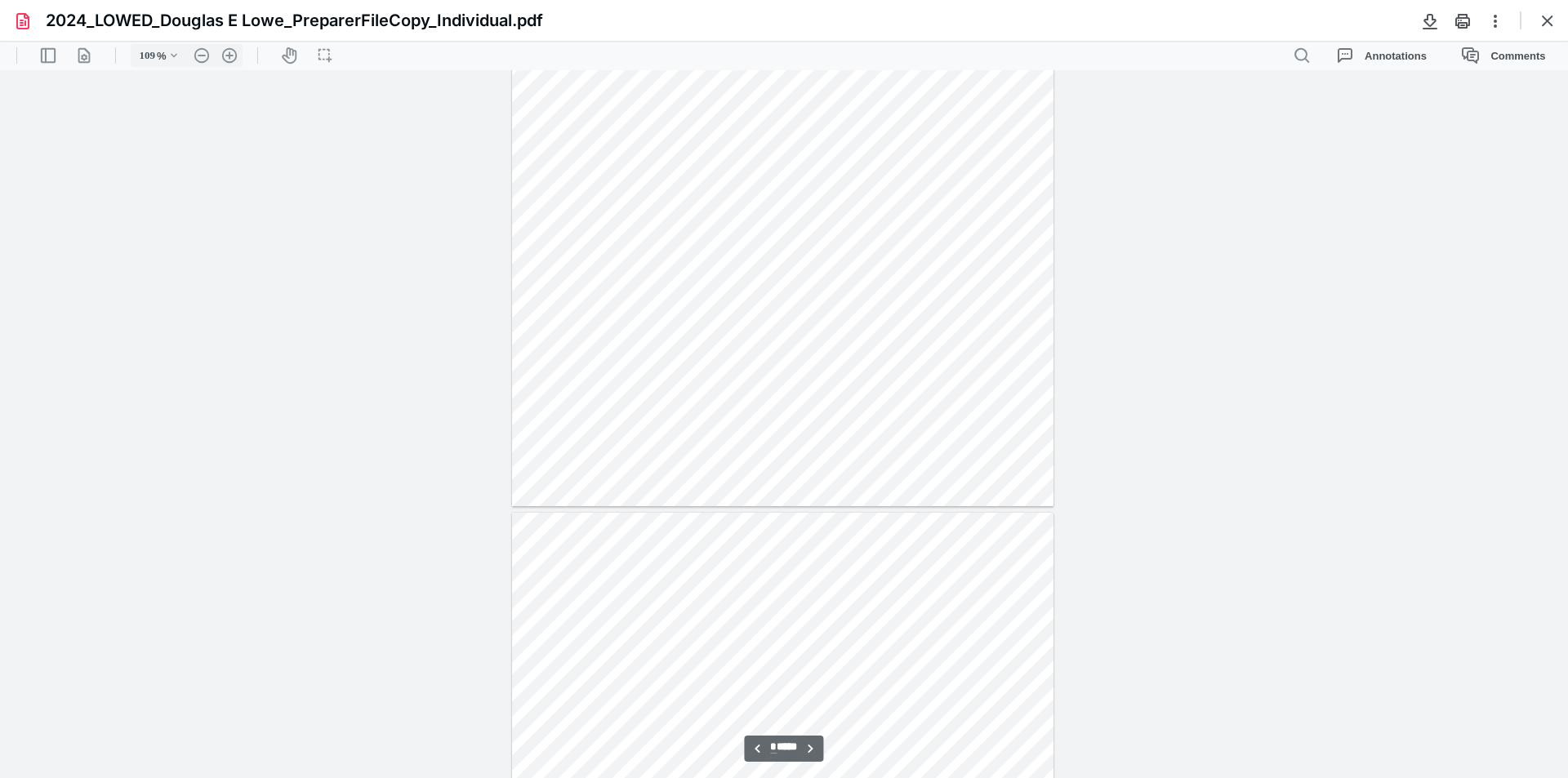 scroll, scrollTop: 3625, scrollLeft: 0, axis: vertical 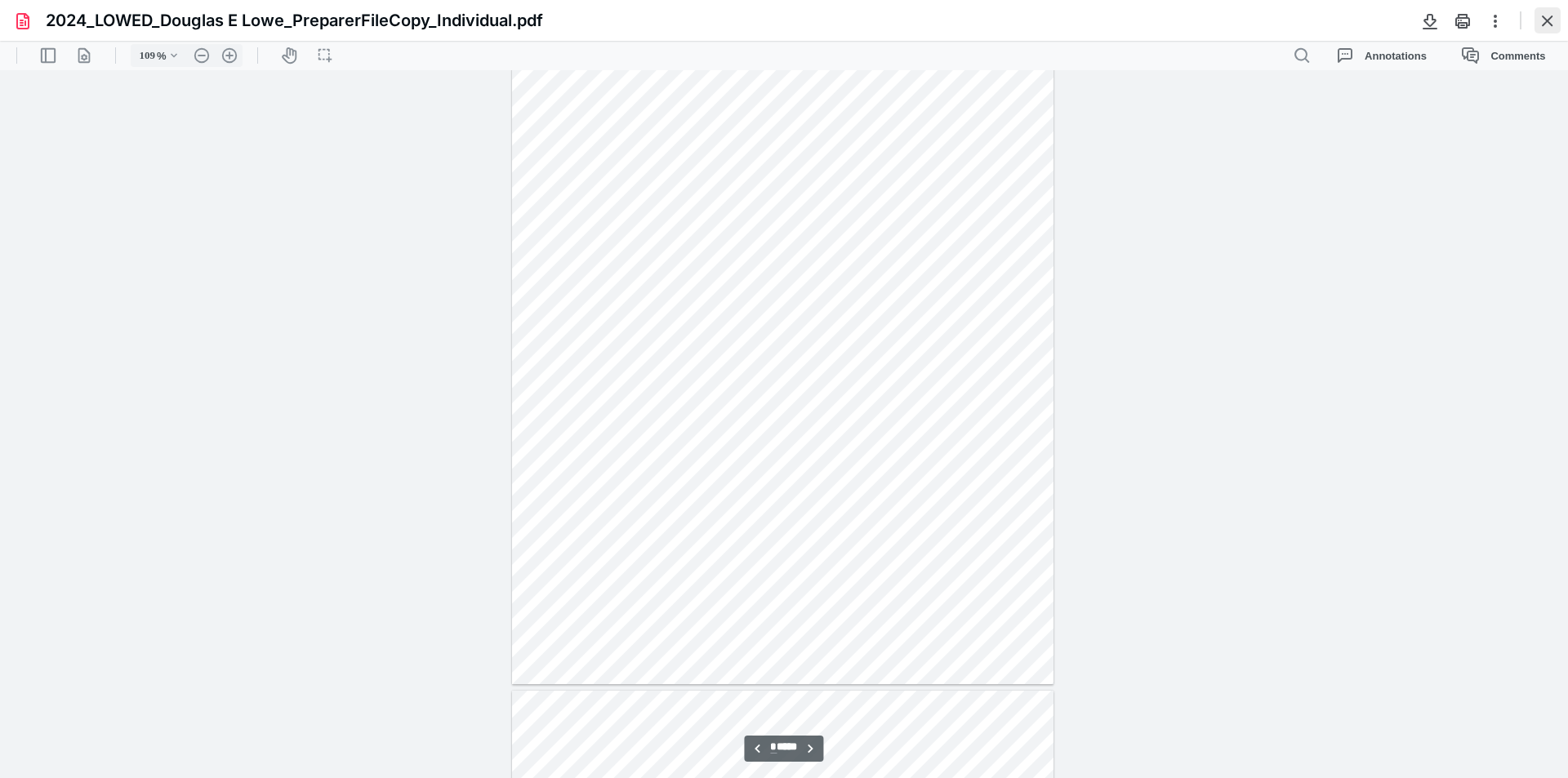 click at bounding box center [1548, 20] 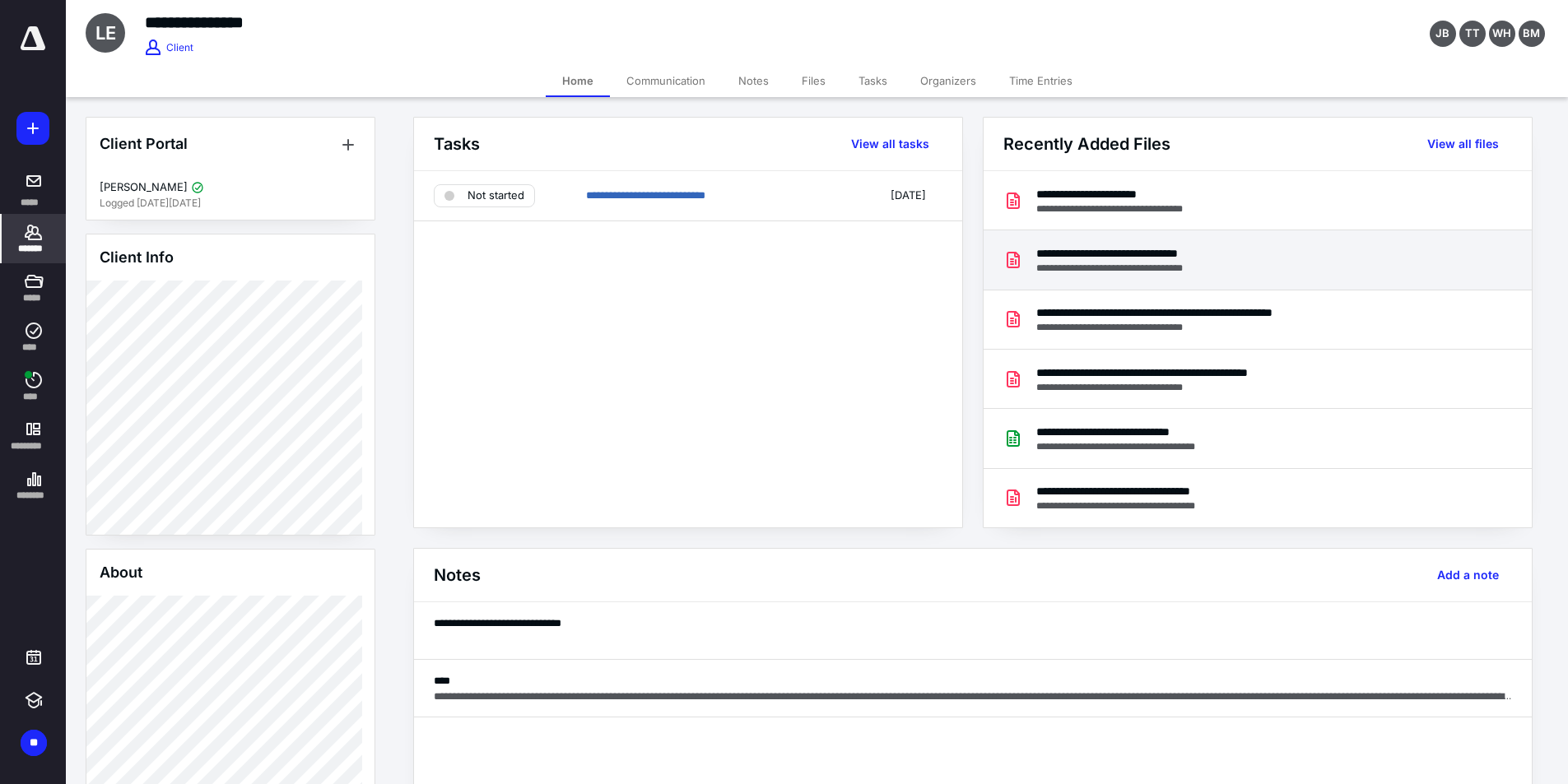 click on "**********" at bounding box center (1139, 253) 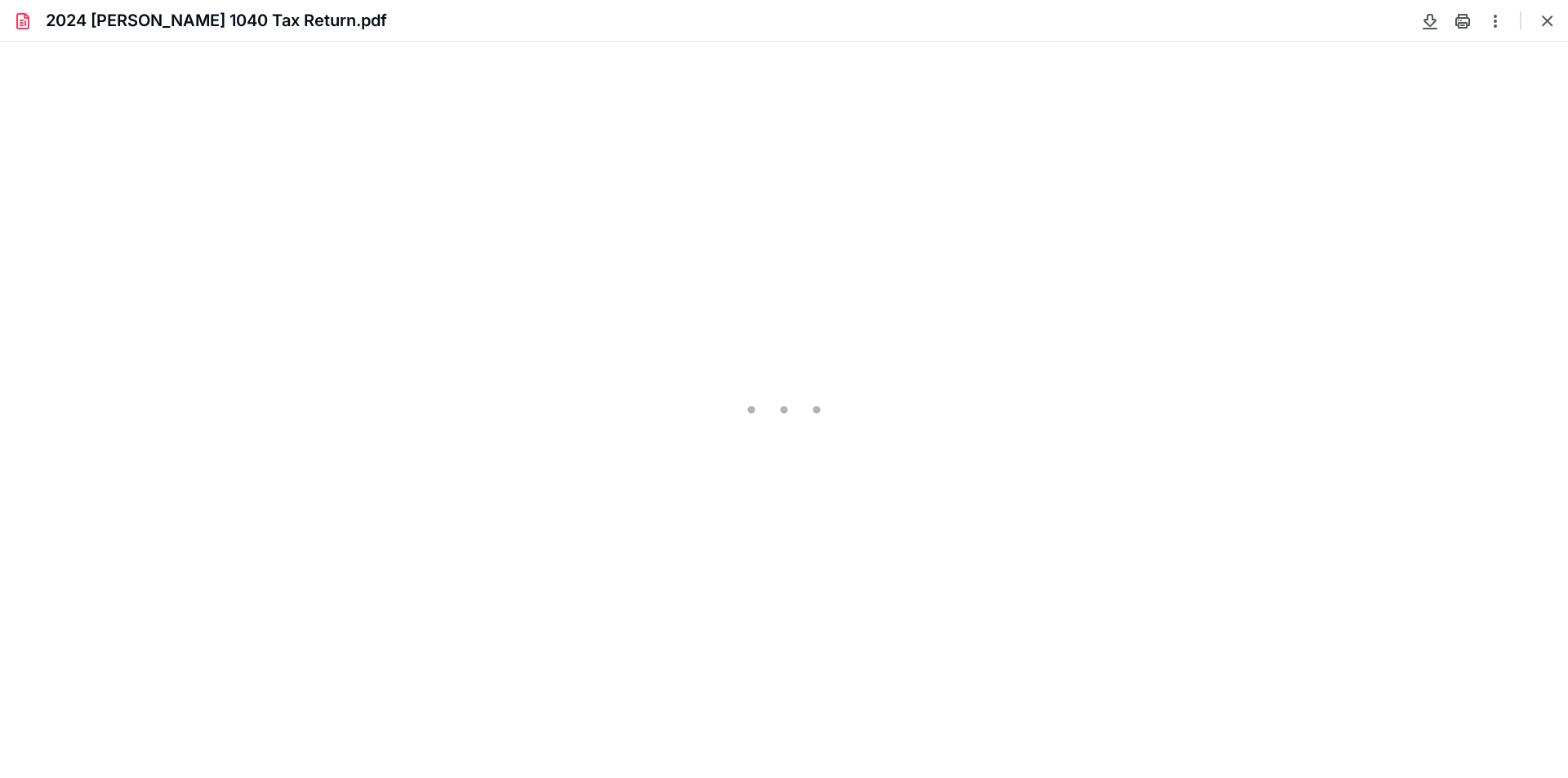 scroll, scrollTop: 0, scrollLeft: 0, axis: both 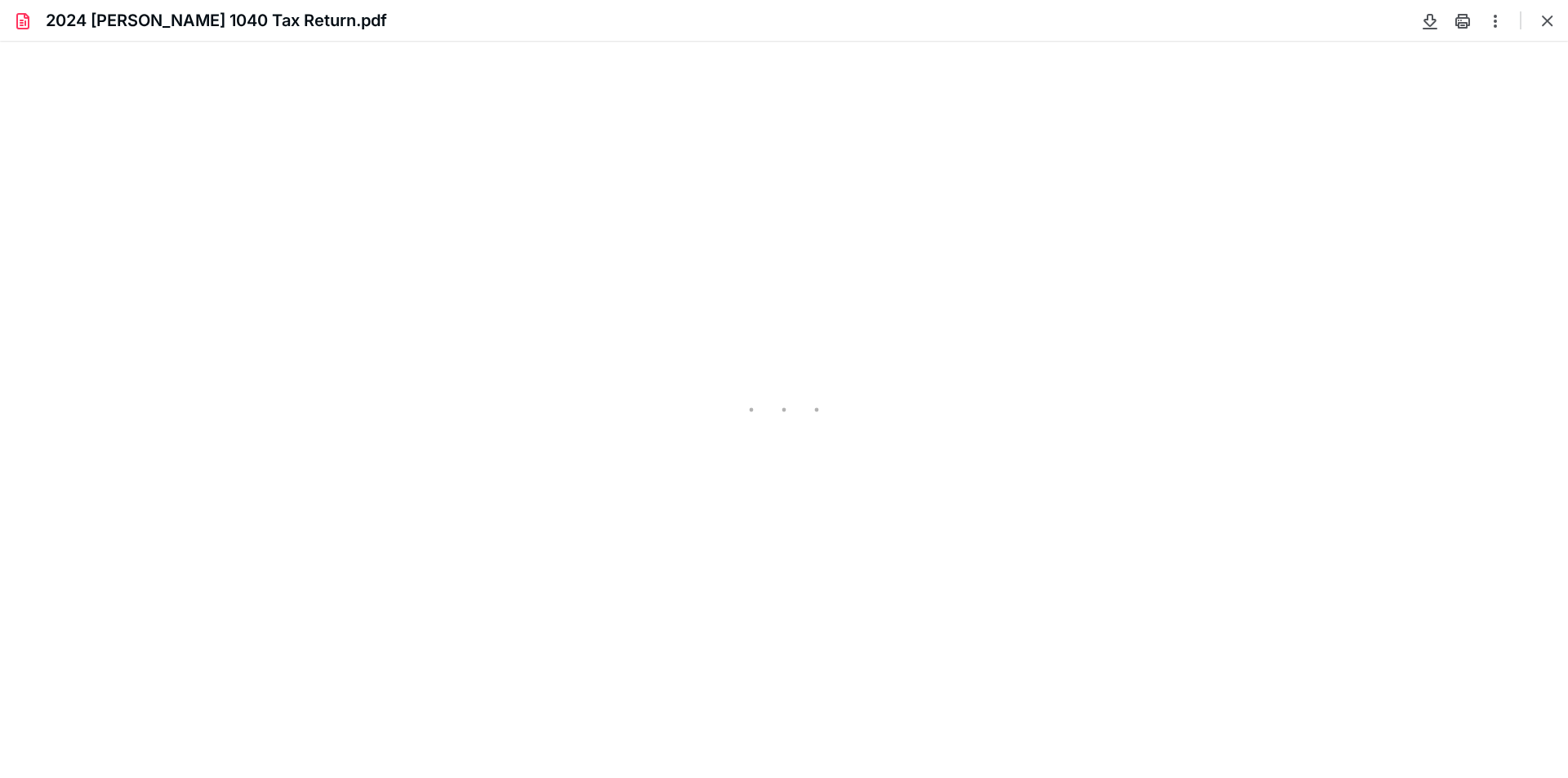 type on "109" 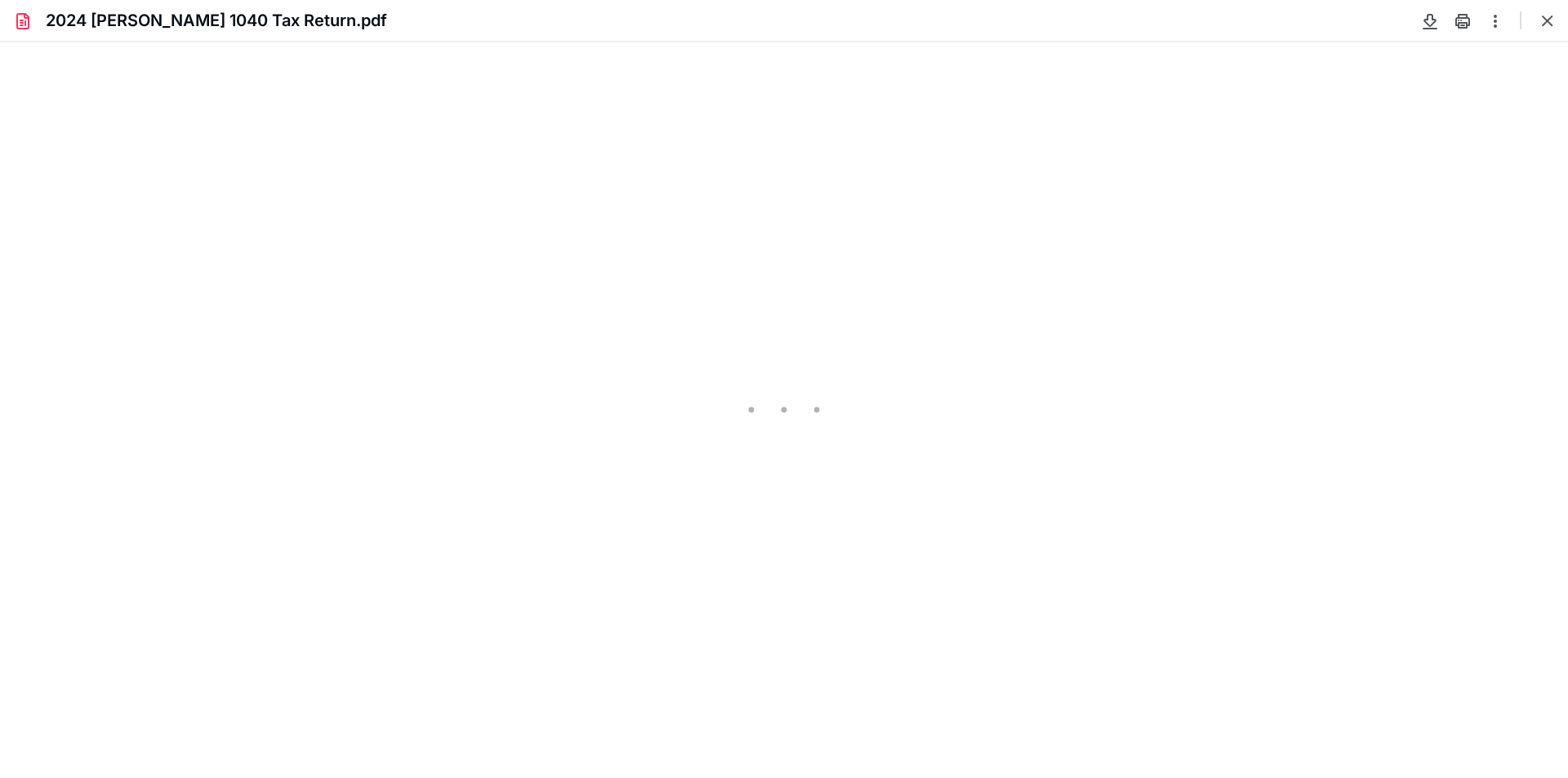 scroll, scrollTop: 33, scrollLeft: 0, axis: vertical 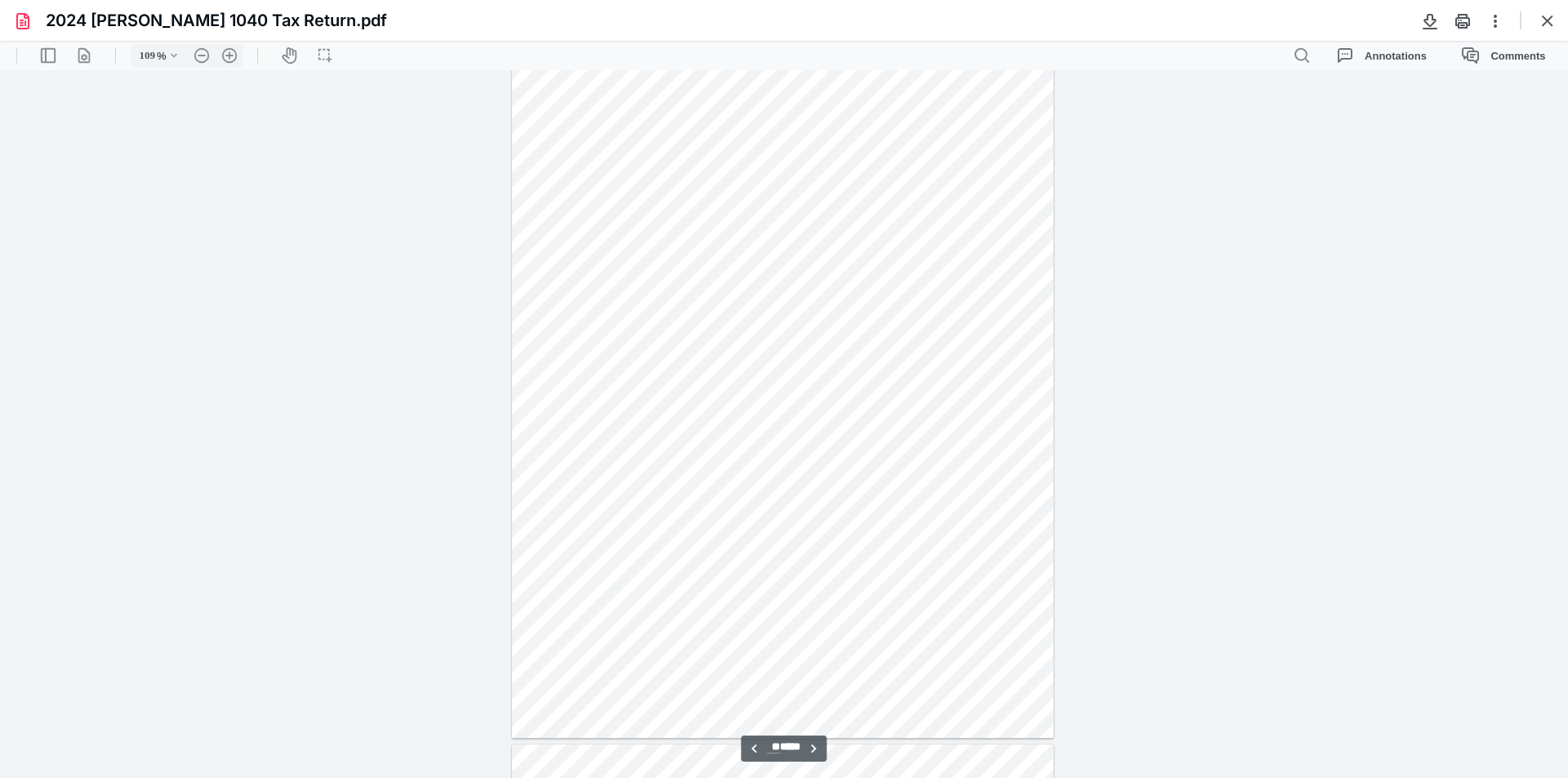 type on "**" 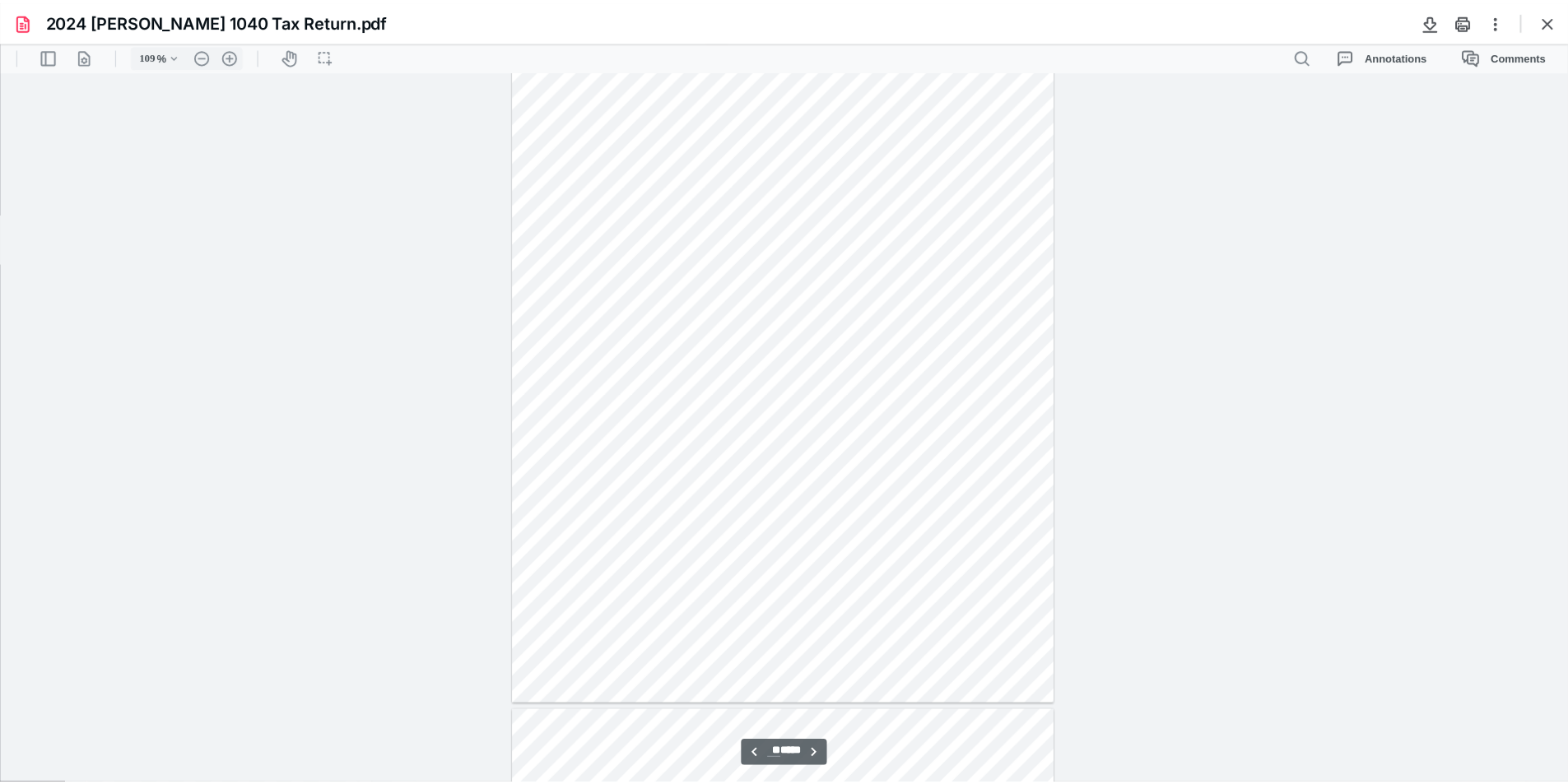 scroll, scrollTop: 7190, scrollLeft: 0, axis: vertical 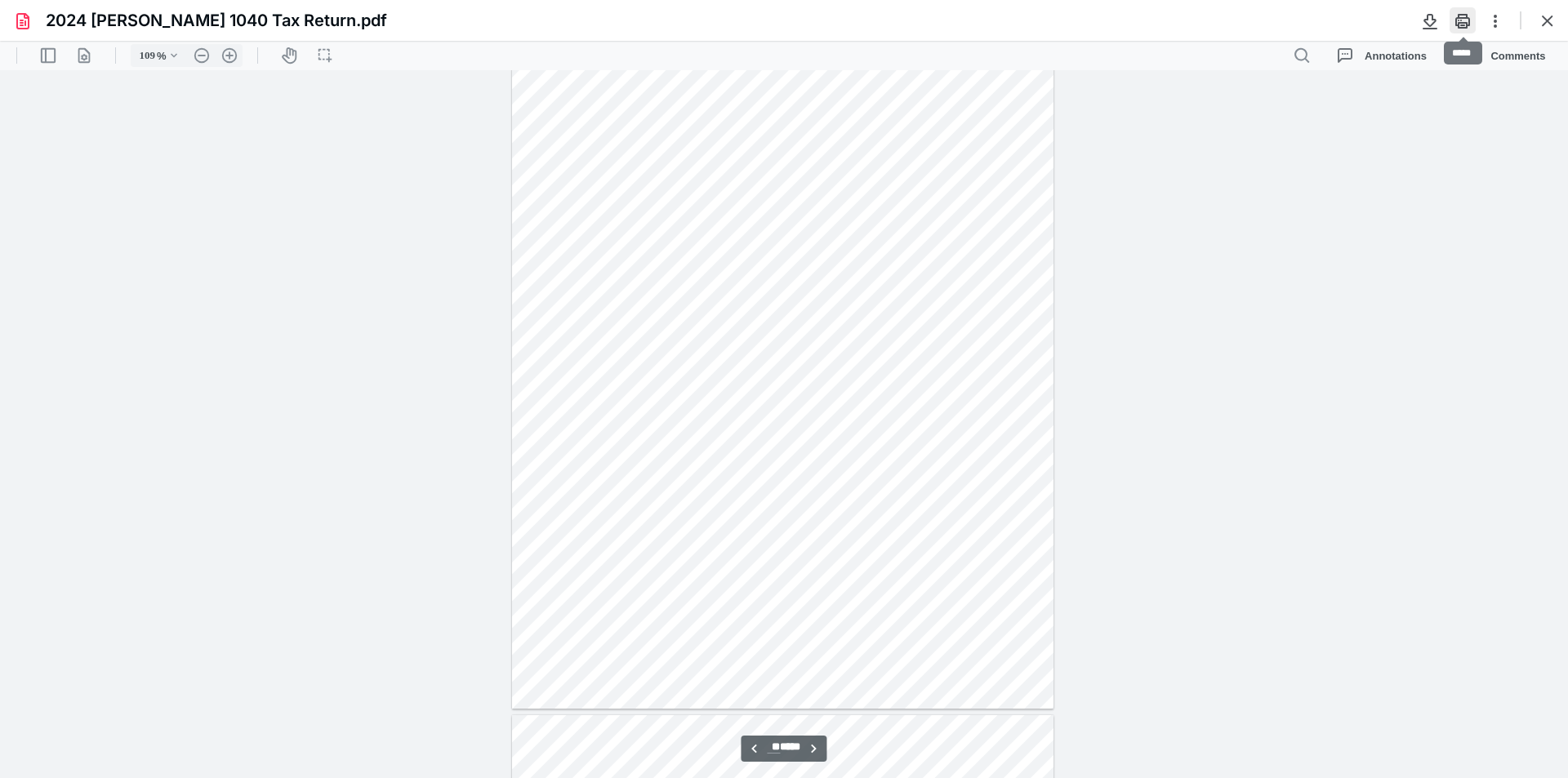 click at bounding box center [1463, 20] 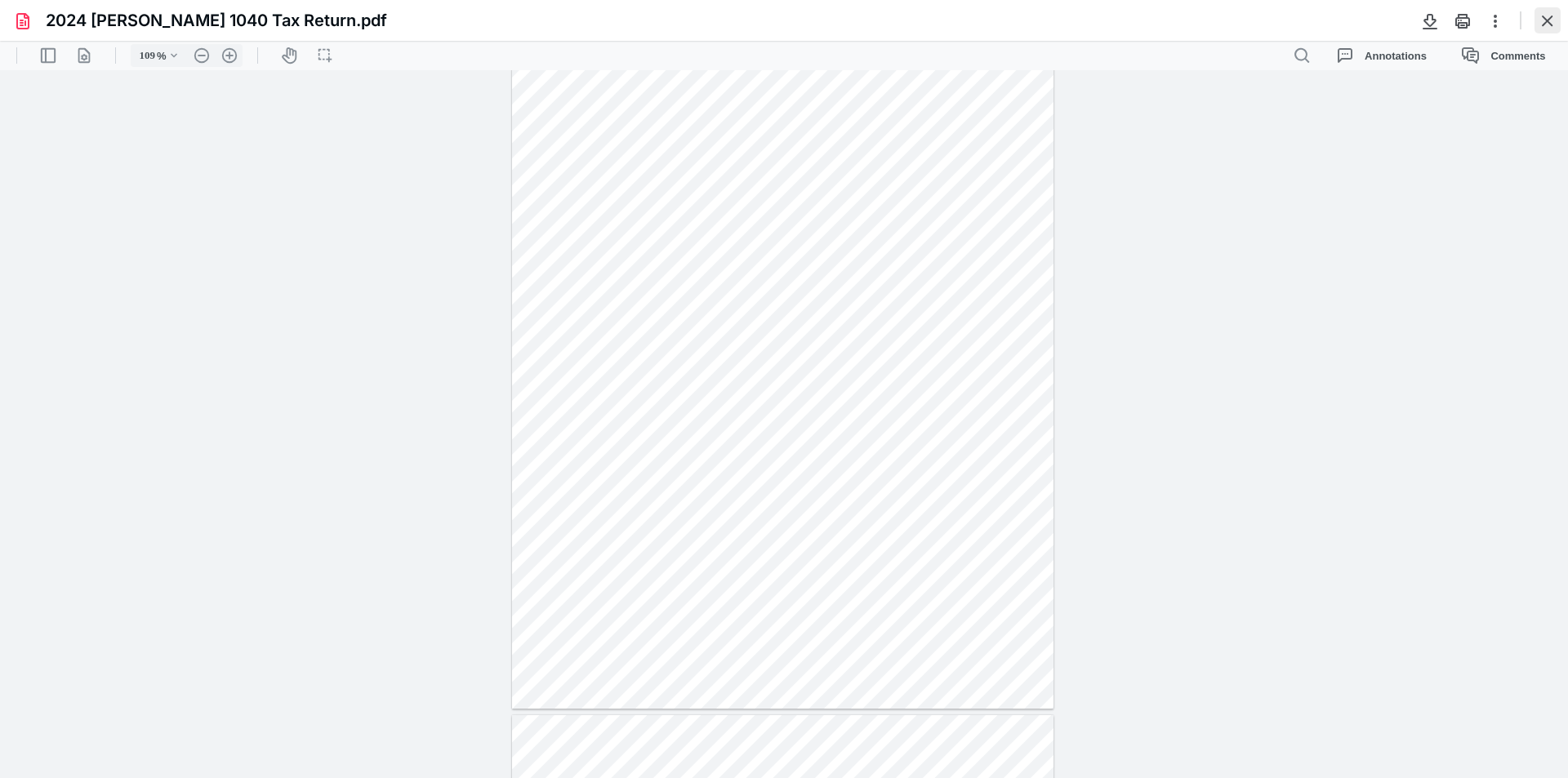 click at bounding box center (1548, 20) 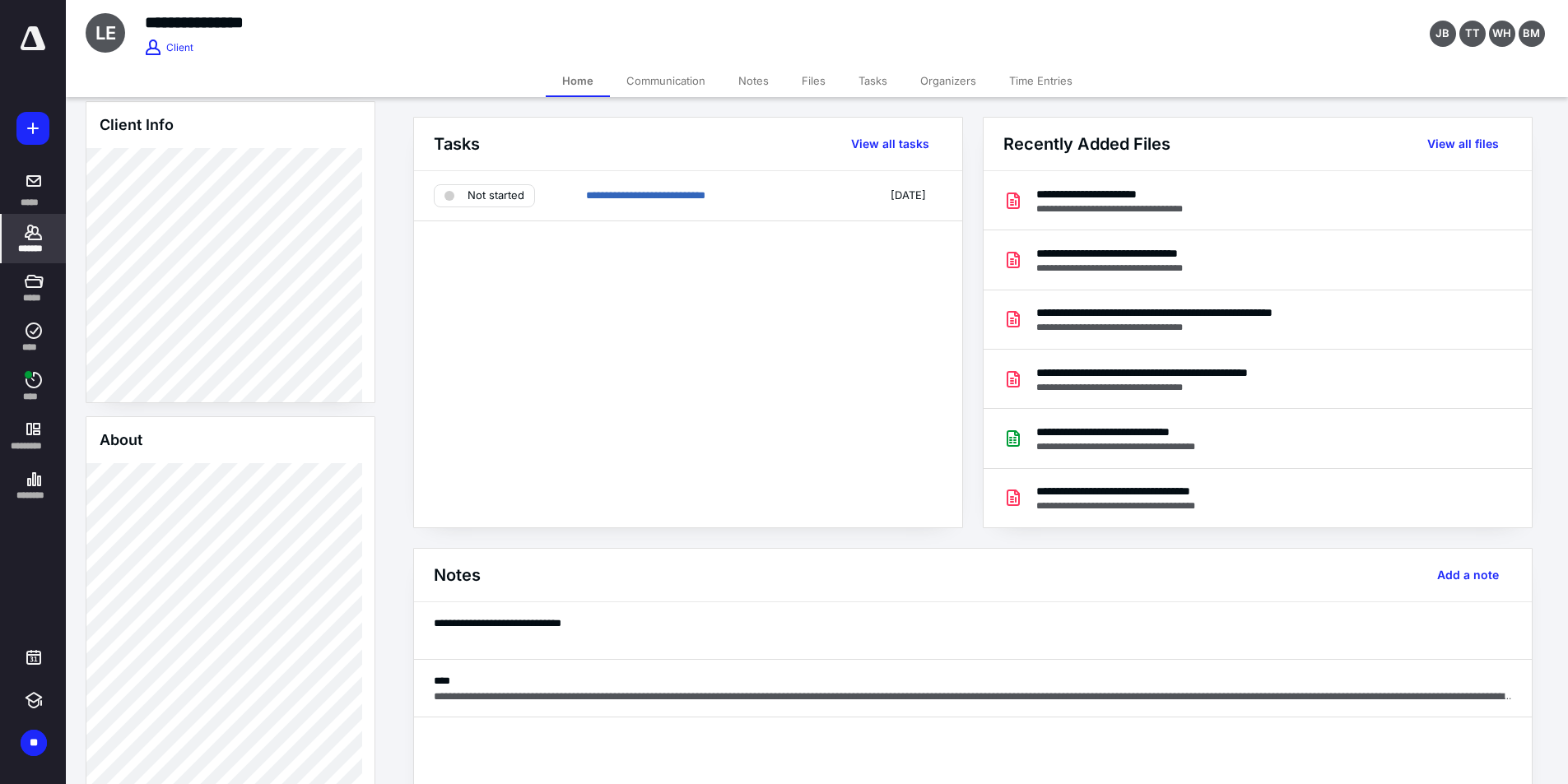 scroll, scrollTop: 165, scrollLeft: 0, axis: vertical 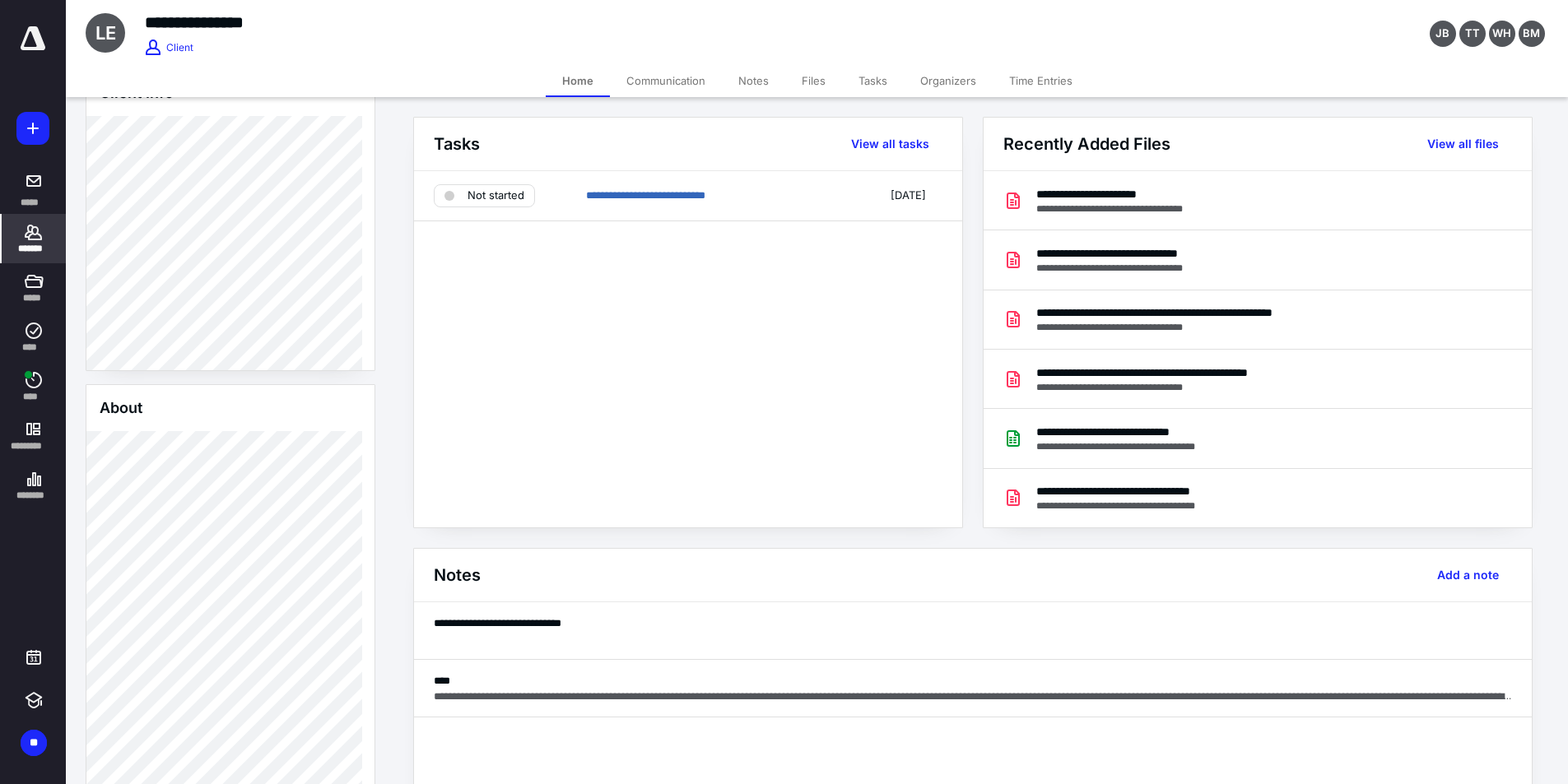 click on "Files" at bounding box center [813, 81] 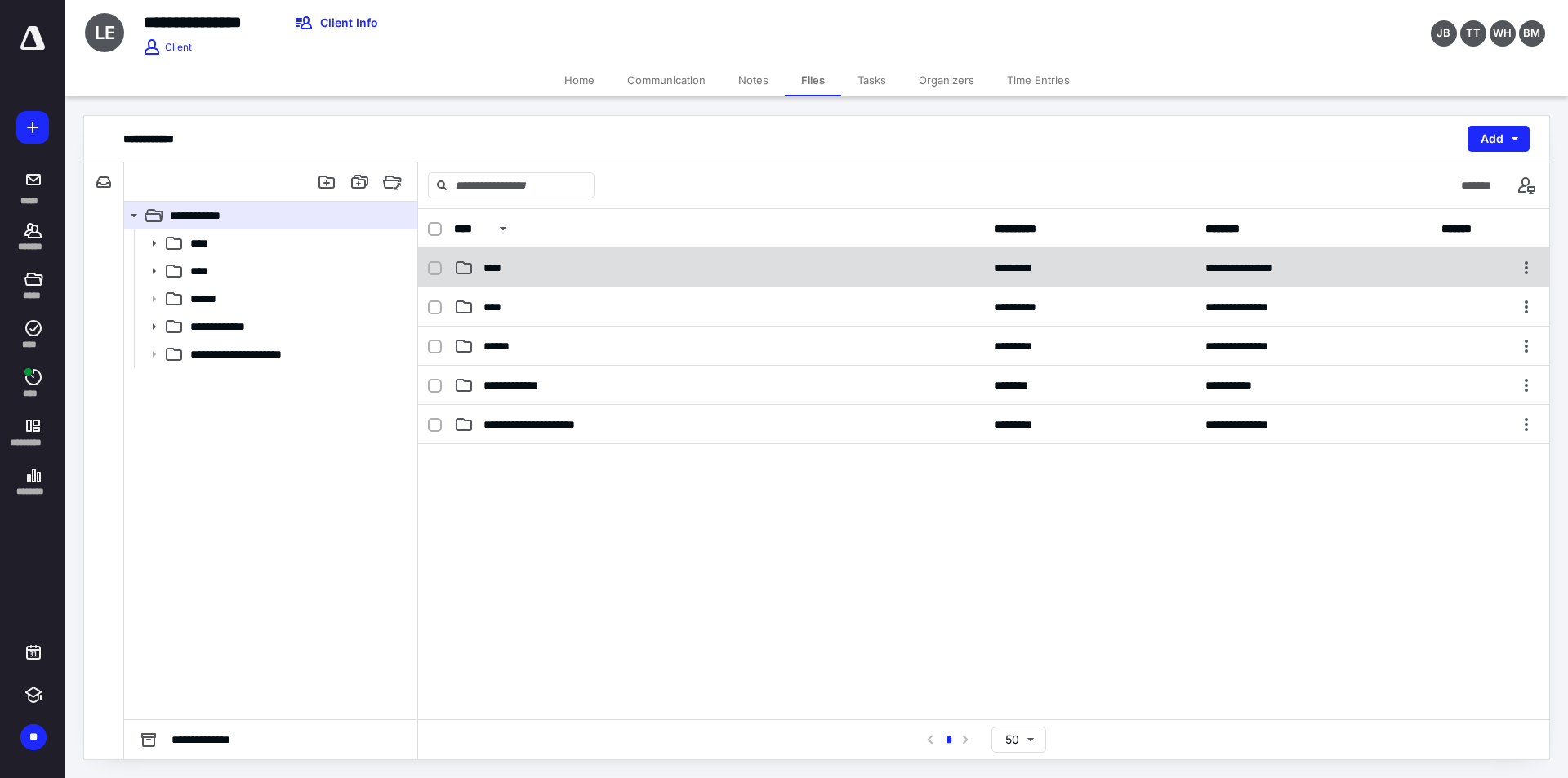 click on "****" at bounding box center [497, 268] 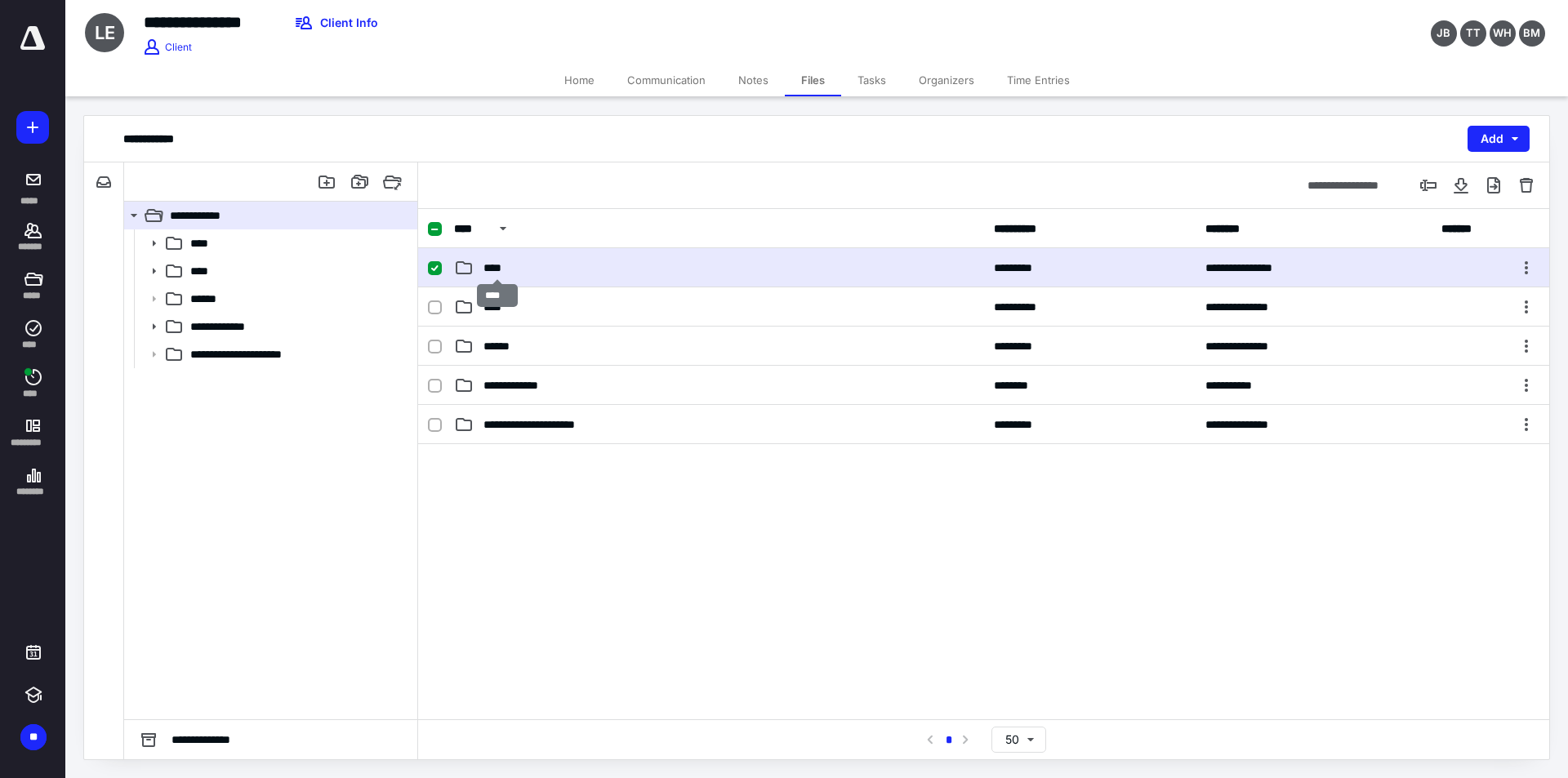 click on "****" at bounding box center (497, 268) 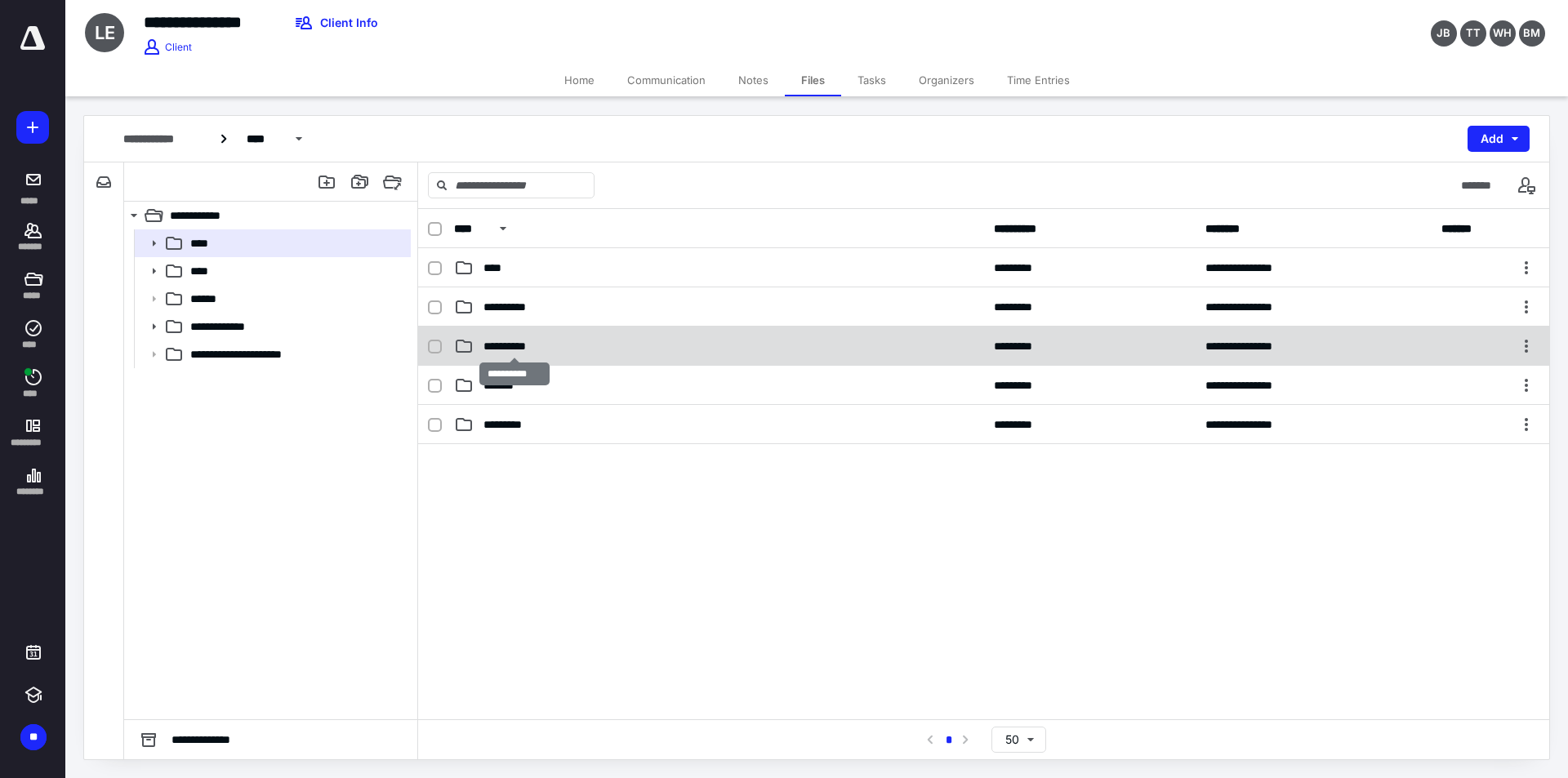 click on "**********" at bounding box center (514, 346) 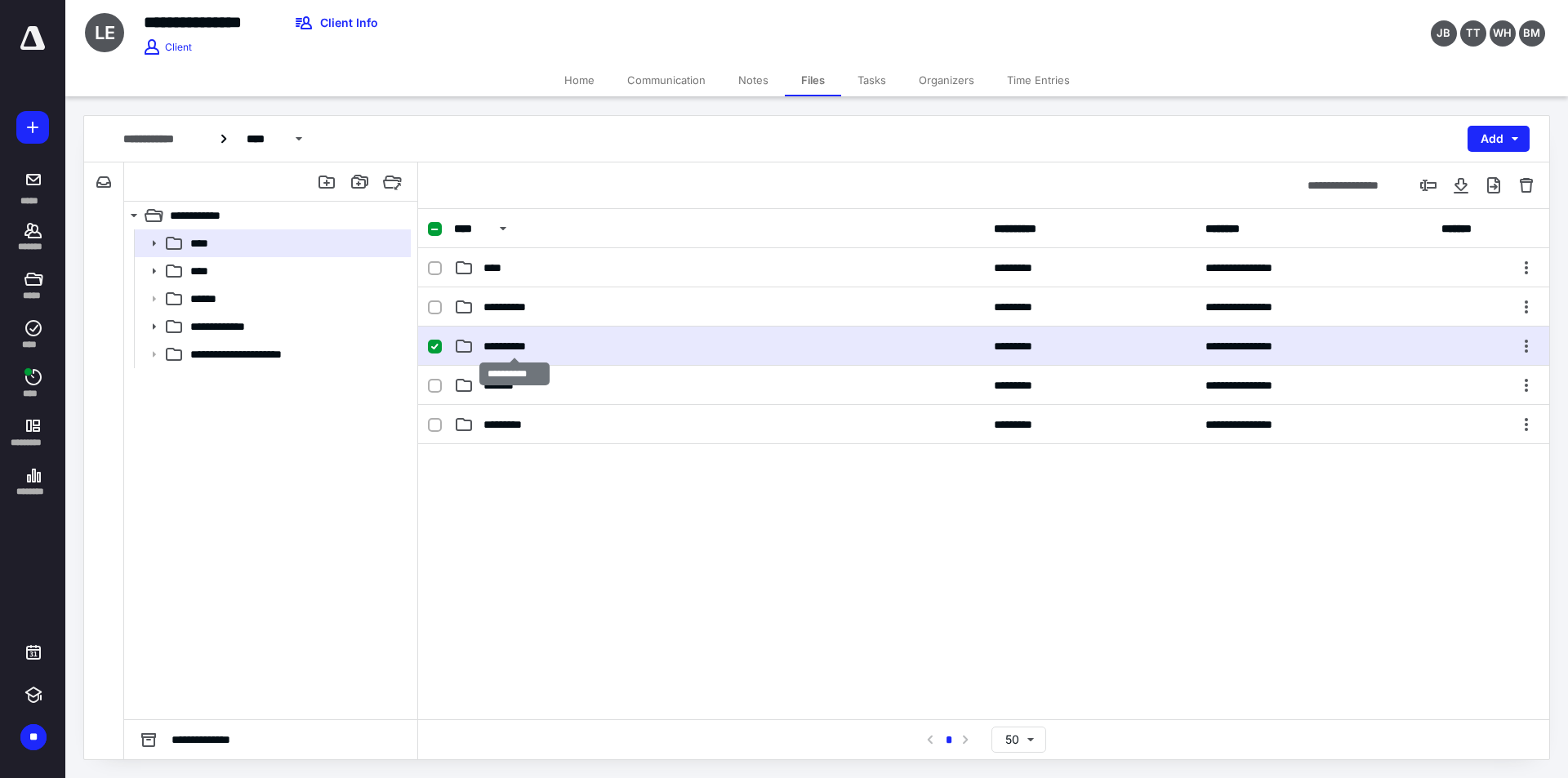 click on "**********" at bounding box center [514, 346] 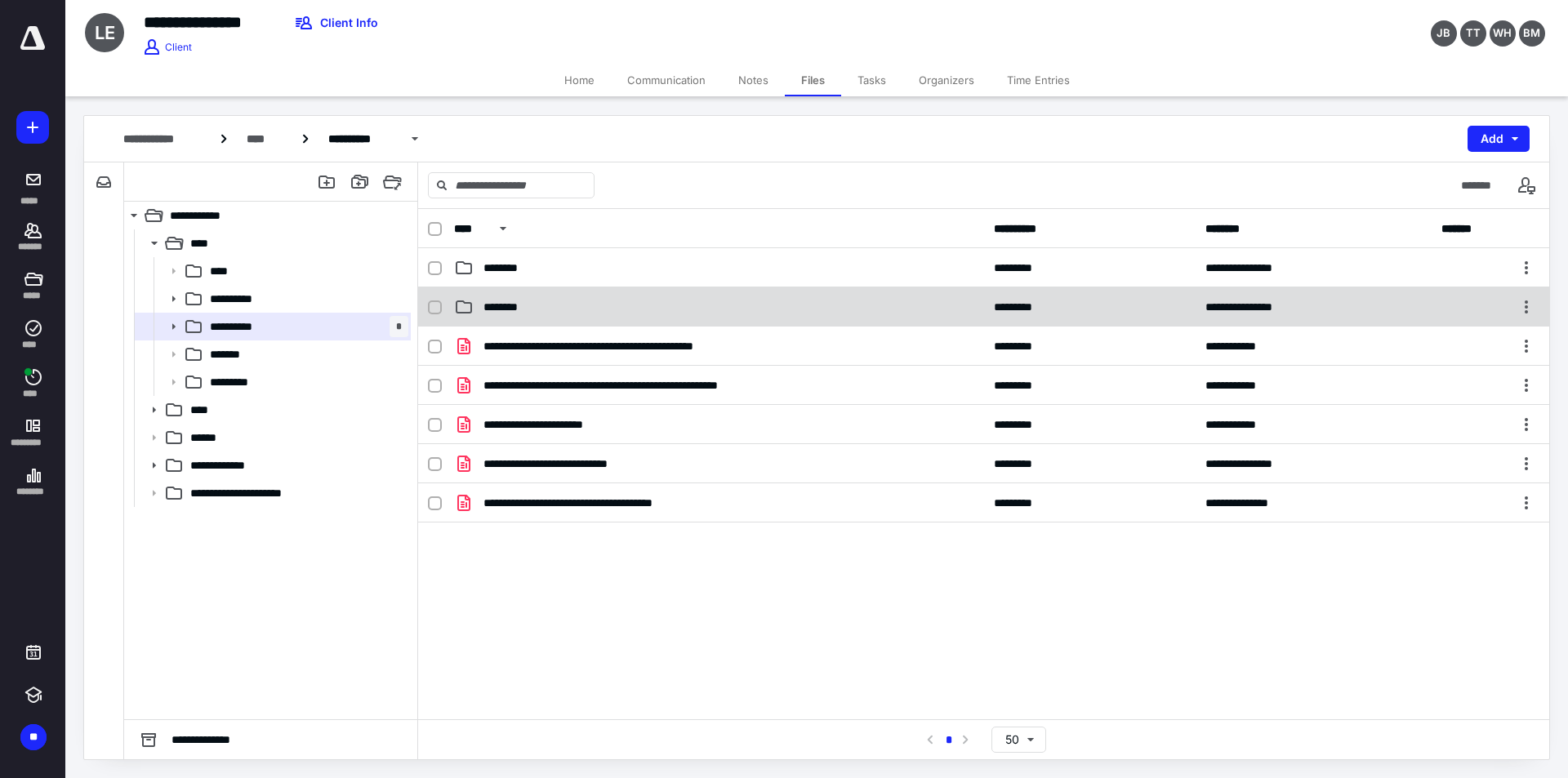 click on "********" at bounding box center [719, 307] 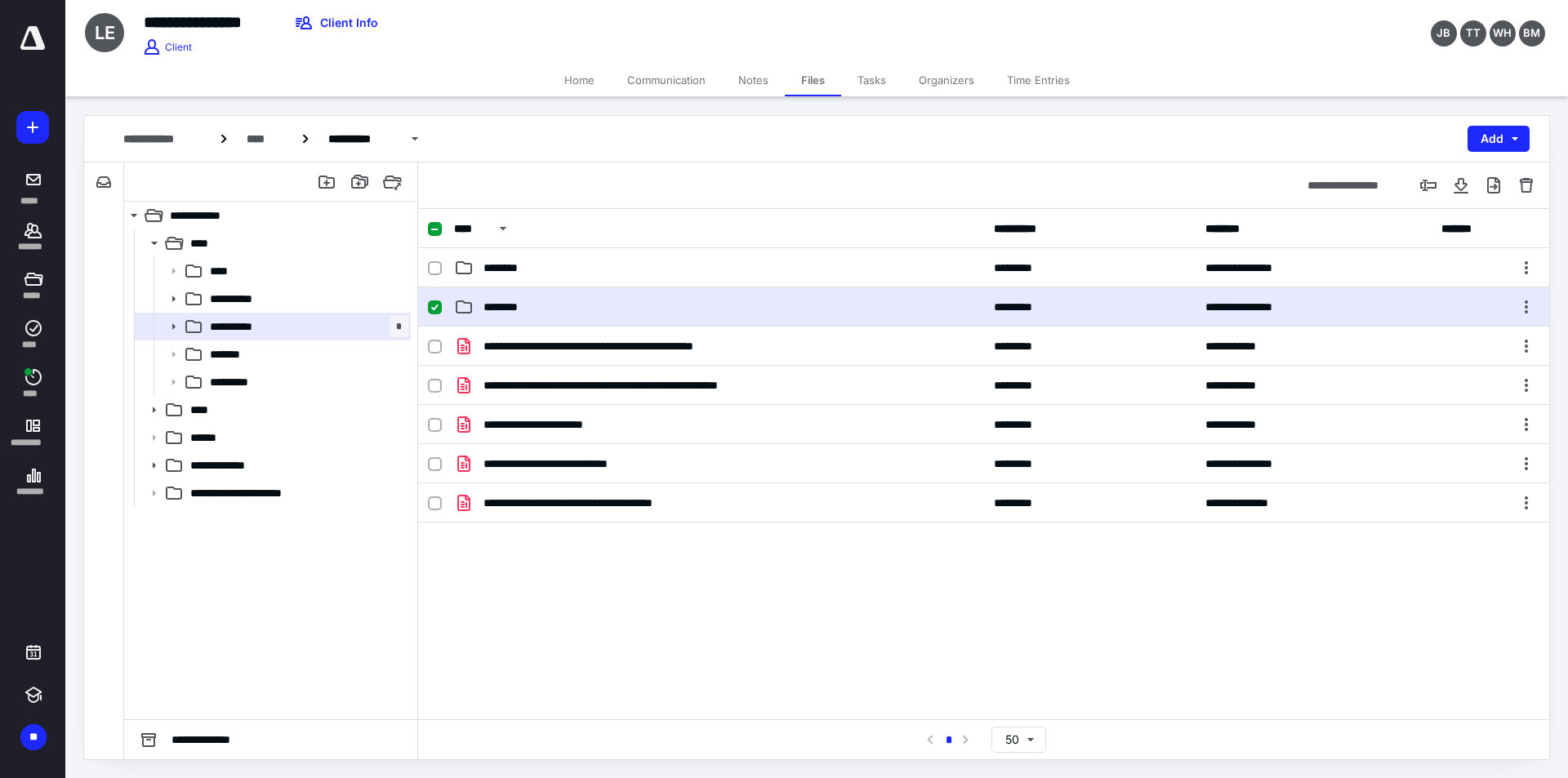 click on "********" at bounding box center (719, 307) 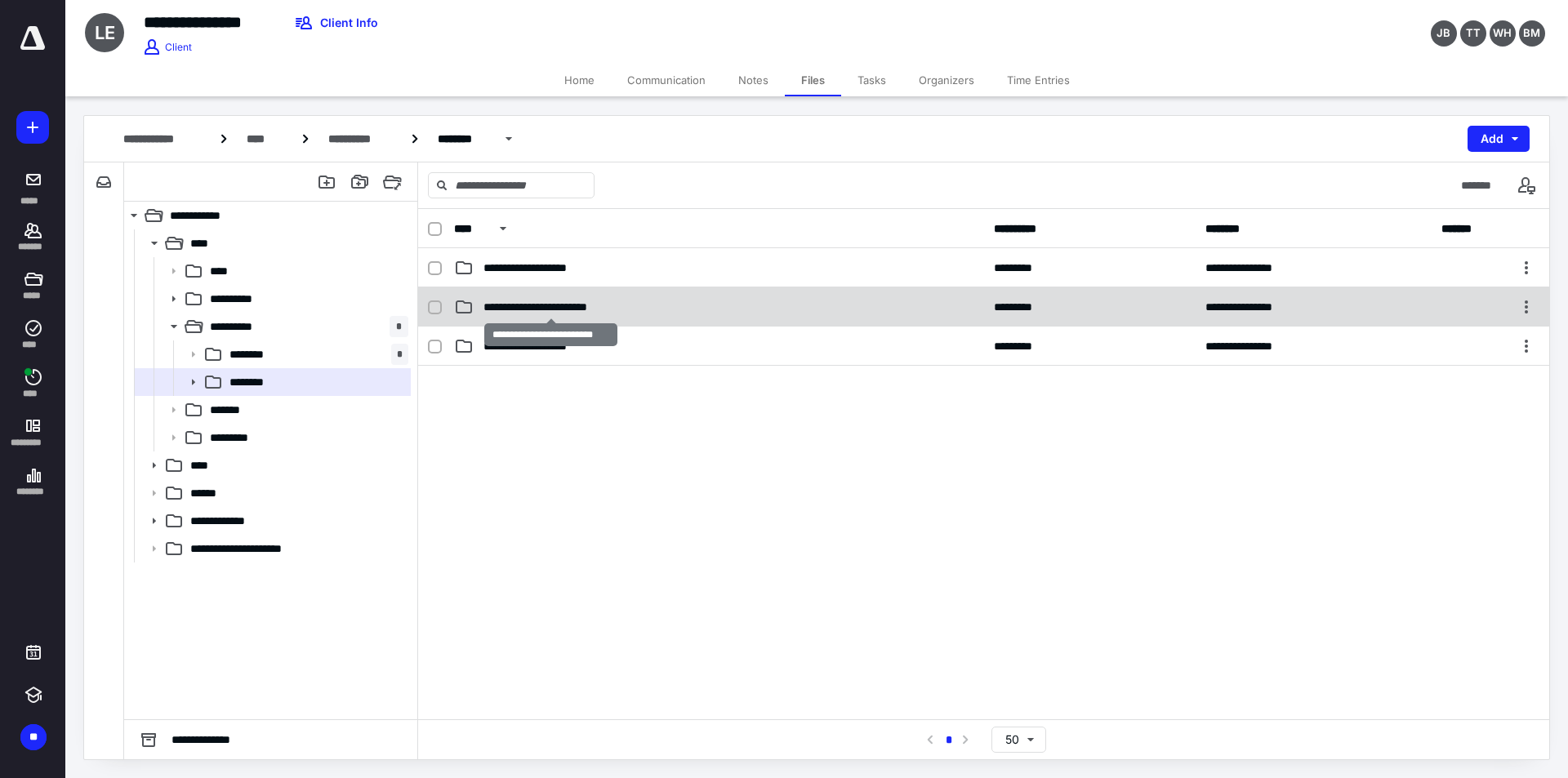 click on "**********" at bounding box center (550, 307) 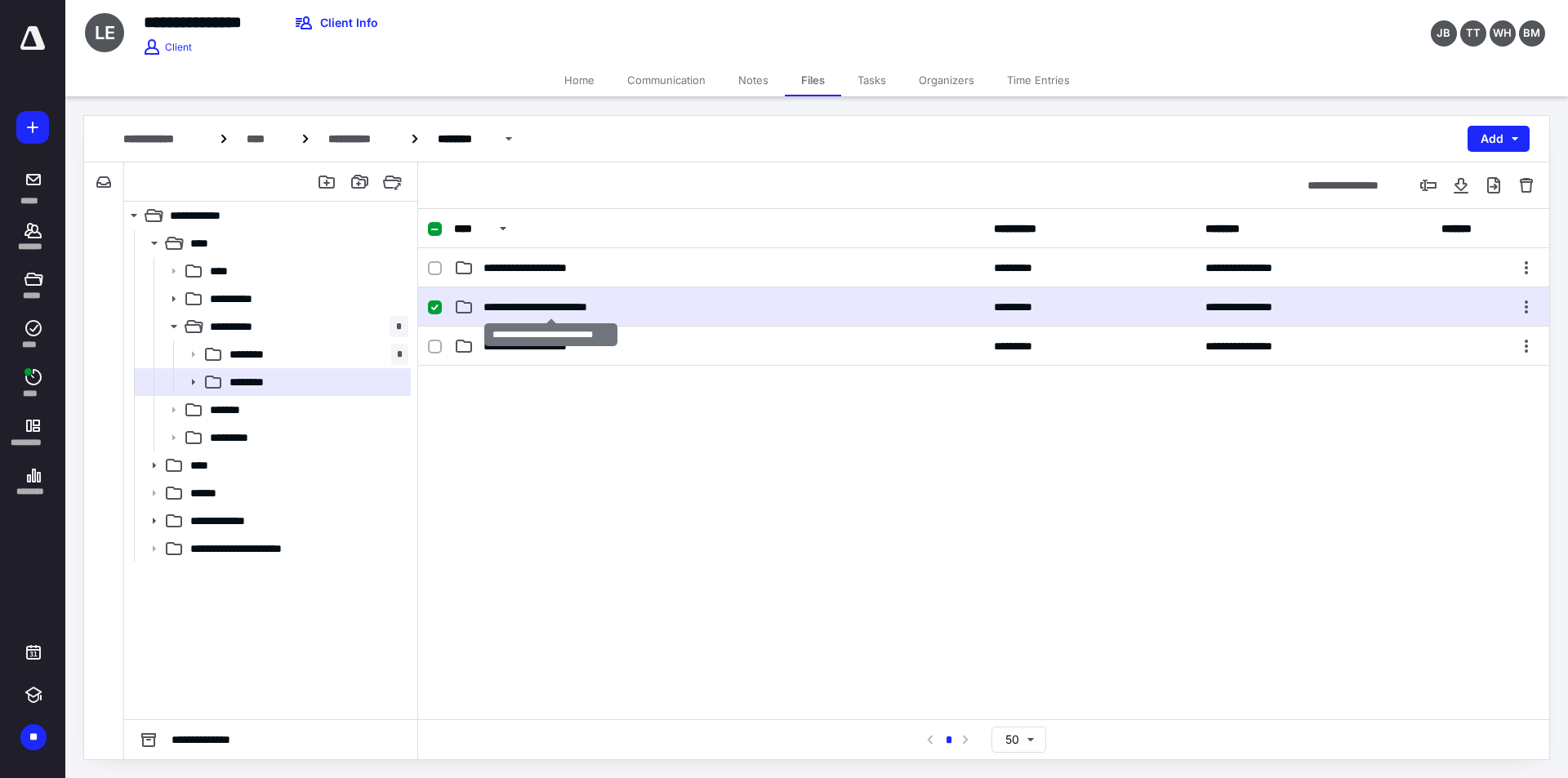click on "**********" at bounding box center [550, 307] 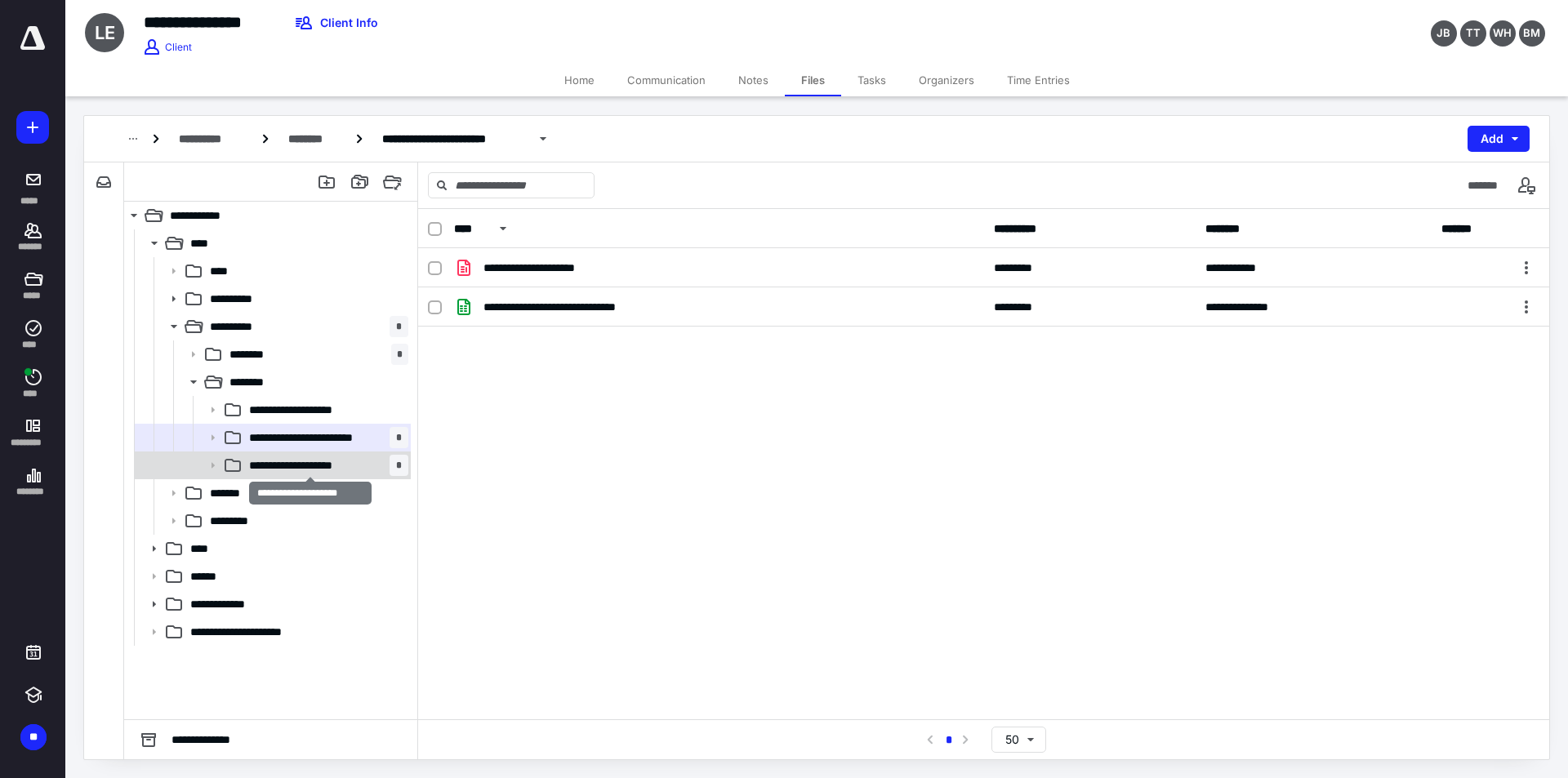 click on "**********" at bounding box center (310, 465) 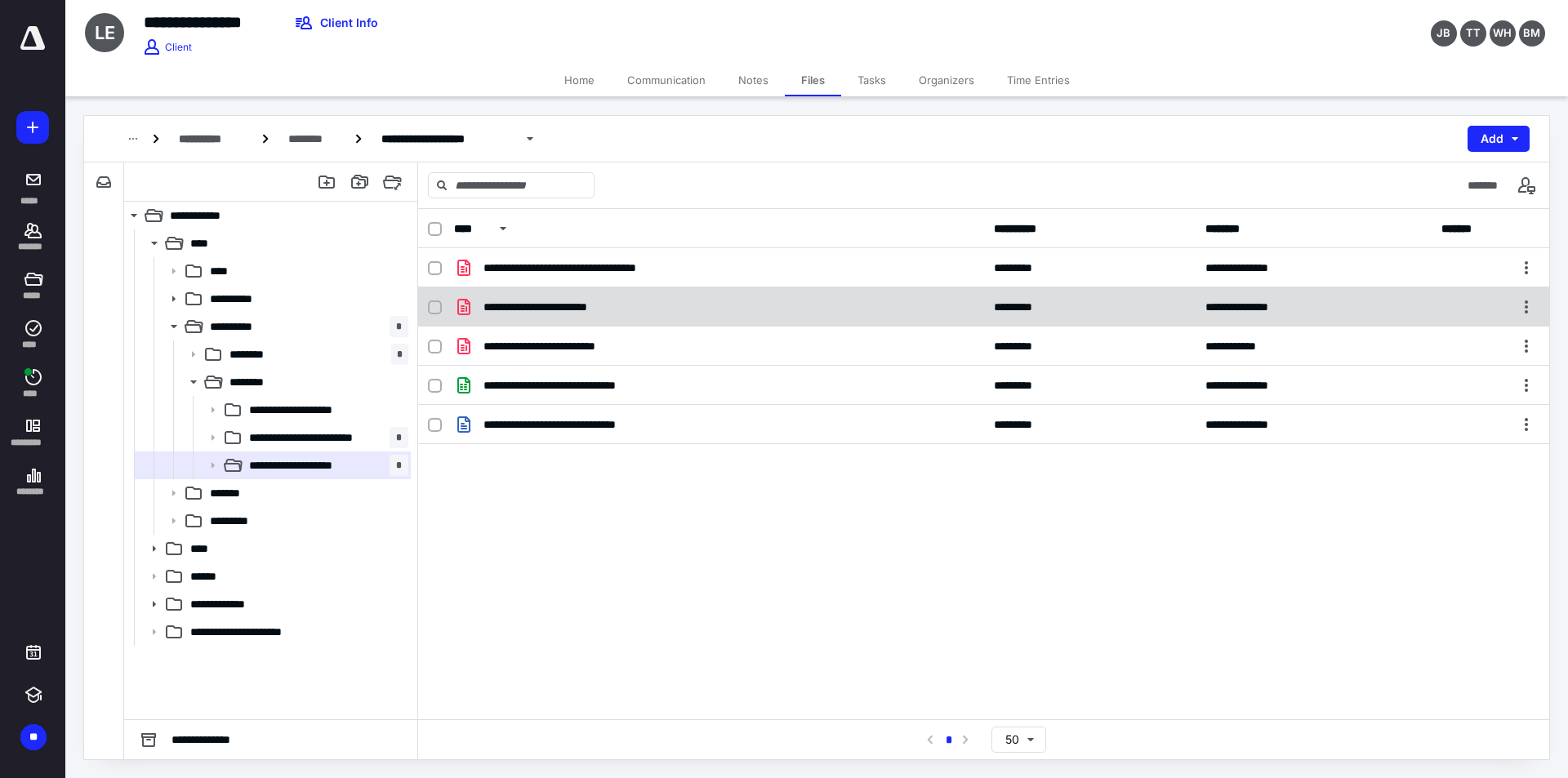 click on "**********" at bounding box center (557, 307) 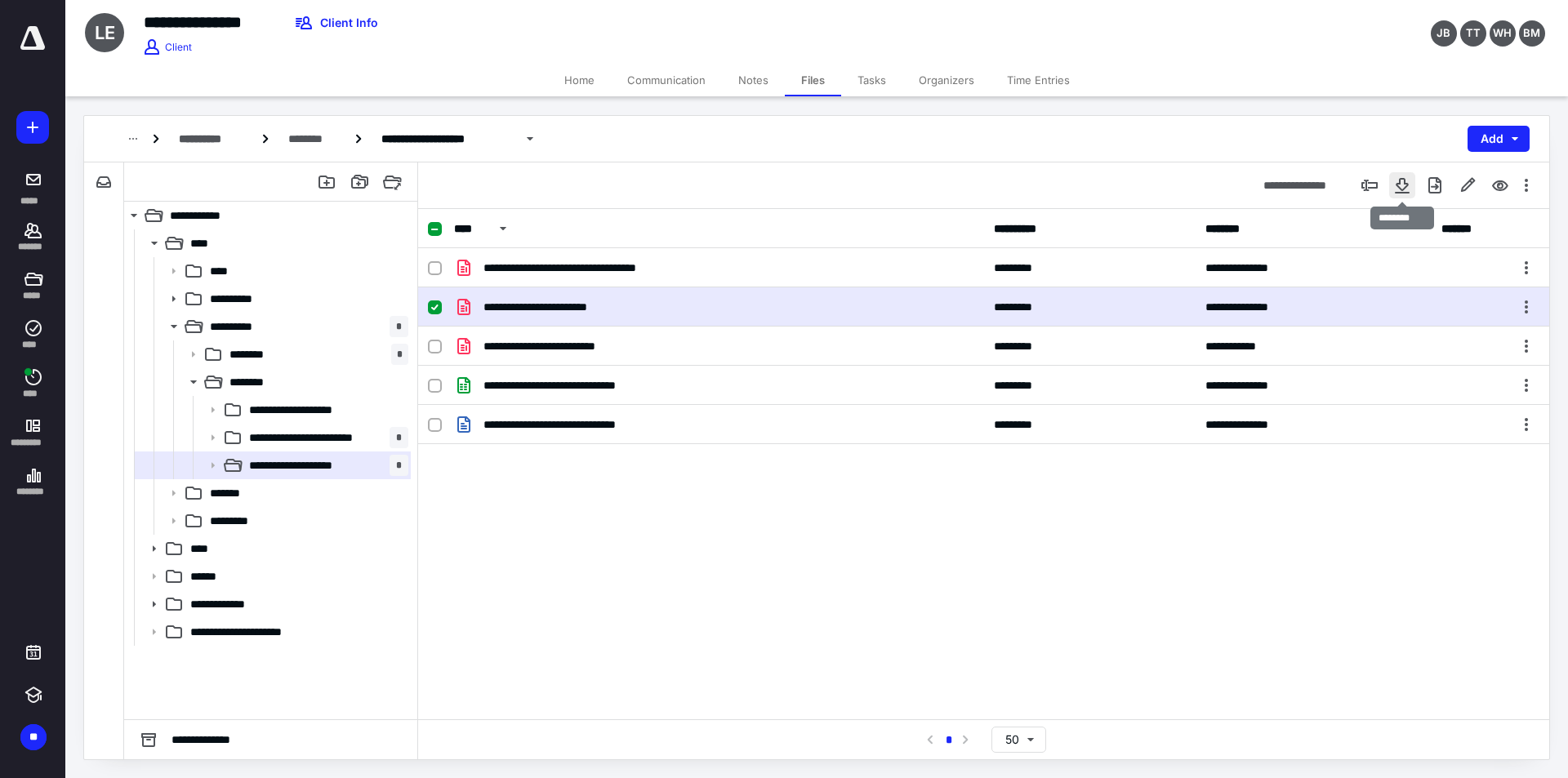 click at bounding box center [1402, 185] 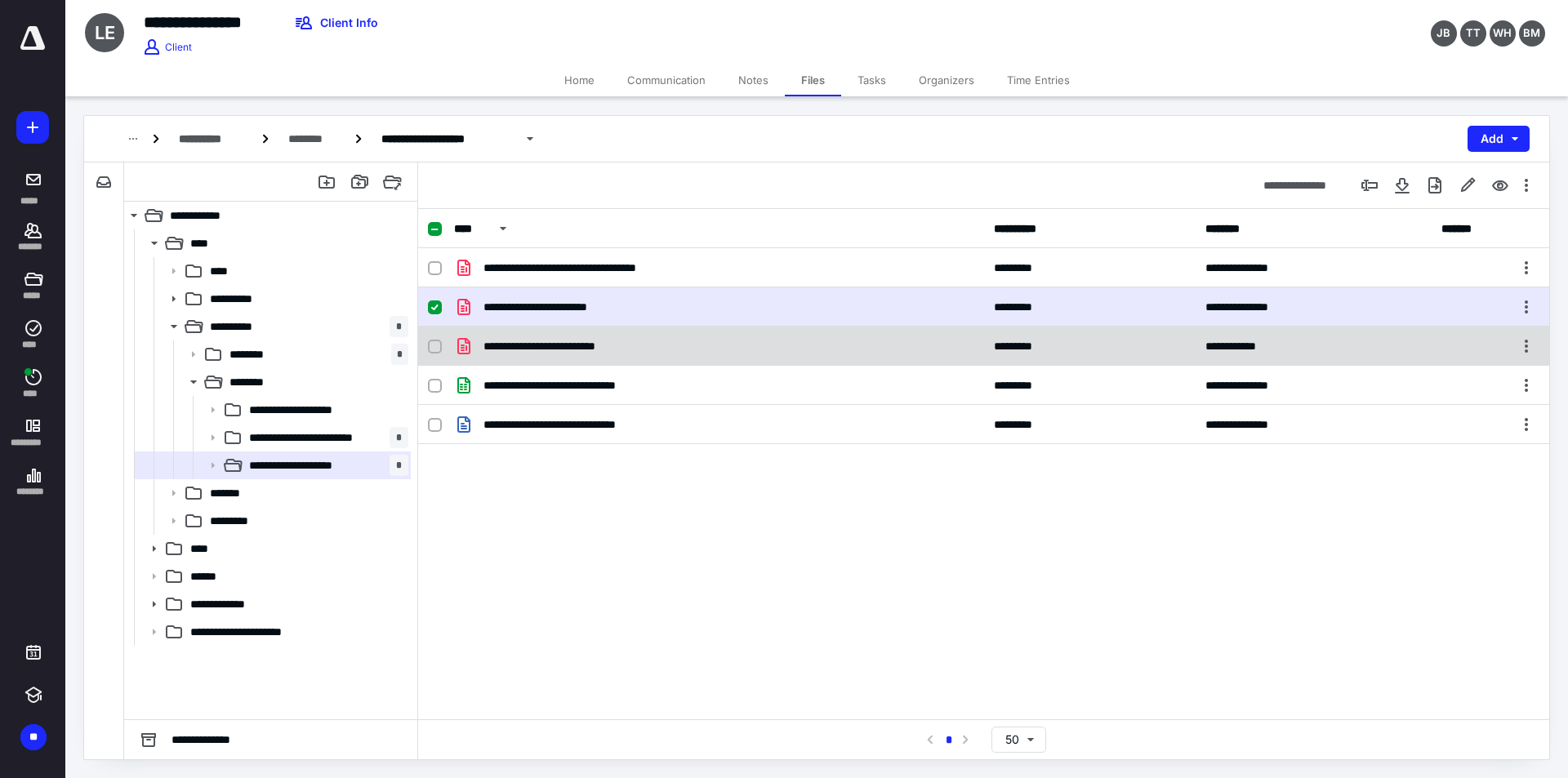 click on "**********" at bounding box center (719, 346) 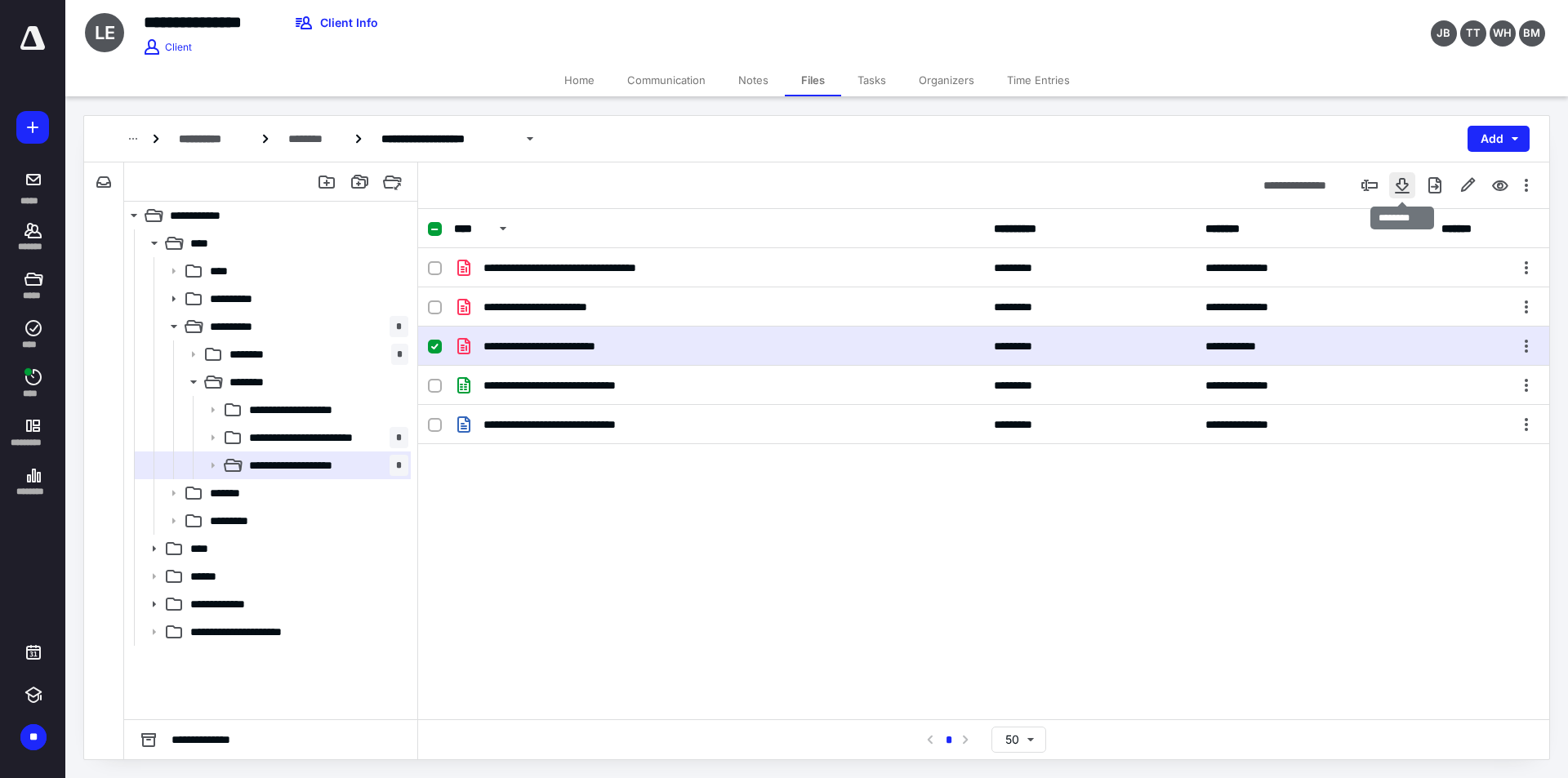 click at bounding box center [1402, 185] 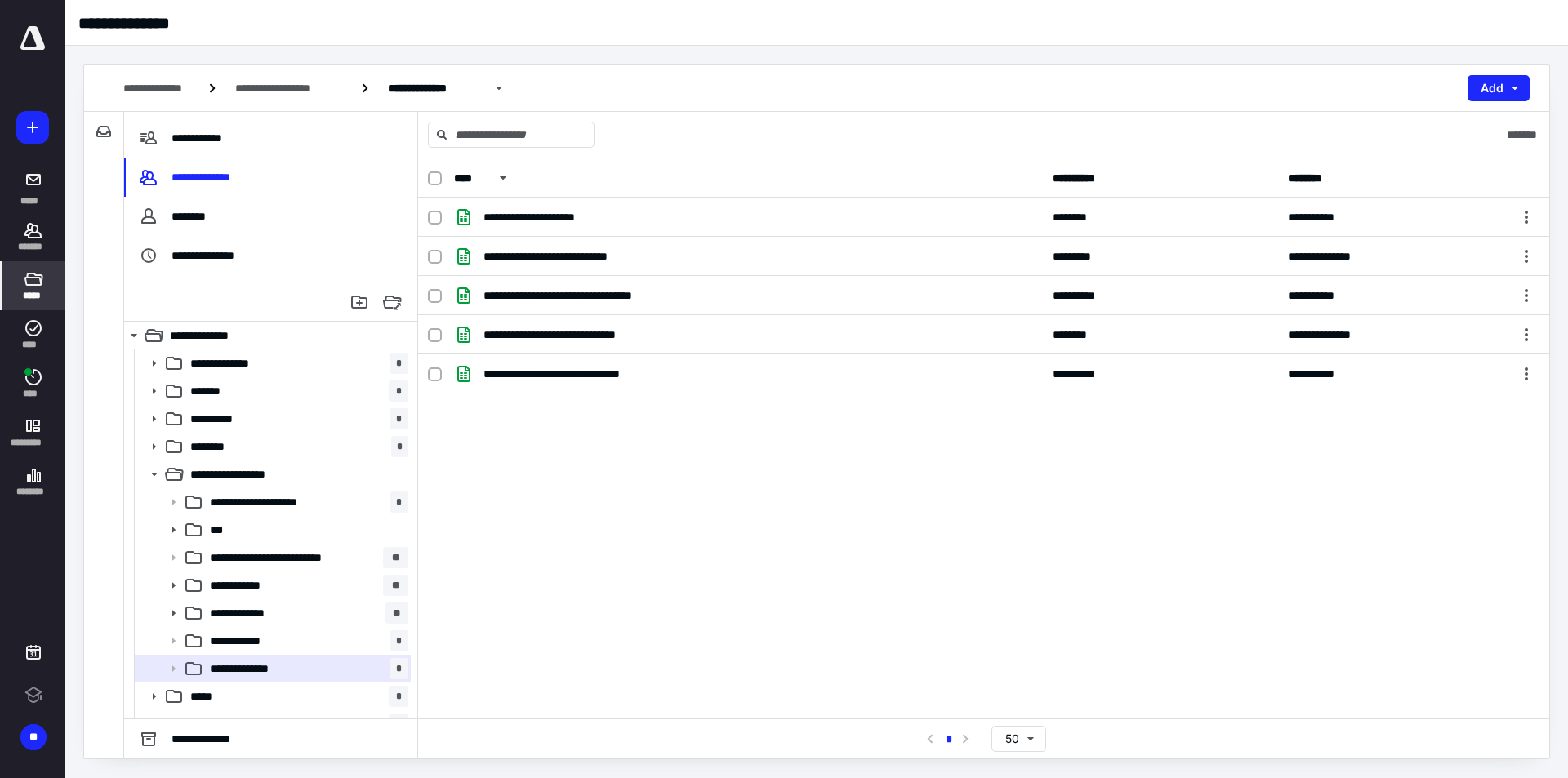 scroll, scrollTop: 0, scrollLeft: 0, axis: both 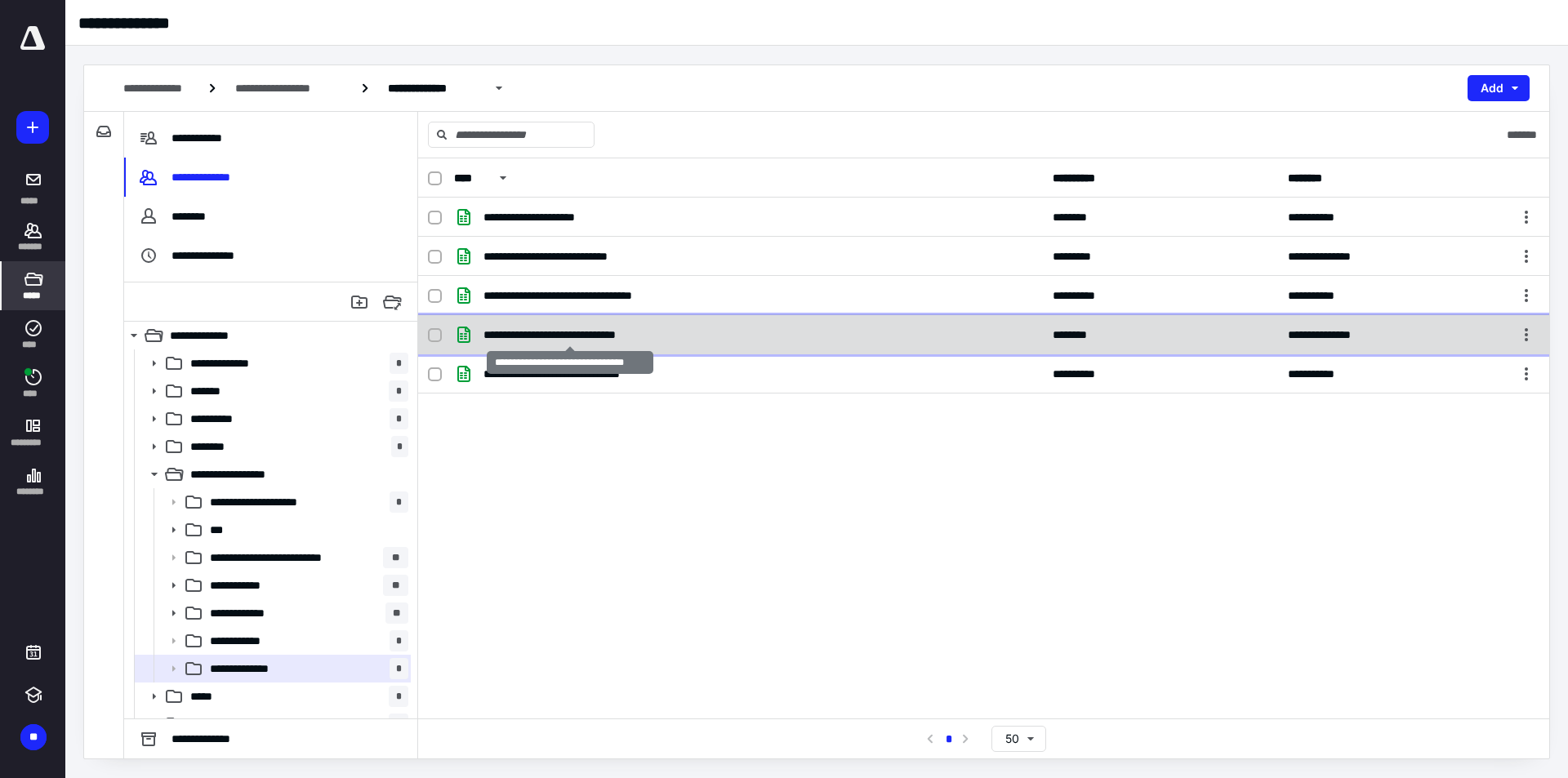 click on "**********" at bounding box center (569, 335) 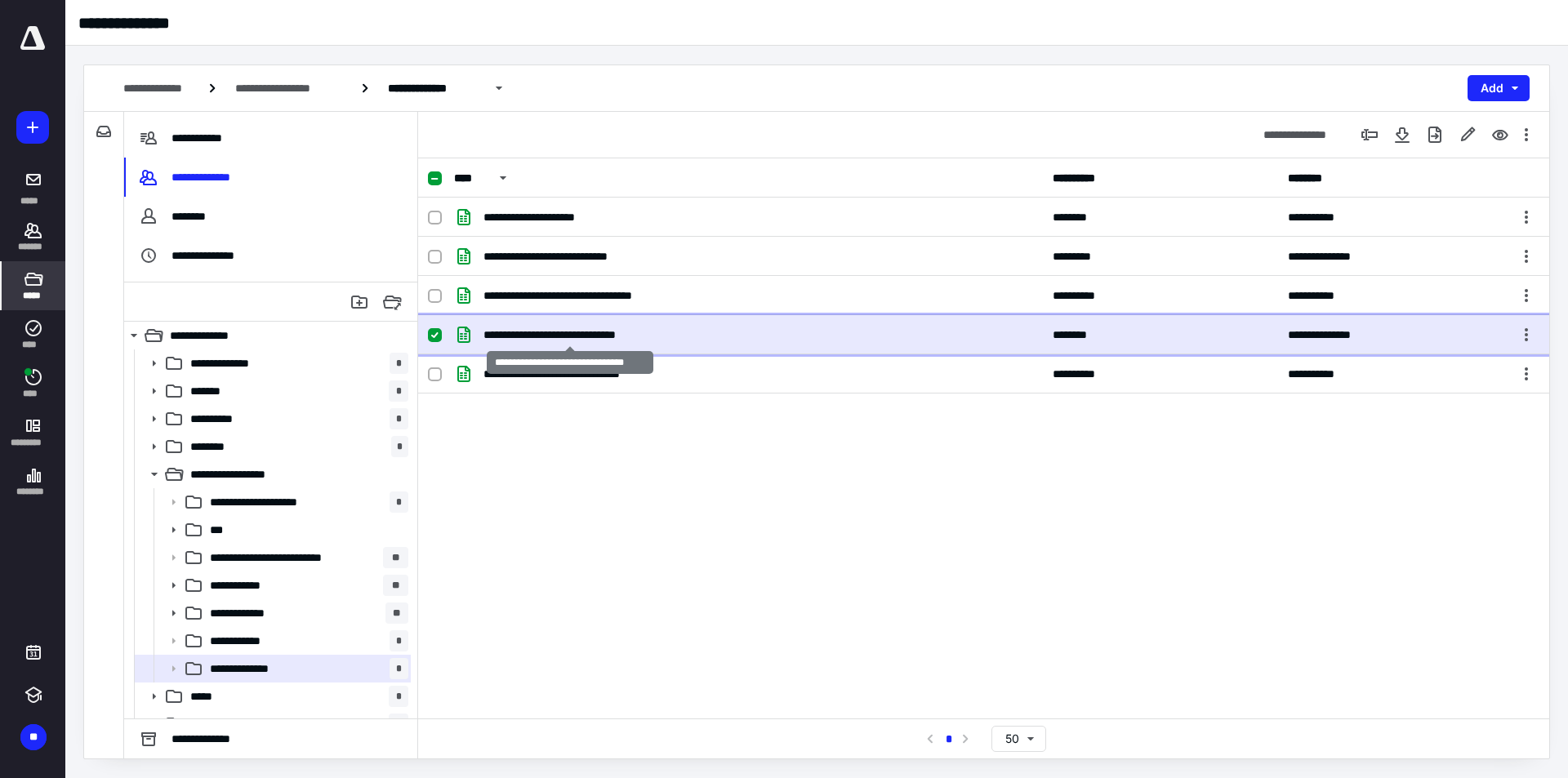 click on "**********" at bounding box center [569, 335] 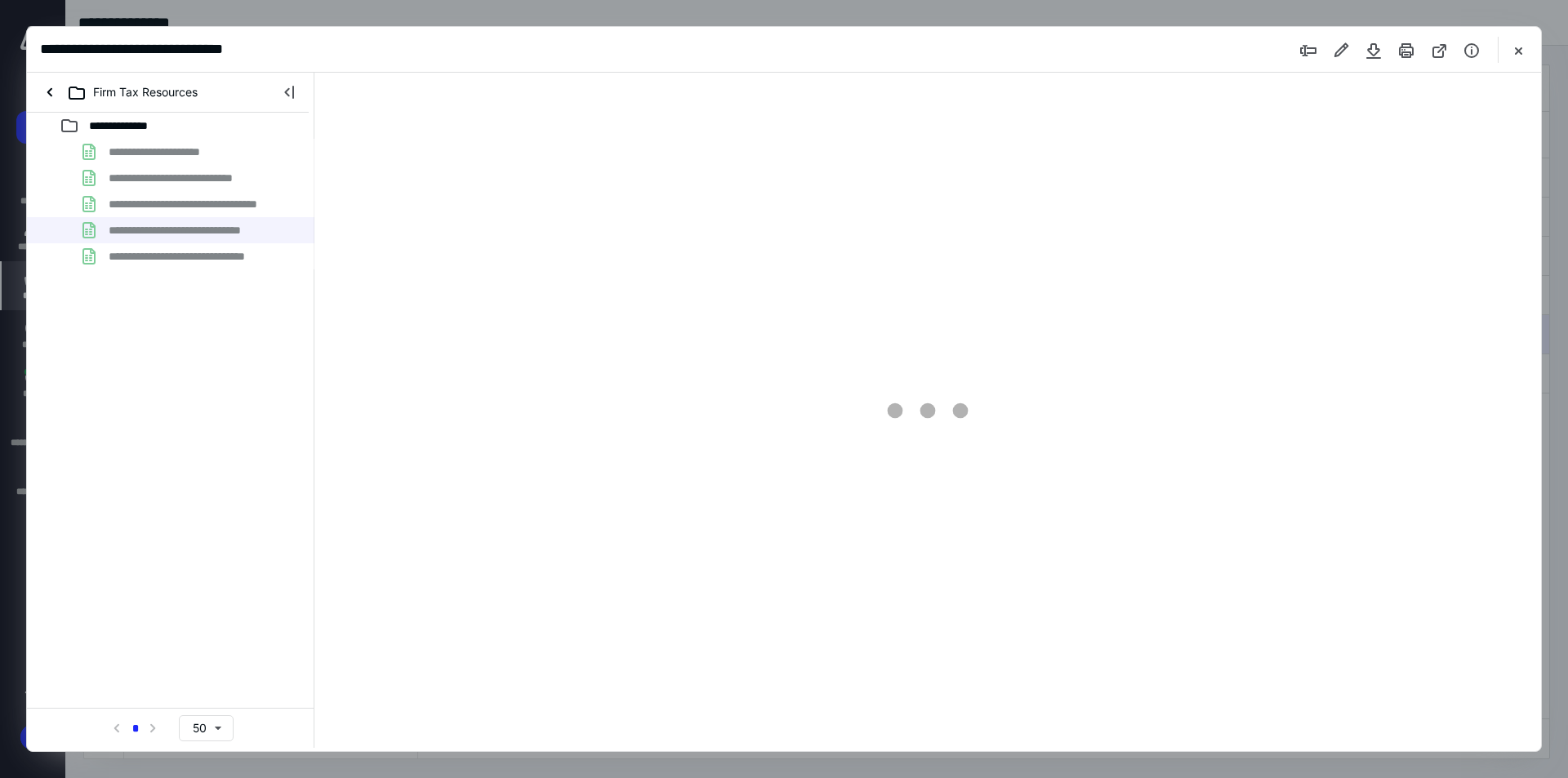 scroll, scrollTop: 0, scrollLeft: 0, axis: both 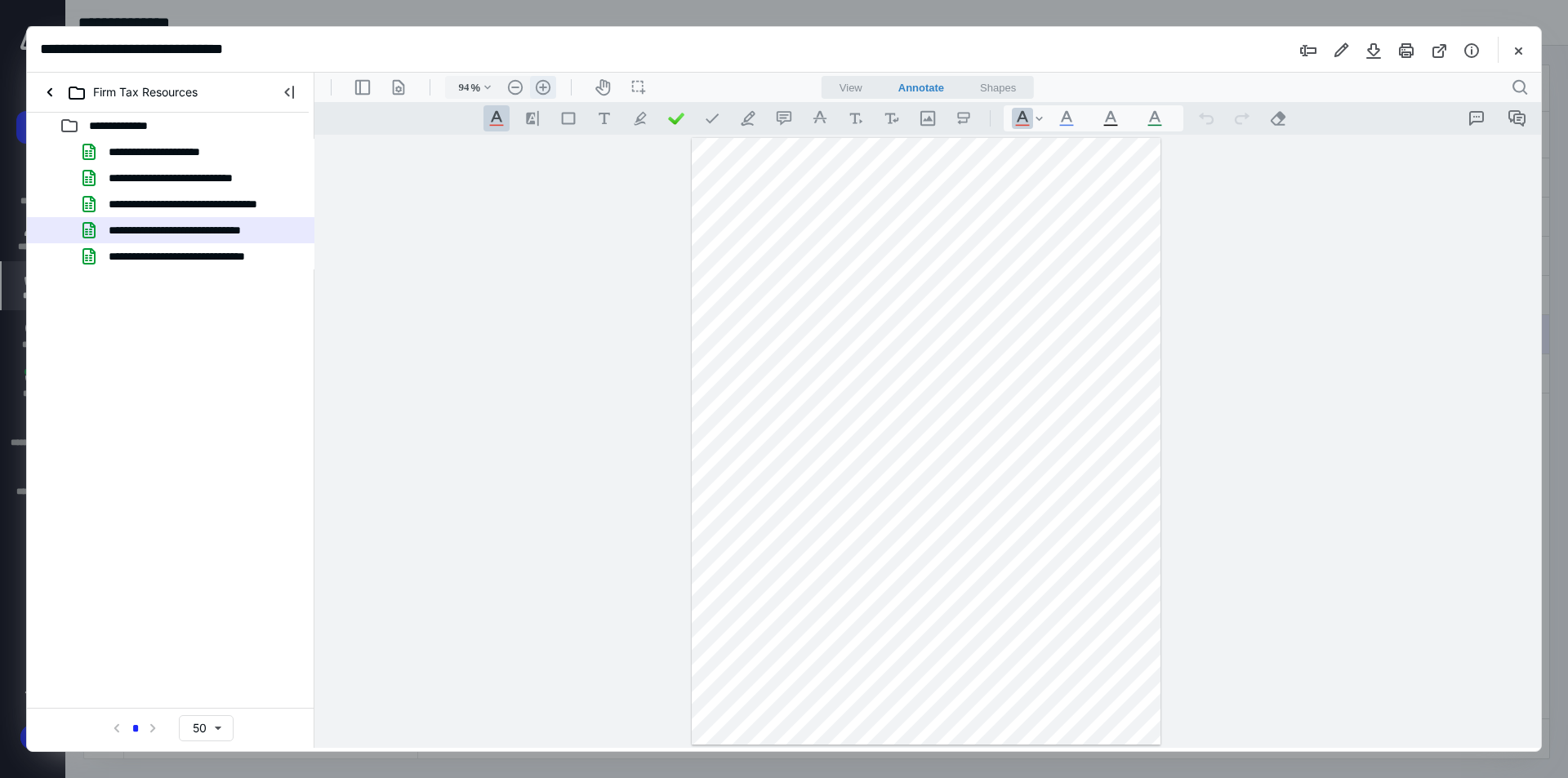 click on ".cls-1{fill:#abb0c4;} icon - header - zoom - in - line" at bounding box center (543, 87) 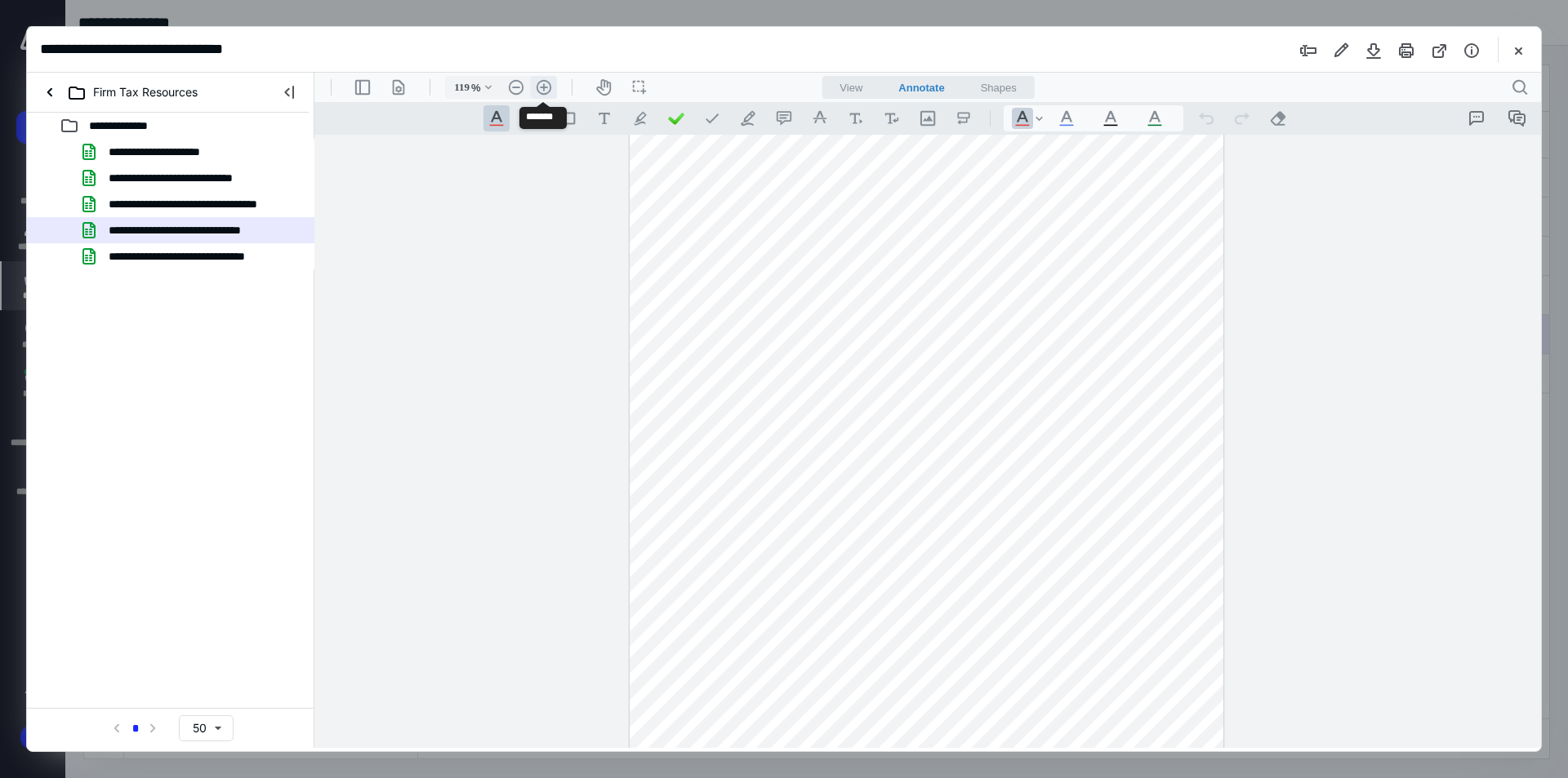 click on ".cls-1{fill:#abb0c4;} icon - header - zoom - in - line" at bounding box center [544, 87] 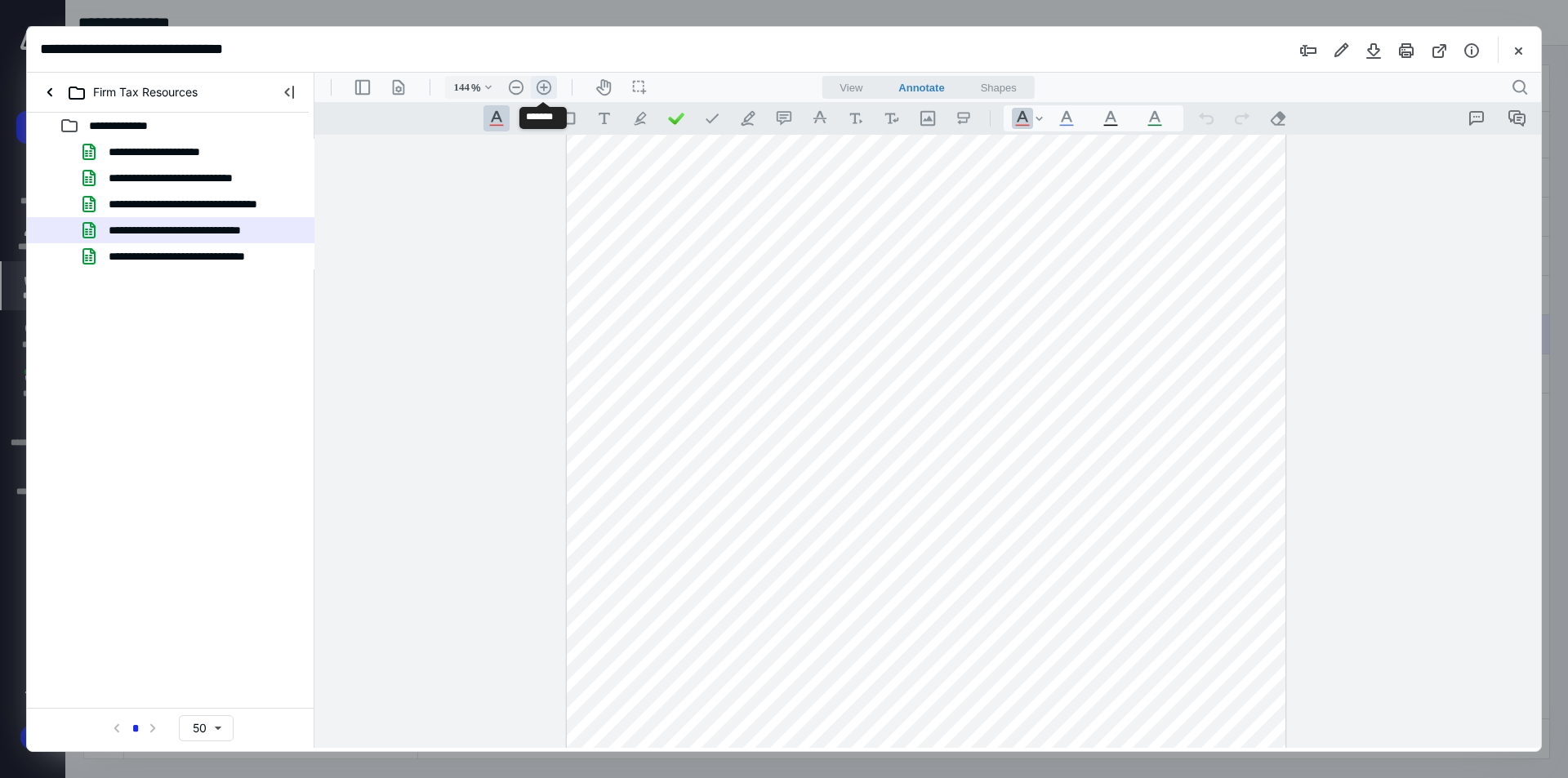 click on ".cls-1{fill:#abb0c4;} icon - header - zoom - in - line" at bounding box center [544, 87] 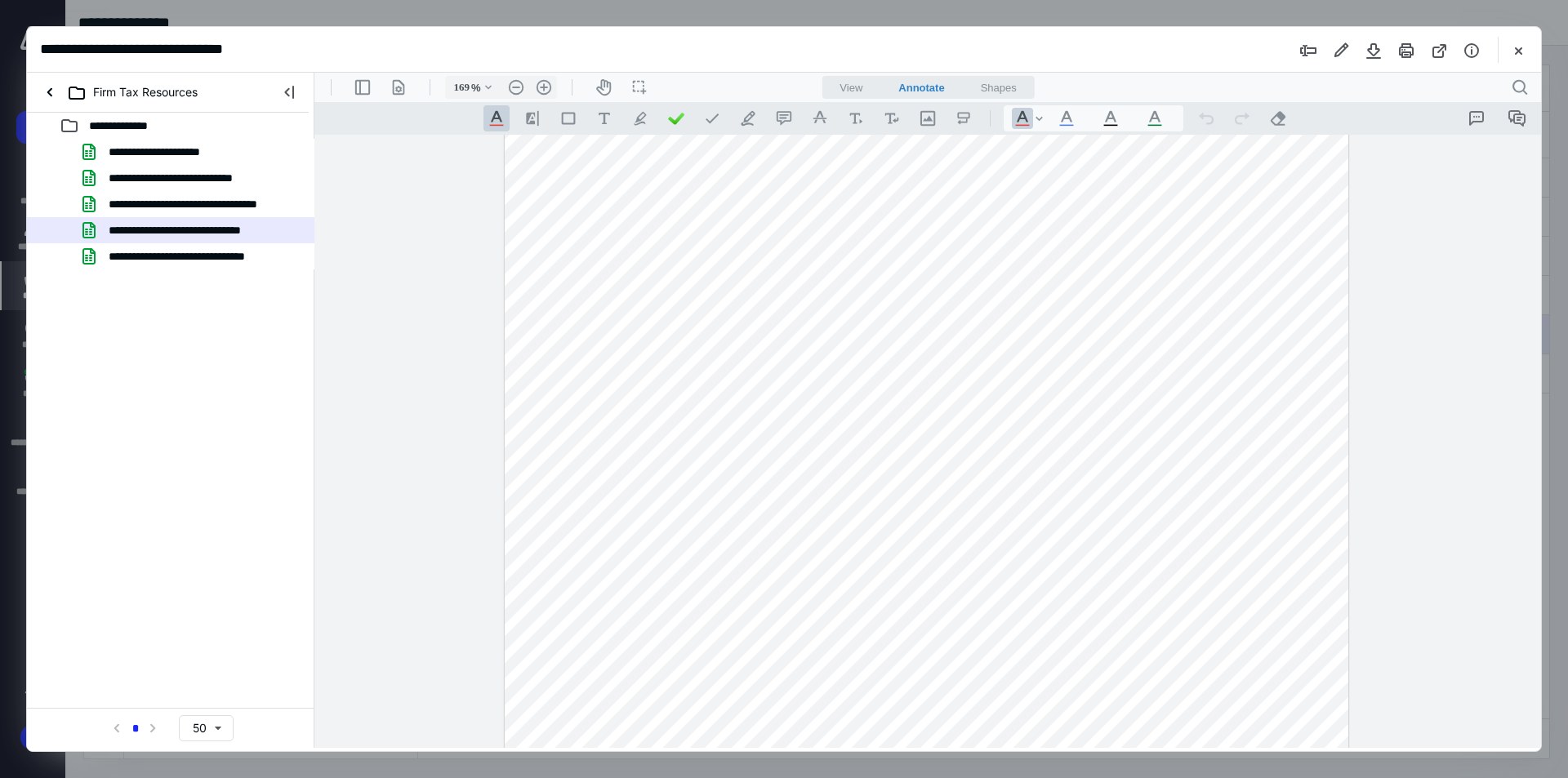 scroll, scrollTop: 0, scrollLeft: 0, axis: both 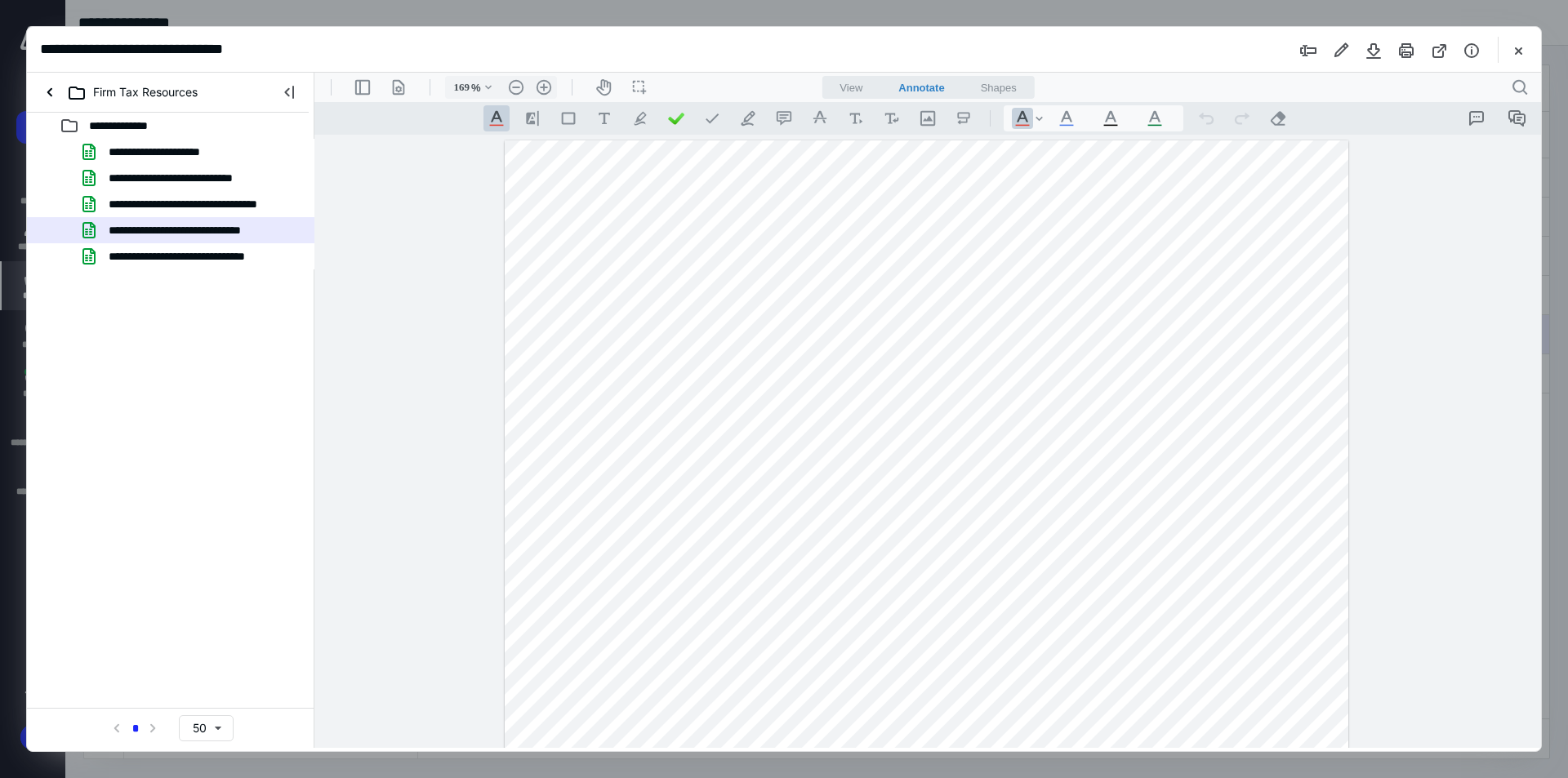 click at bounding box center [927, 686] 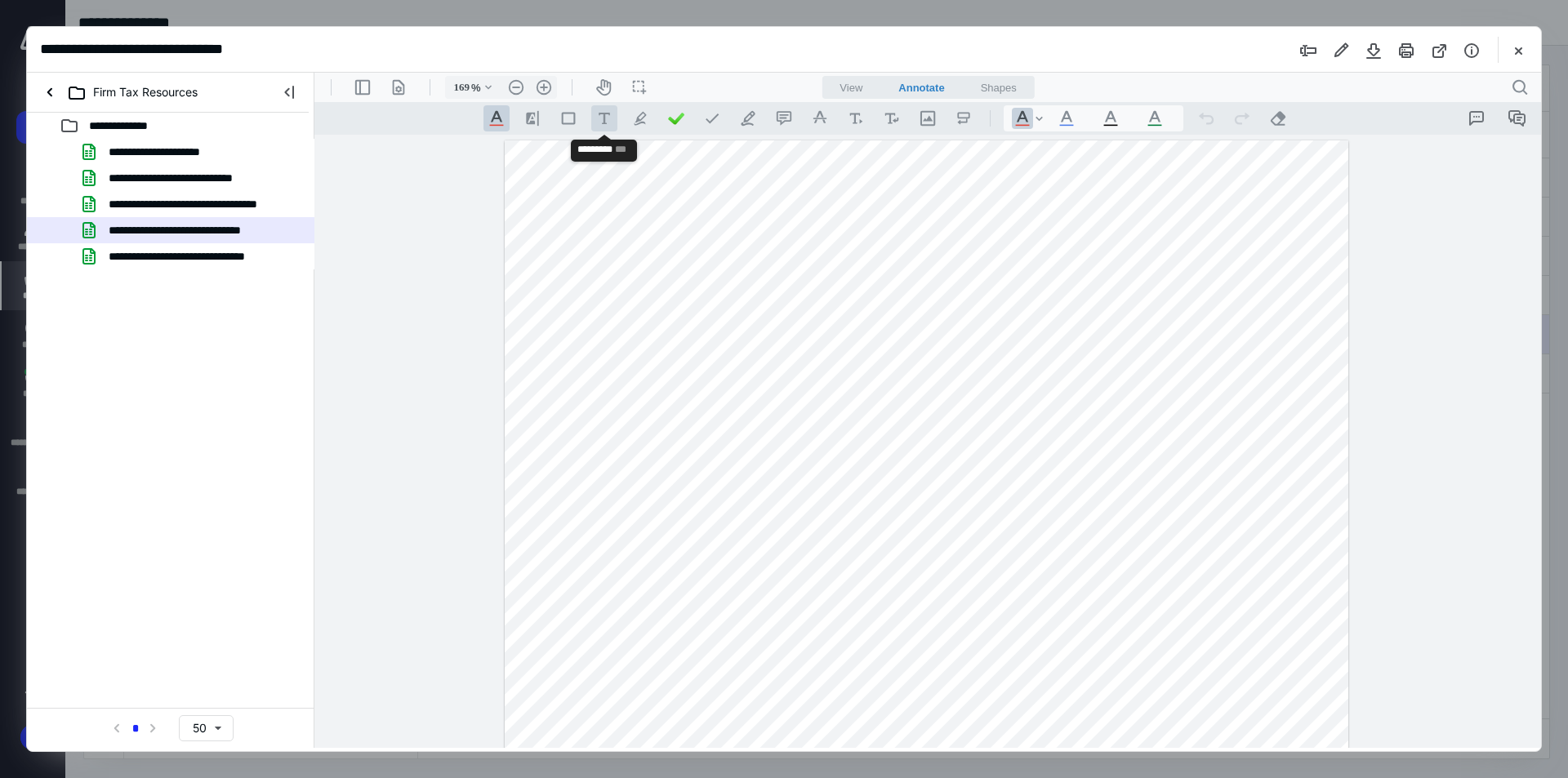 click on ".cls-1{fill:#abb0c4;} icon - tool - text - free text" at bounding box center (604, 118) 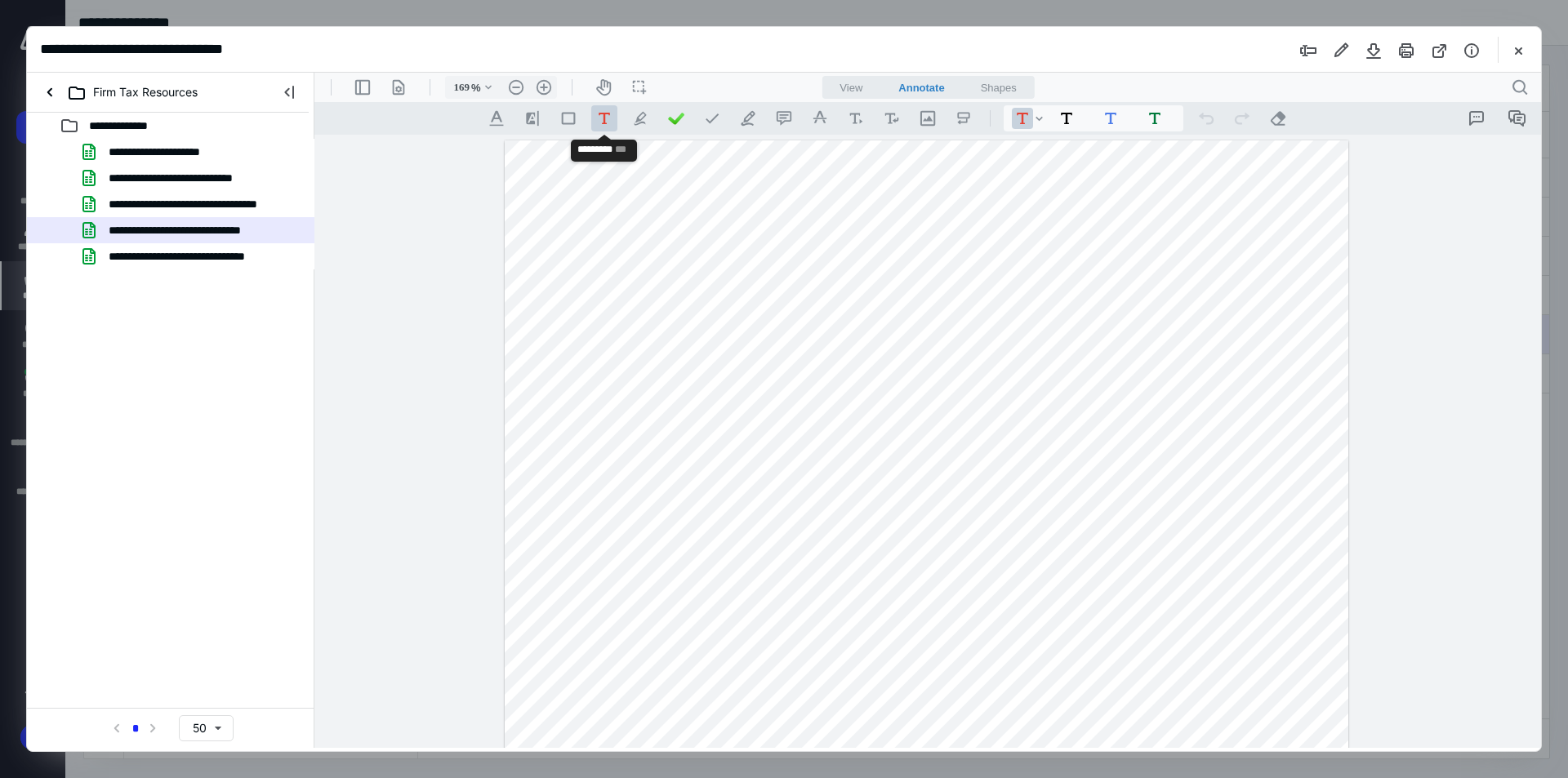 click on ".cls-1{fill:#abb0c4;} icon - tool - text - free text" at bounding box center (604, 118) 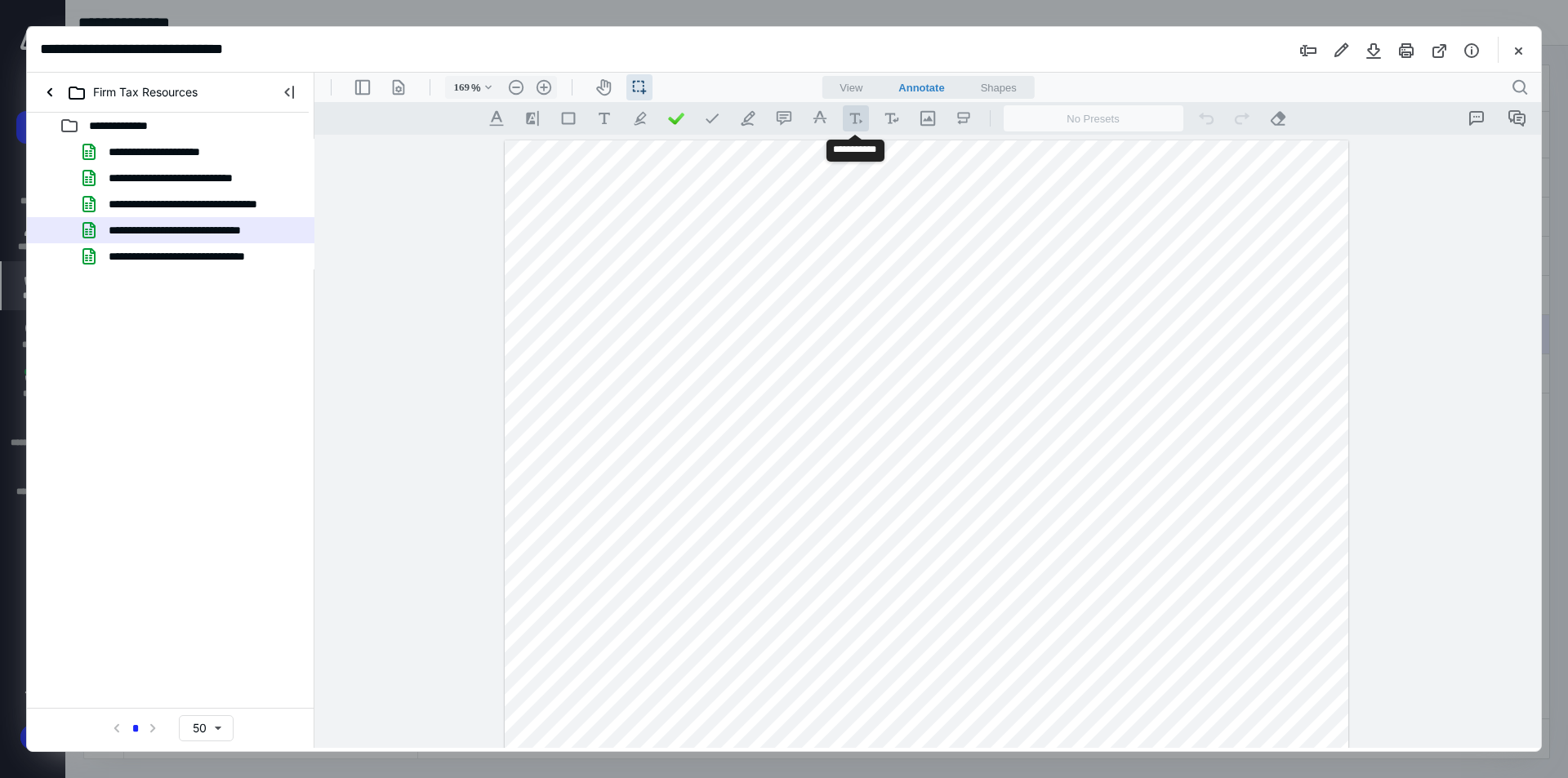 click at bounding box center (856, 118) 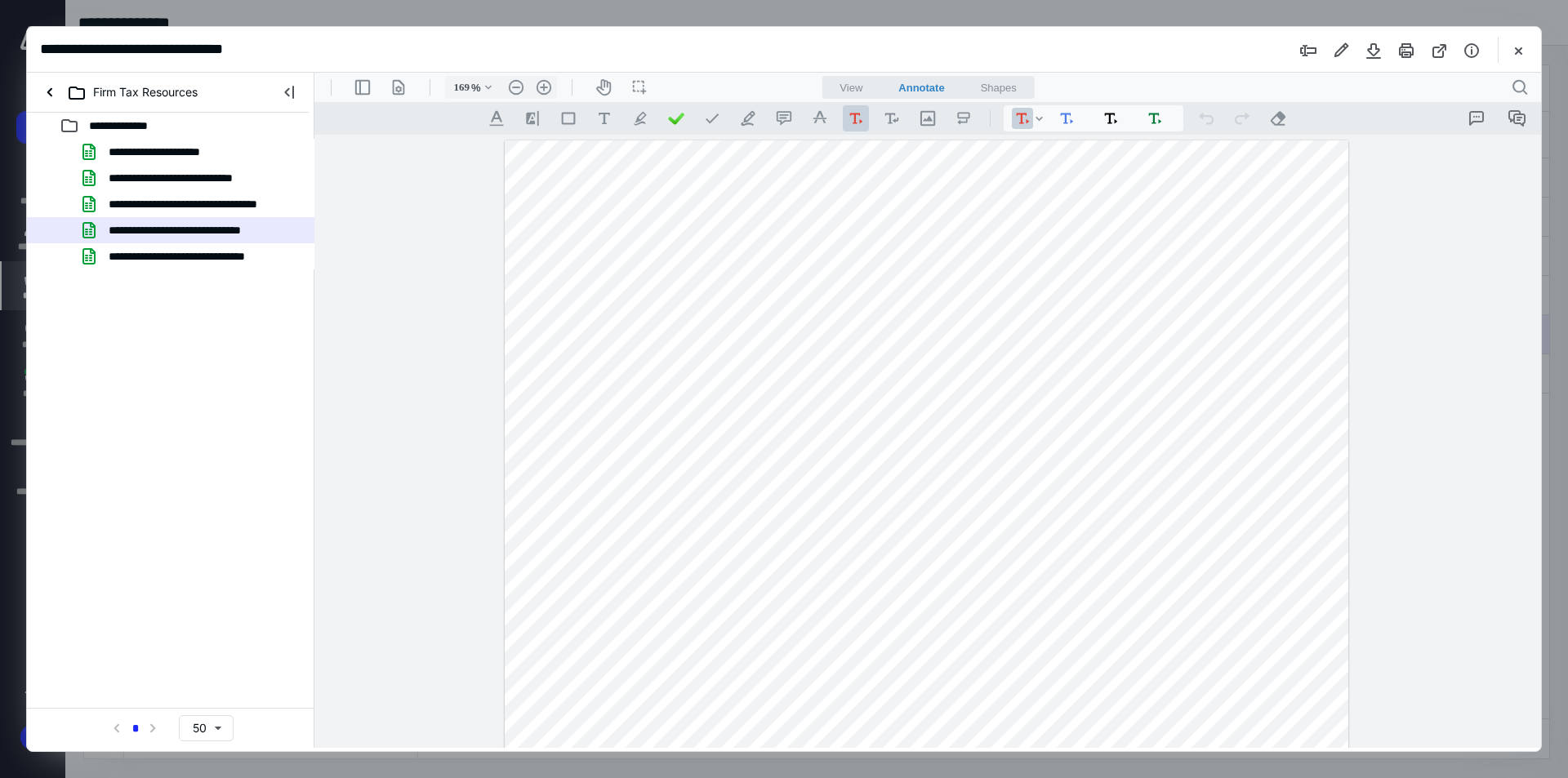 click at bounding box center (927, 686) 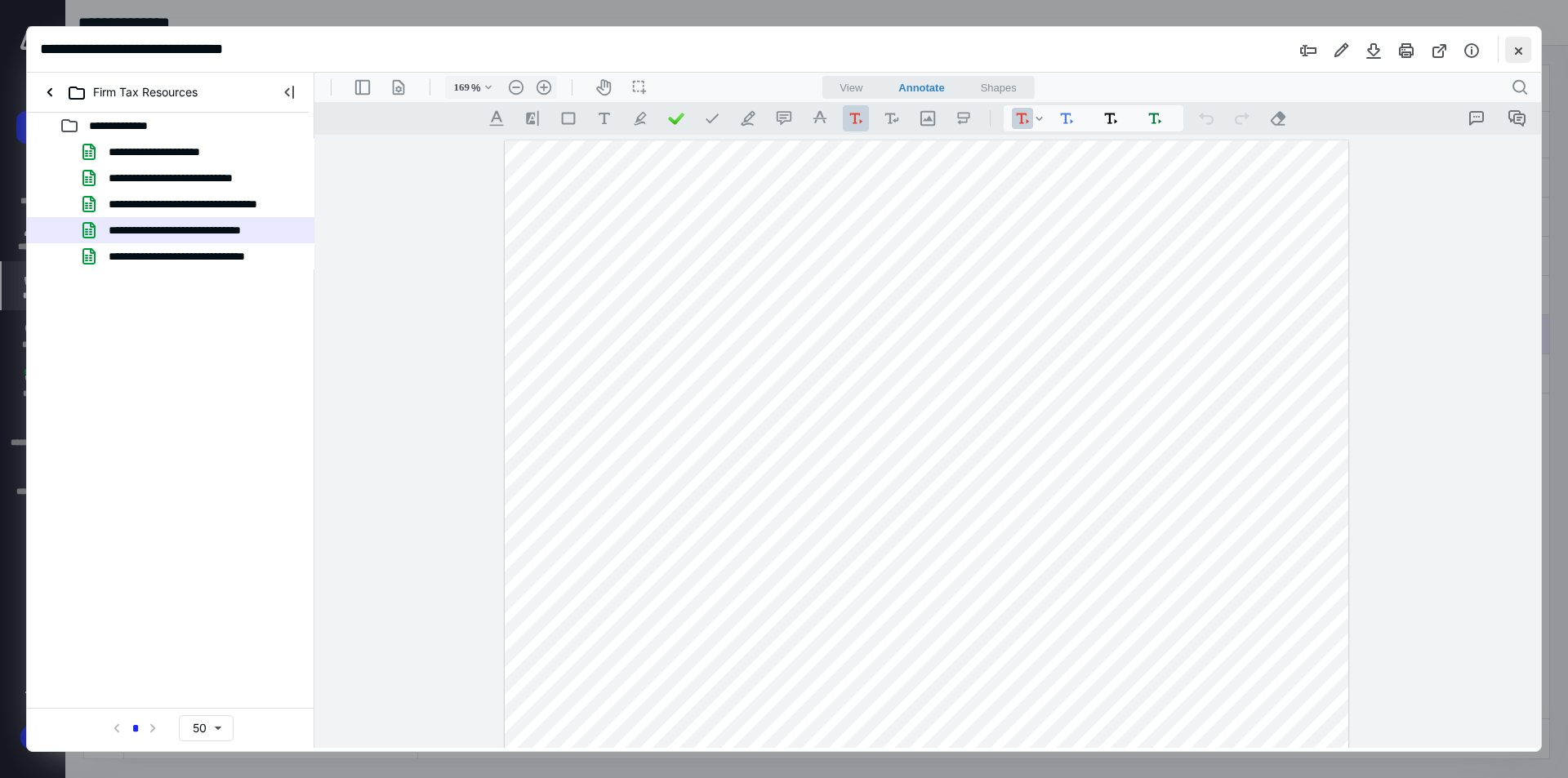 click at bounding box center [1518, 50] 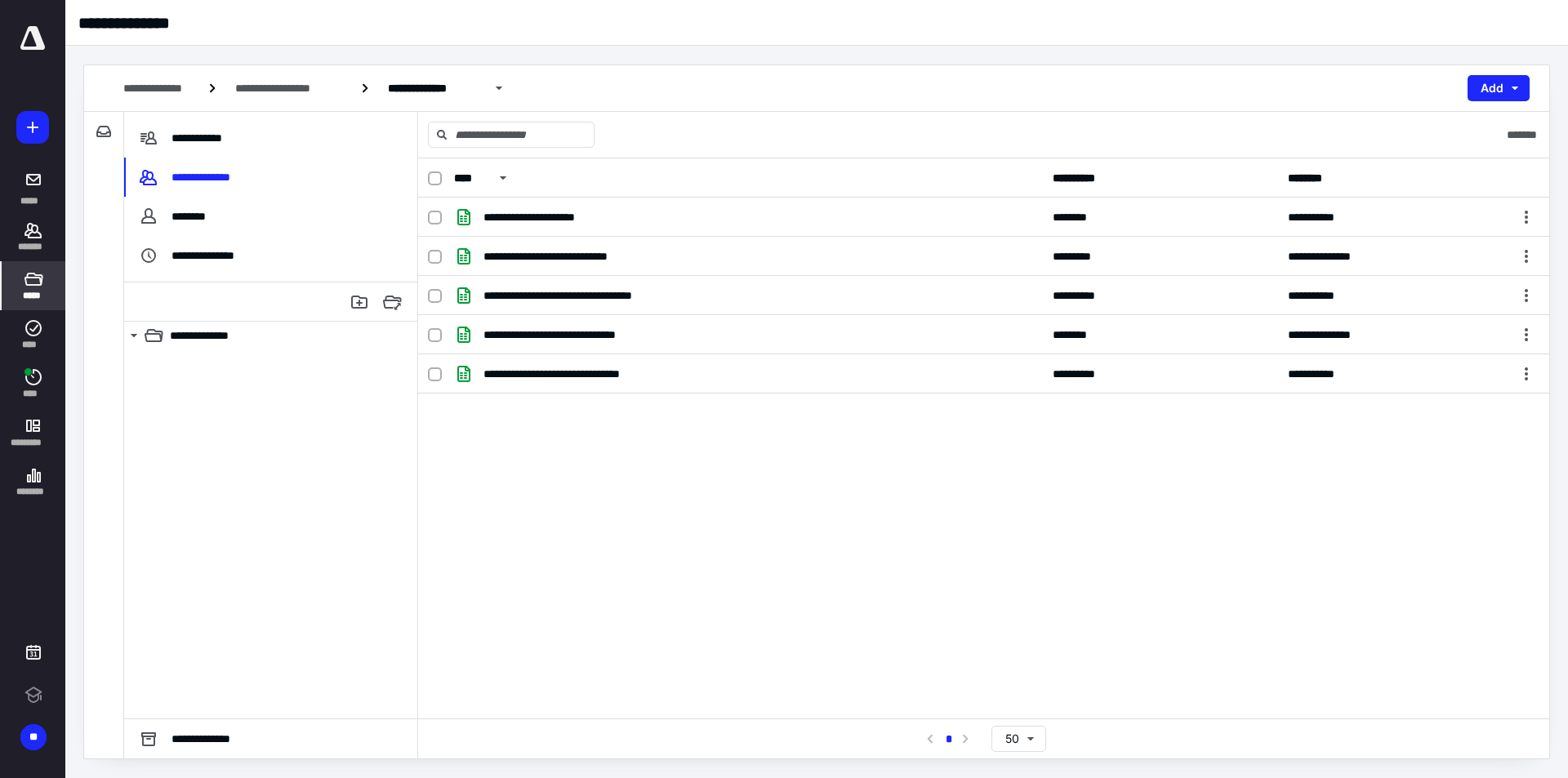 scroll, scrollTop: 0, scrollLeft: 0, axis: both 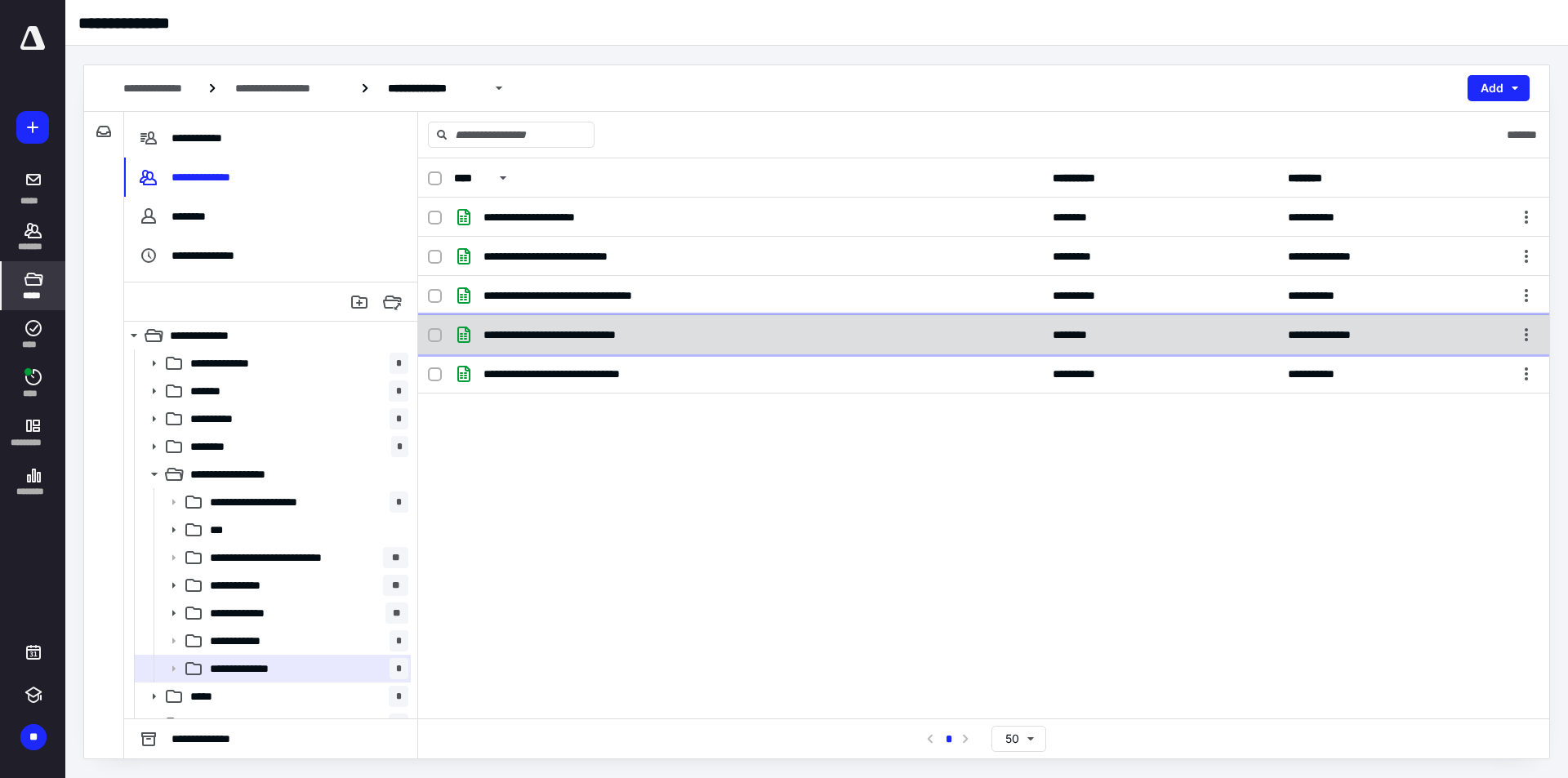 click on "**********" at bounding box center [748, 335] 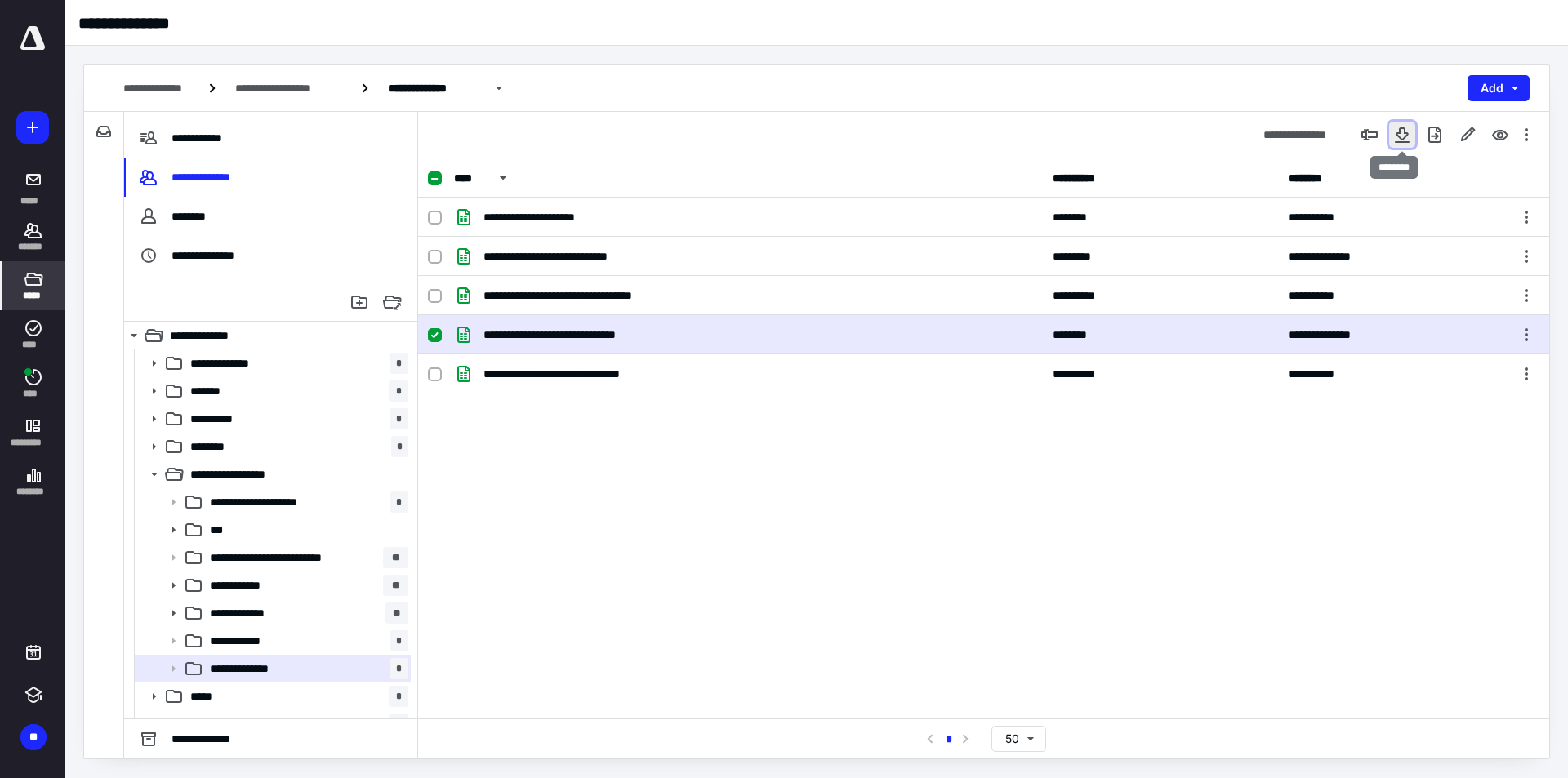 click at bounding box center (1402, 135) 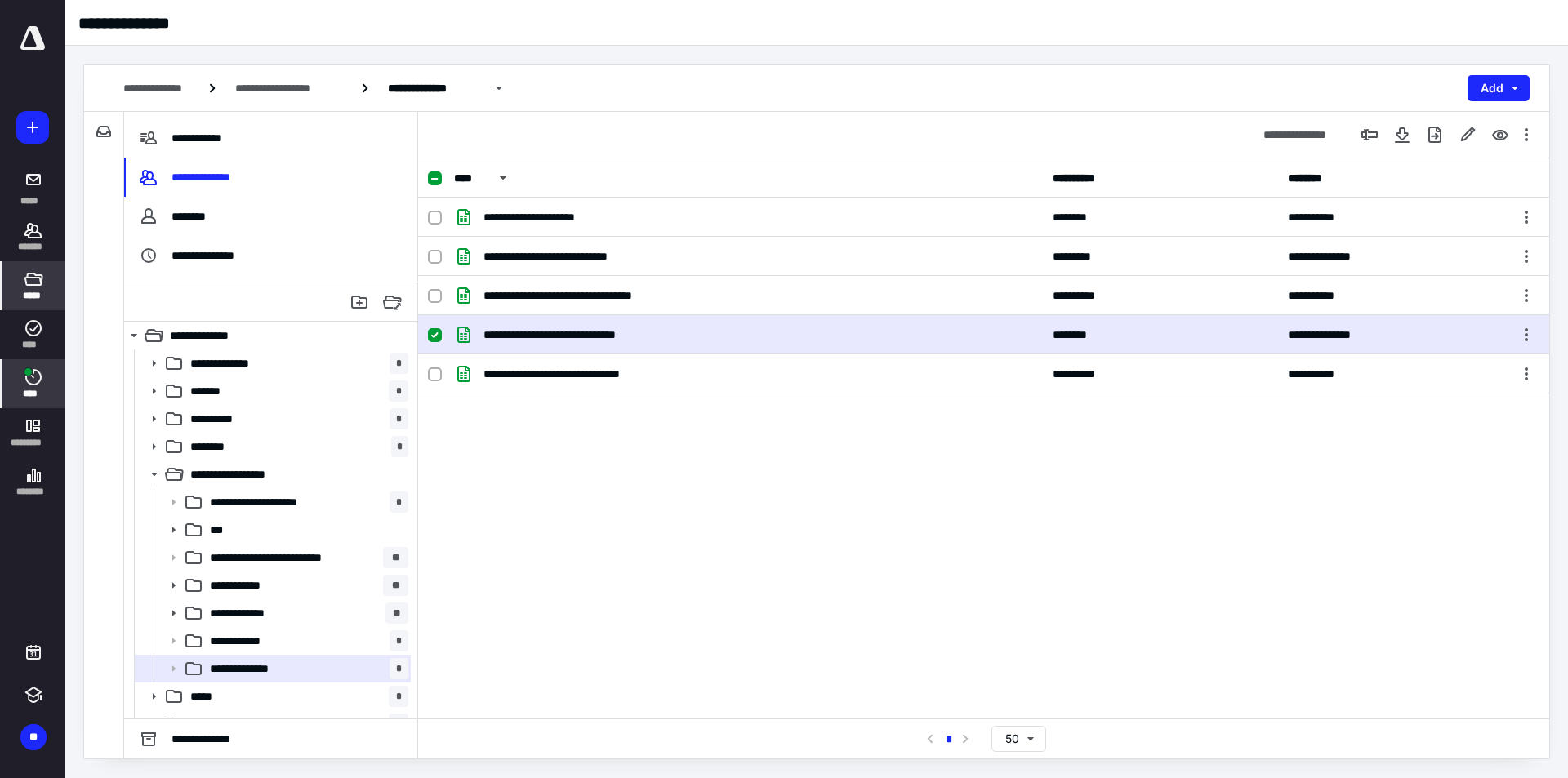 click 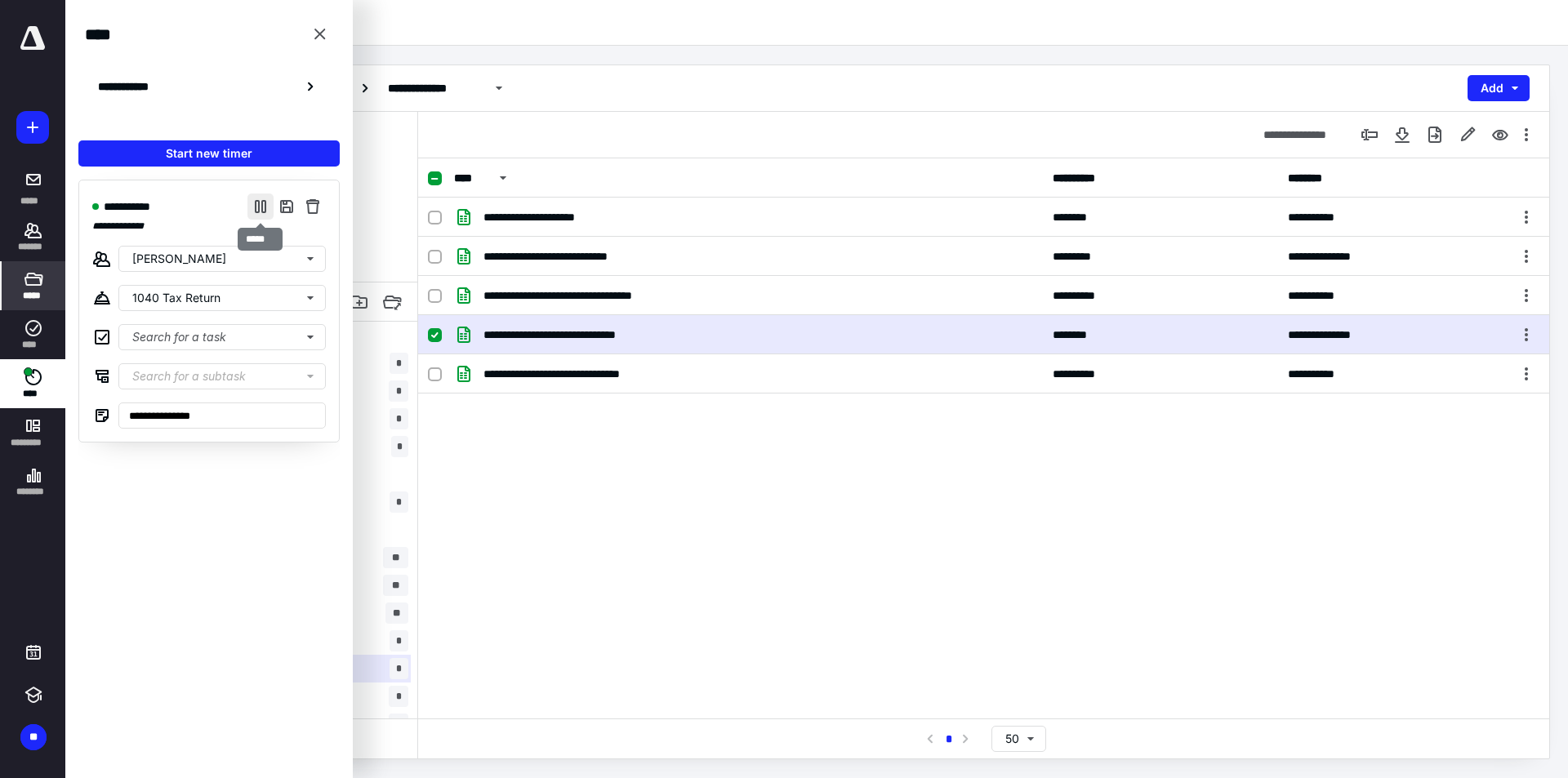 click at bounding box center [261, 207] 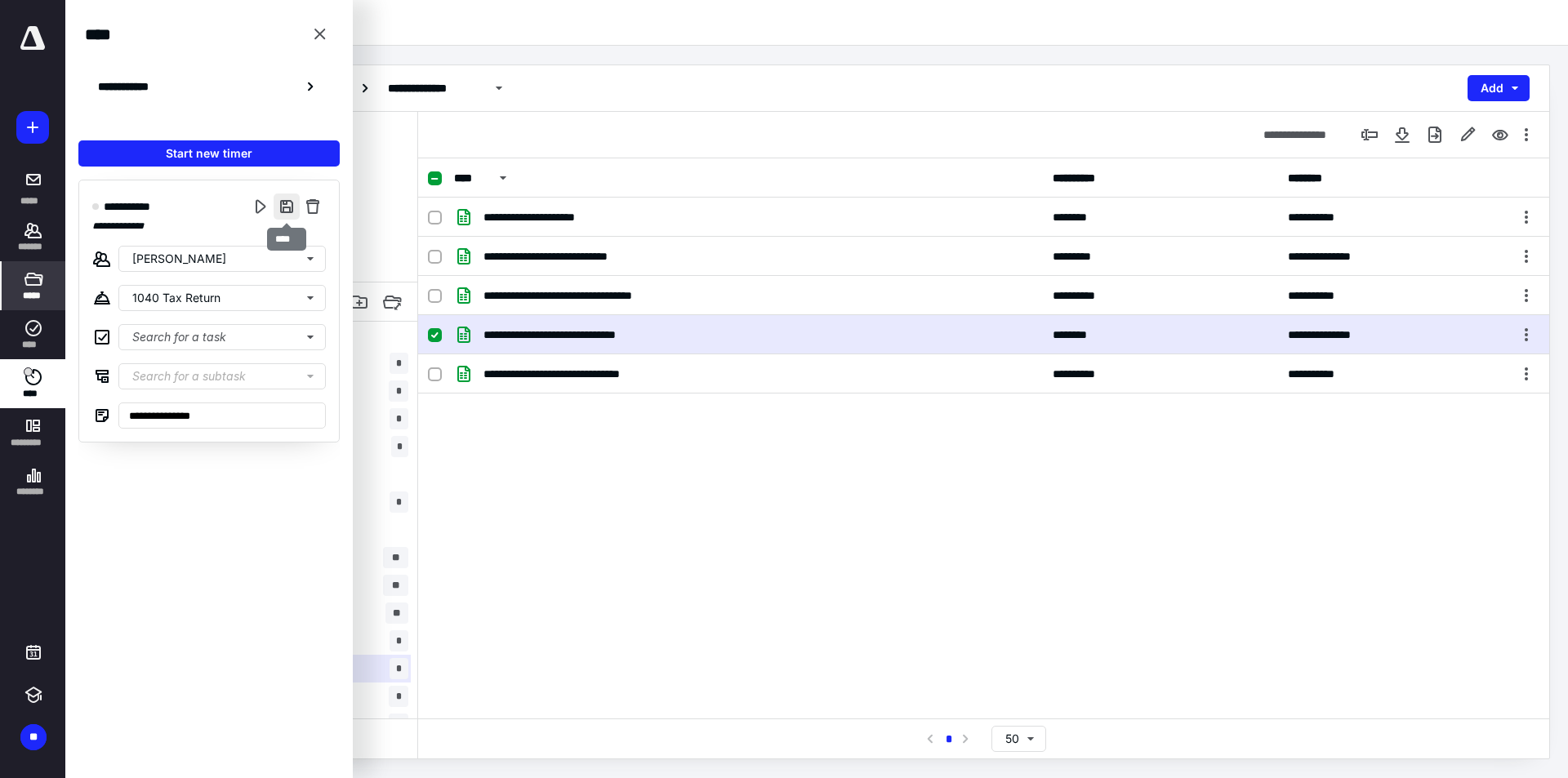 click at bounding box center (287, 207) 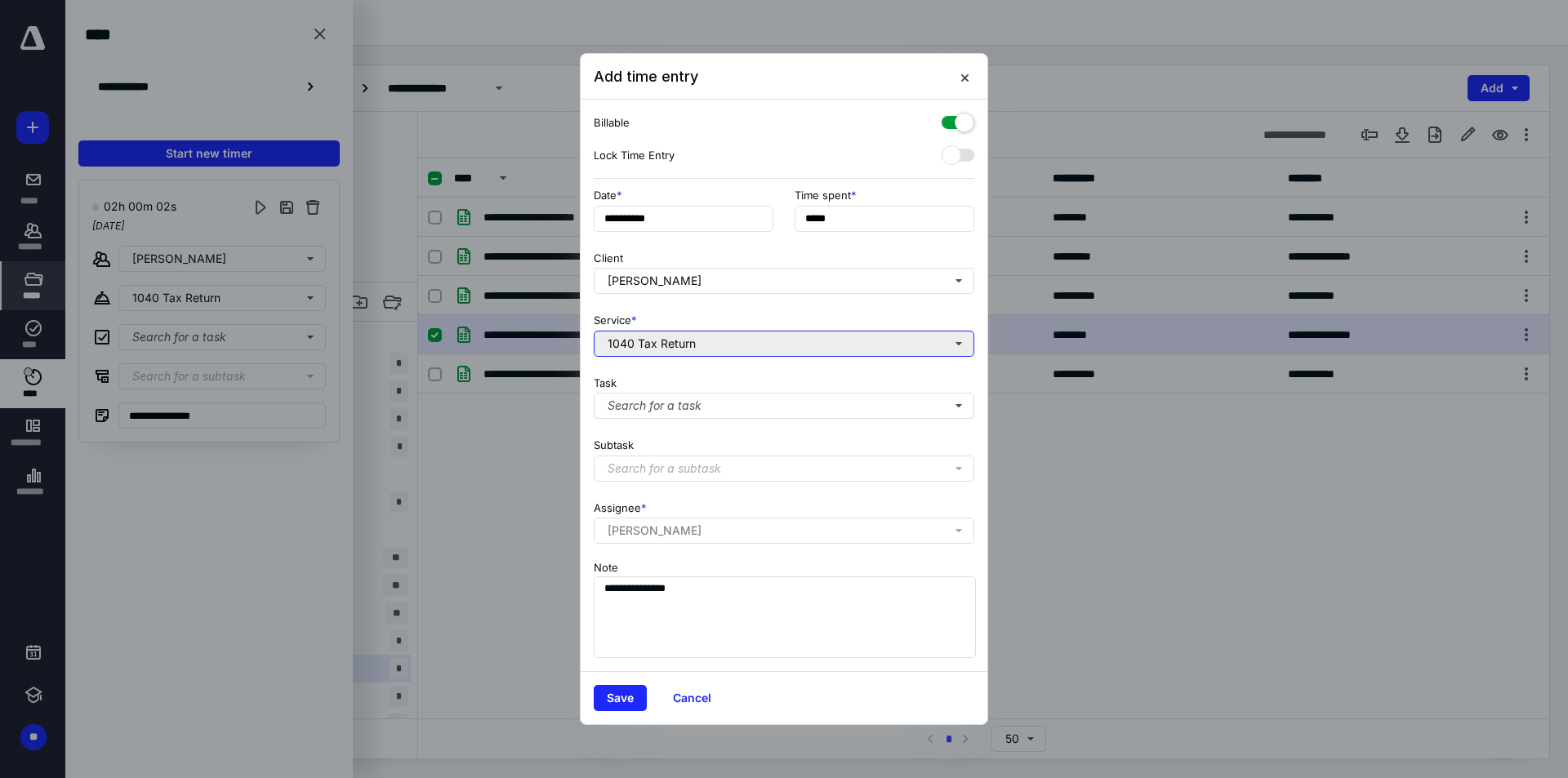 click on "1040 Tax Return" at bounding box center (784, 344) 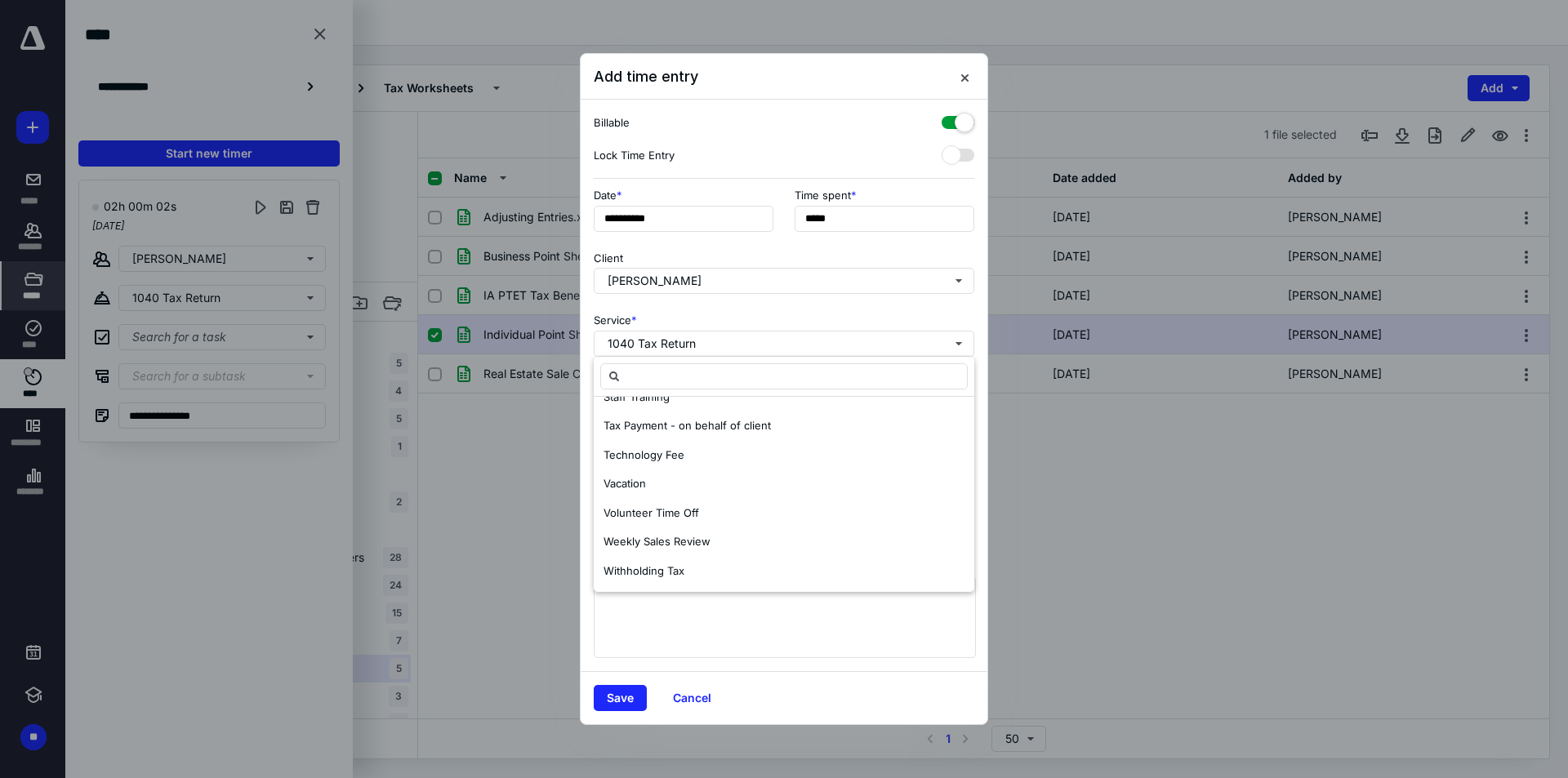 scroll, scrollTop: 1160, scrollLeft: 0, axis: vertical 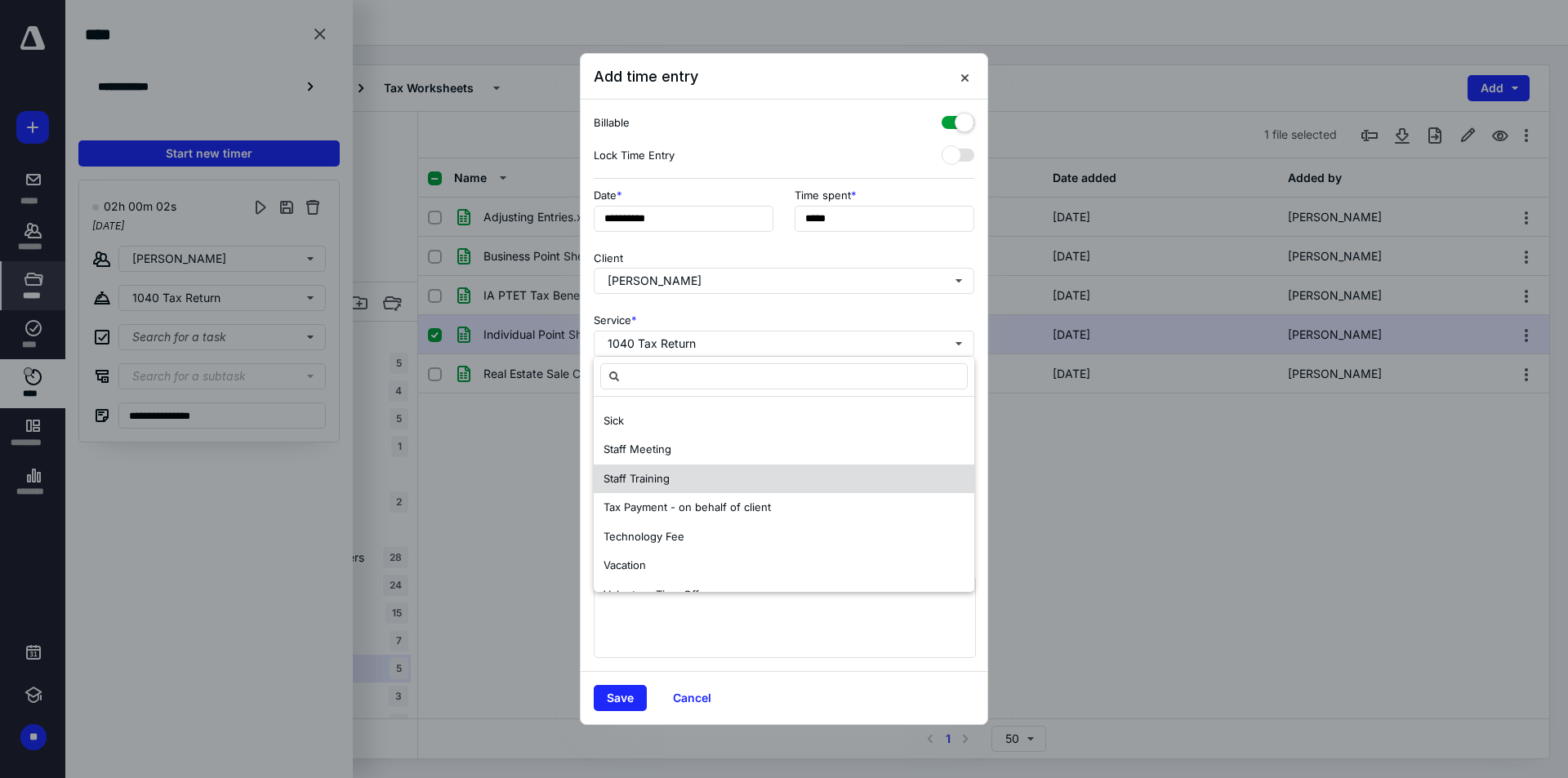 click on "Staff Training" at bounding box center [784, 479] 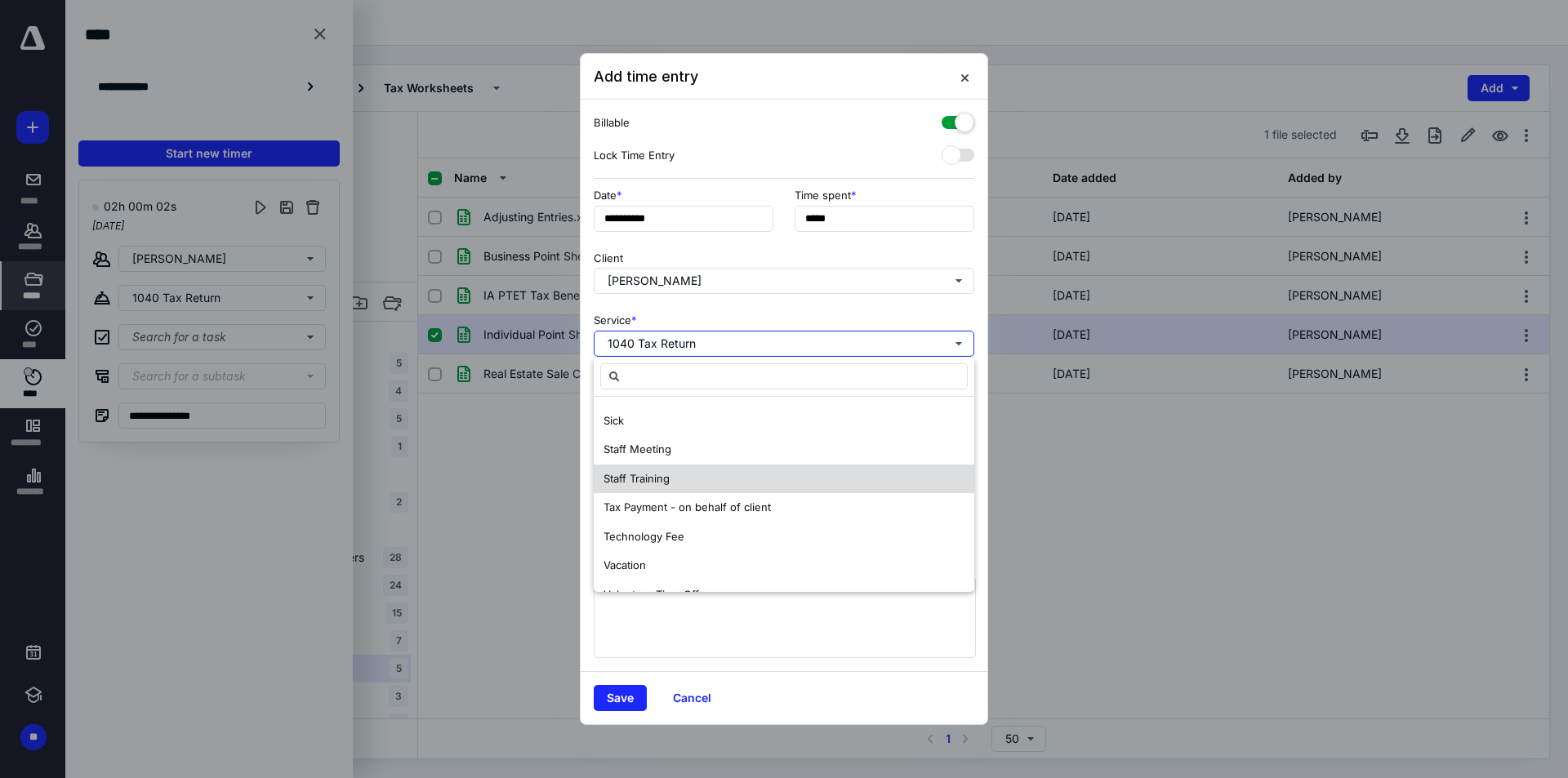 scroll, scrollTop: 0, scrollLeft: 0, axis: both 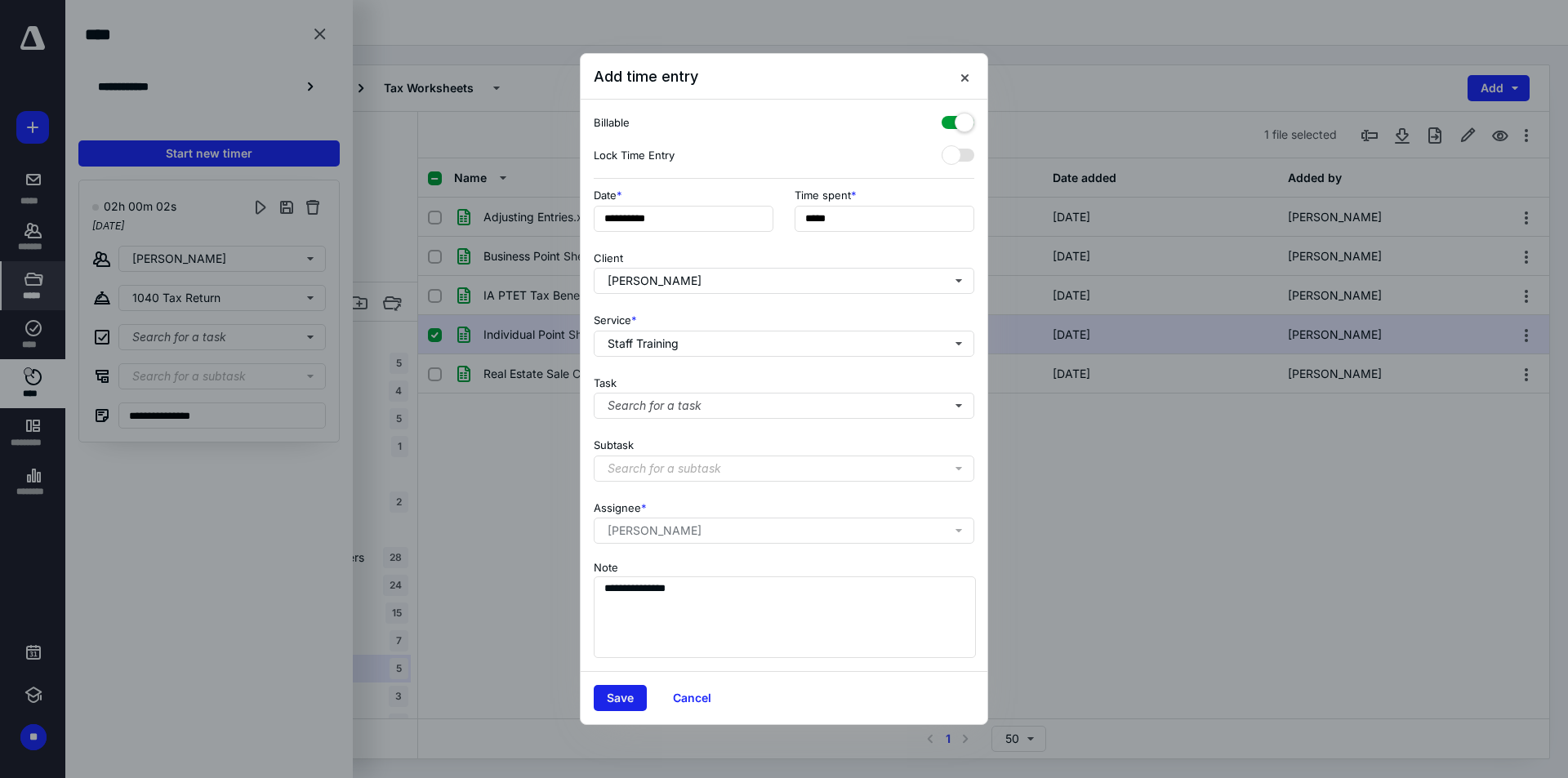 click on "Save" at bounding box center (620, 698) 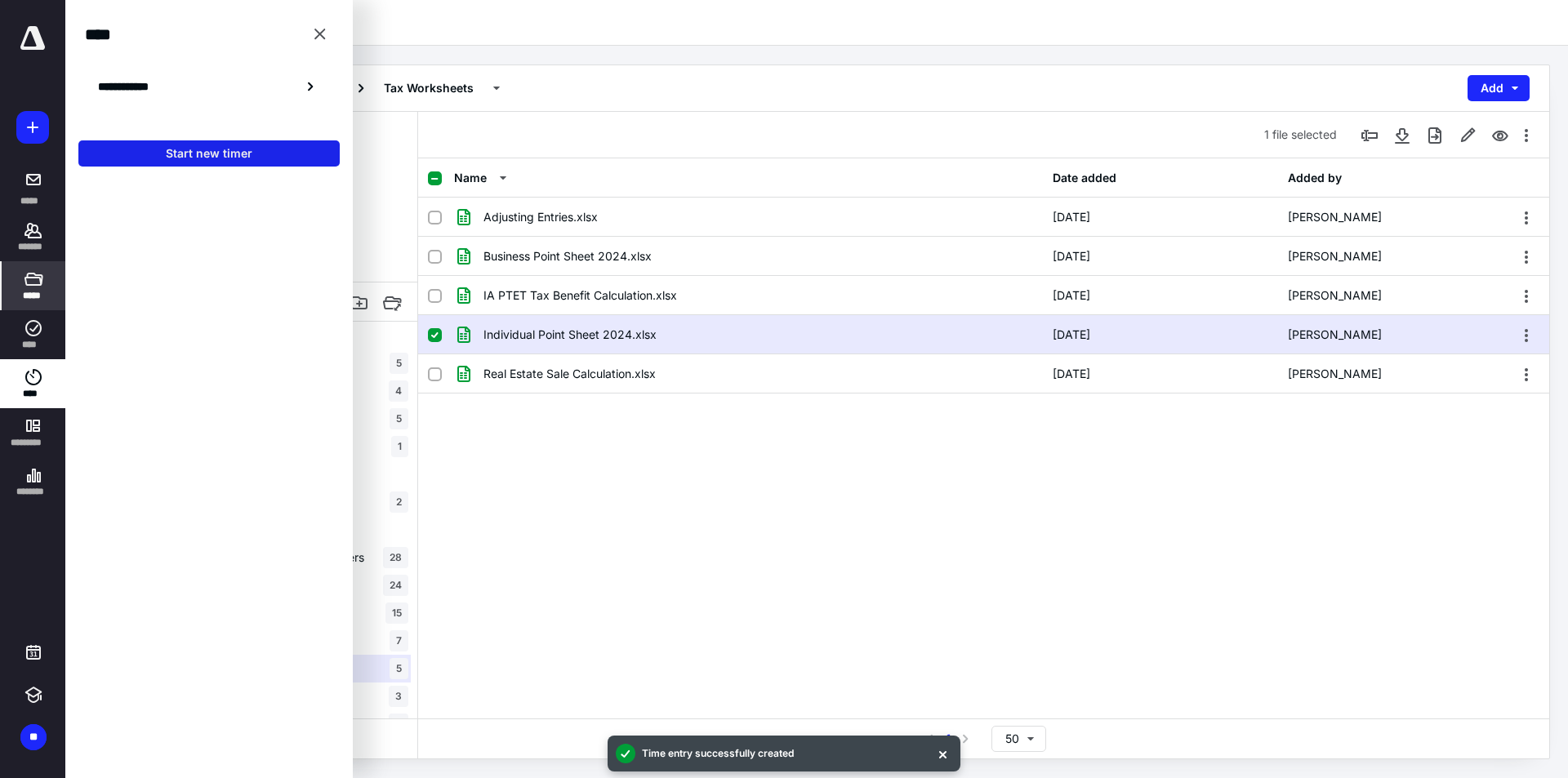 click on "Start new timer" at bounding box center [209, 153] 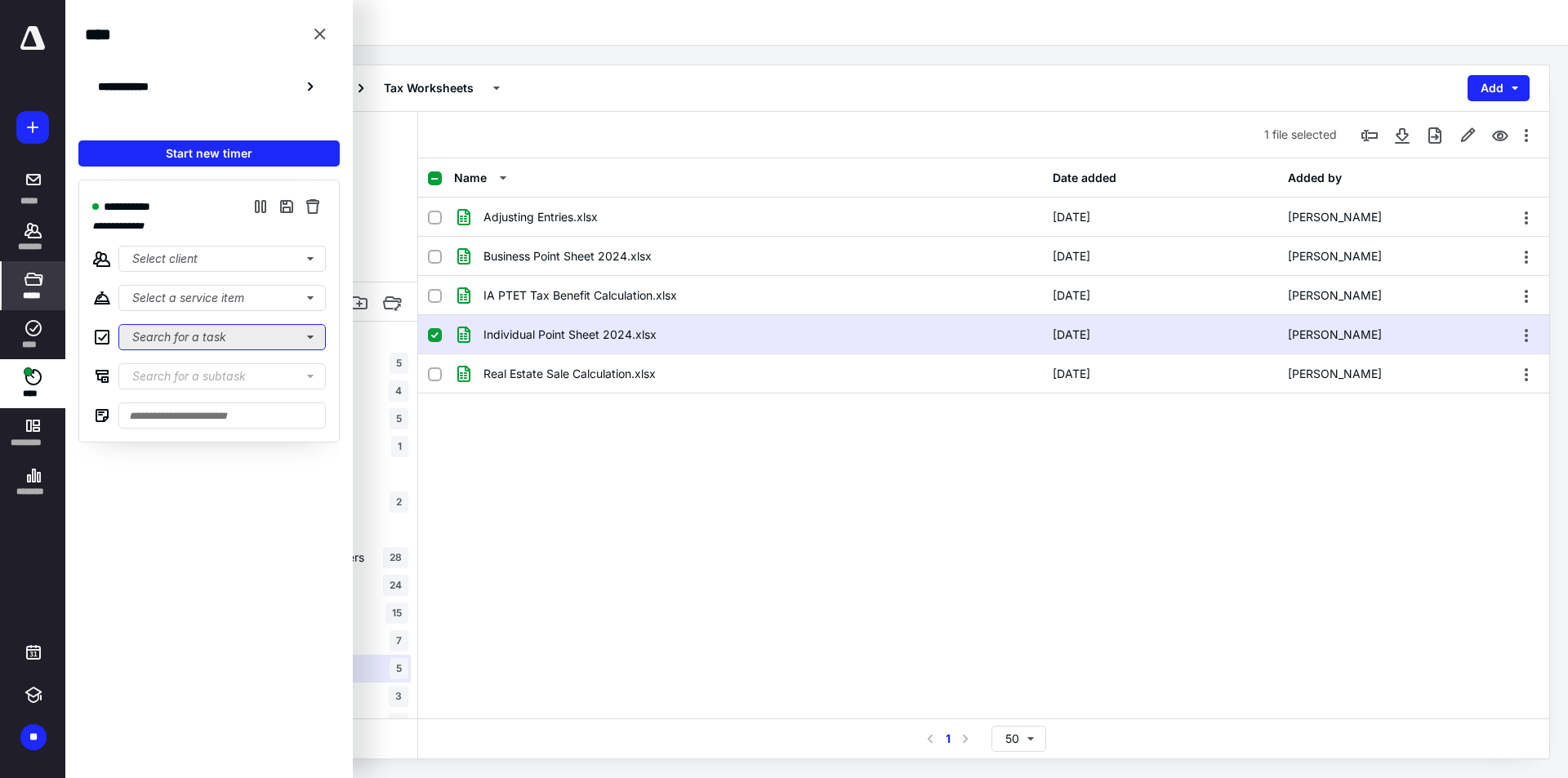 click on "Search for a task" at bounding box center (222, 337) 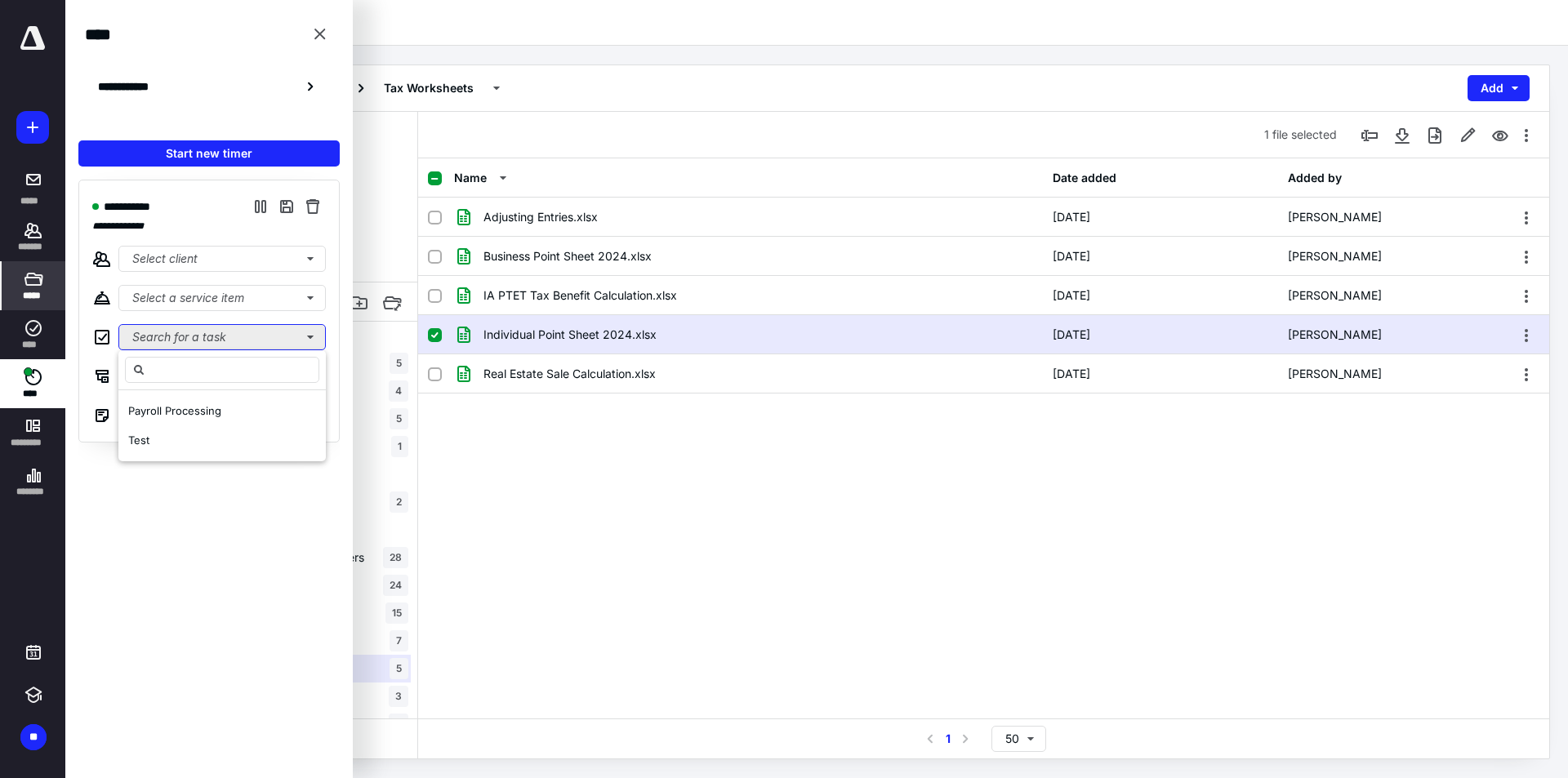 click on "Search for a task" at bounding box center (222, 337) 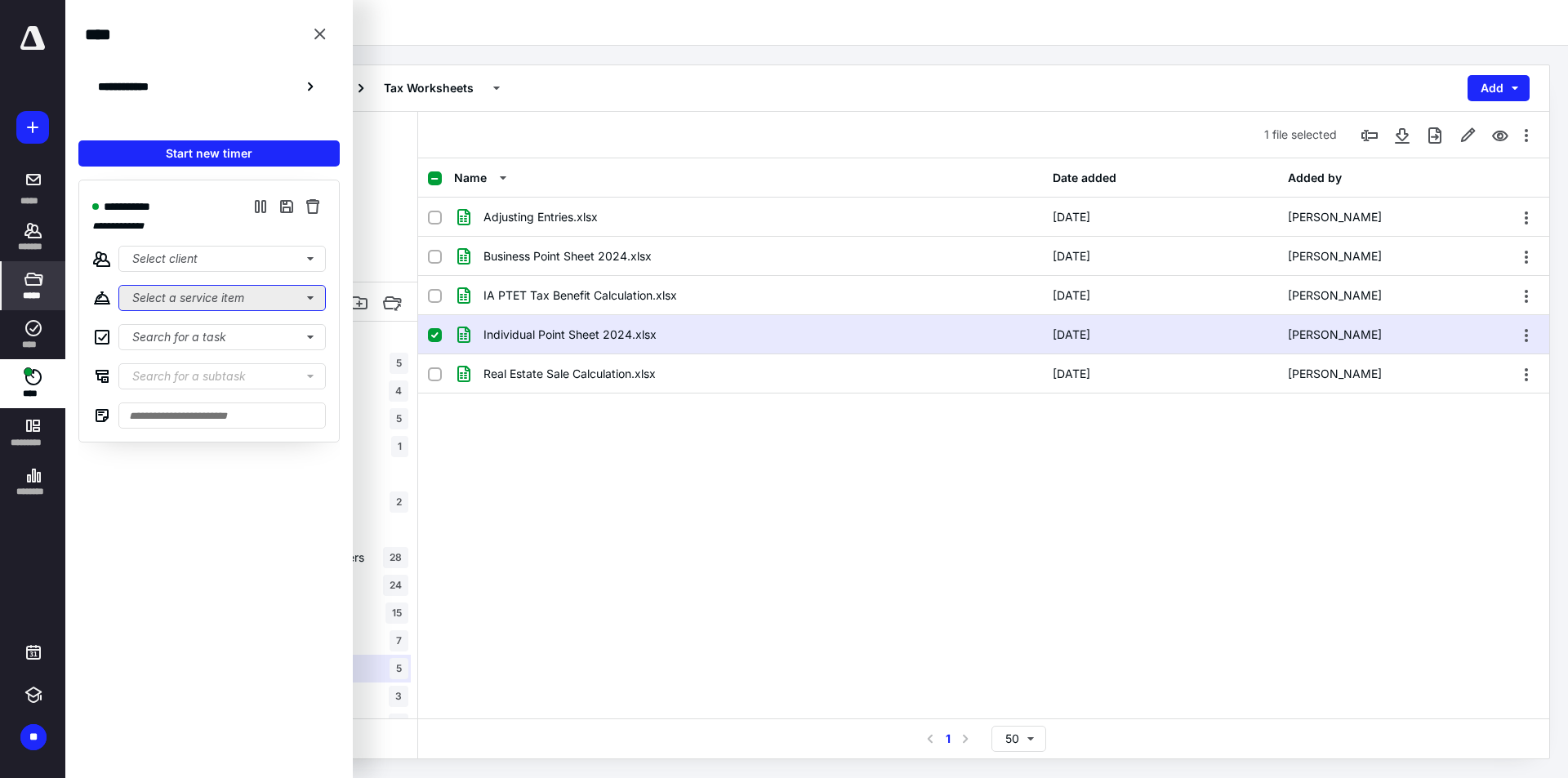 click on "Select a service item" at bounding box center (222, 298) 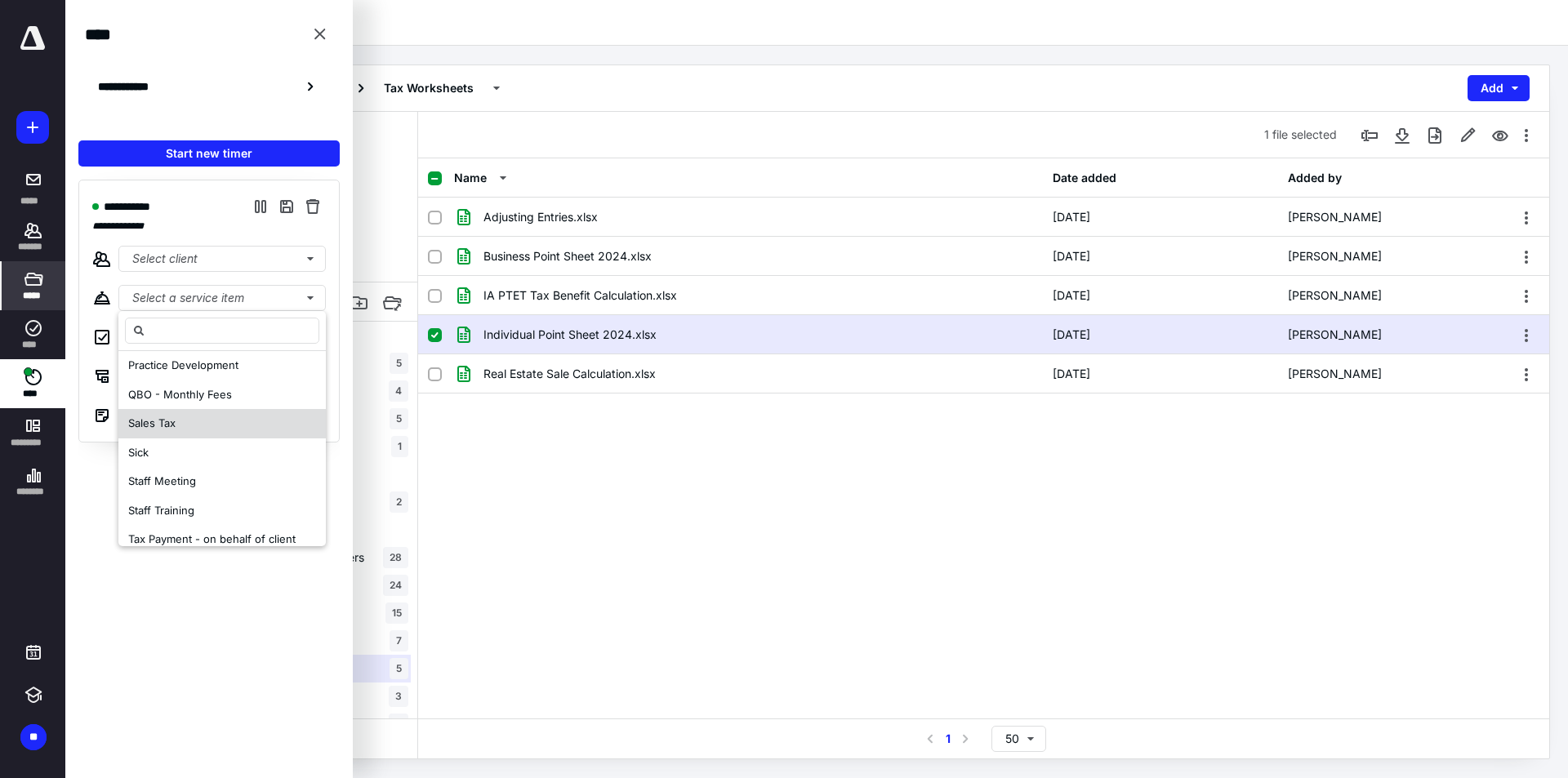scroll, scrollTop: 1061, scrollLeft: 0, axis: vertical 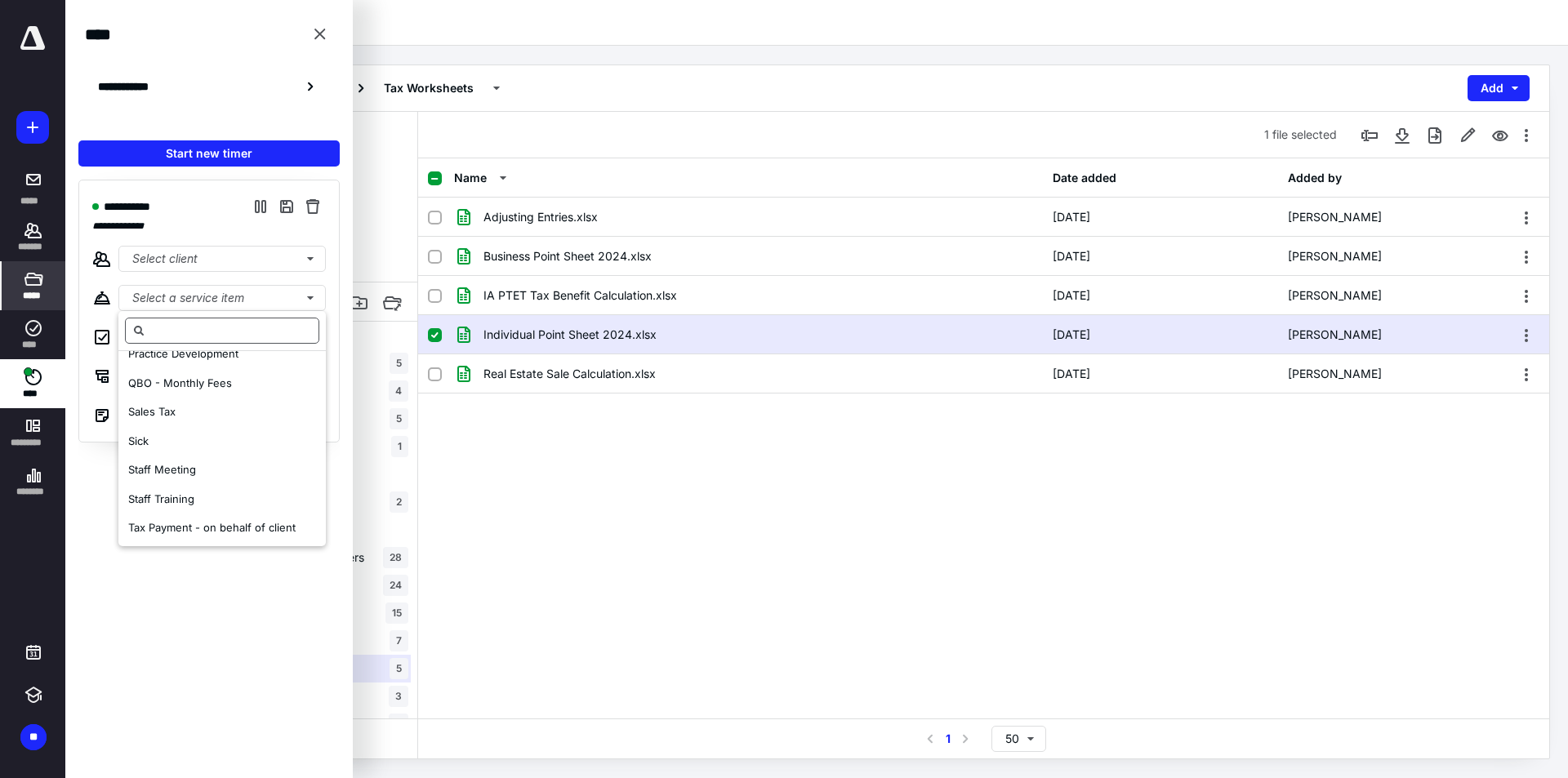 click at bounding box center (222, 331) 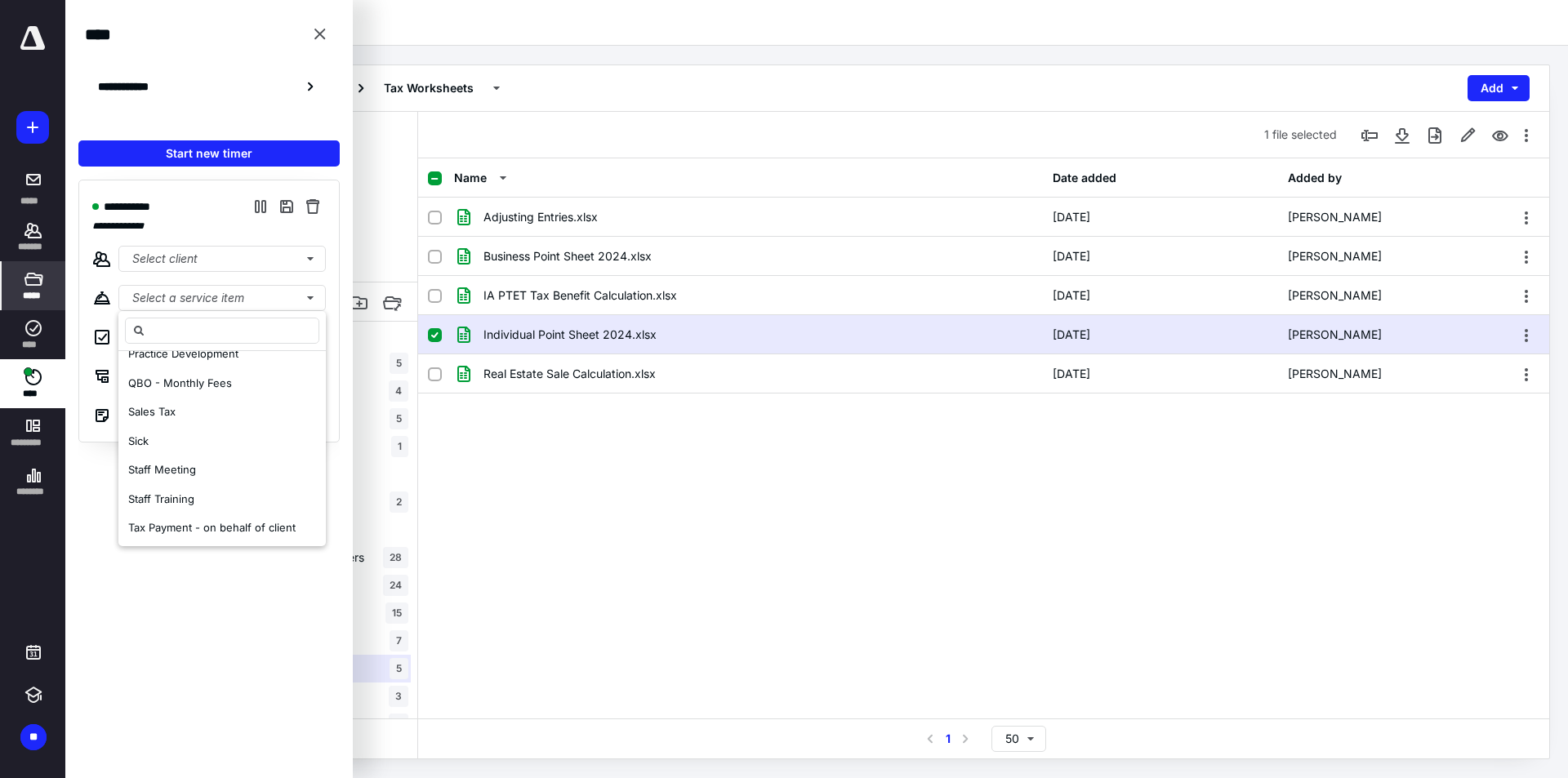click on "**********" at bounding box center [209, 465] 